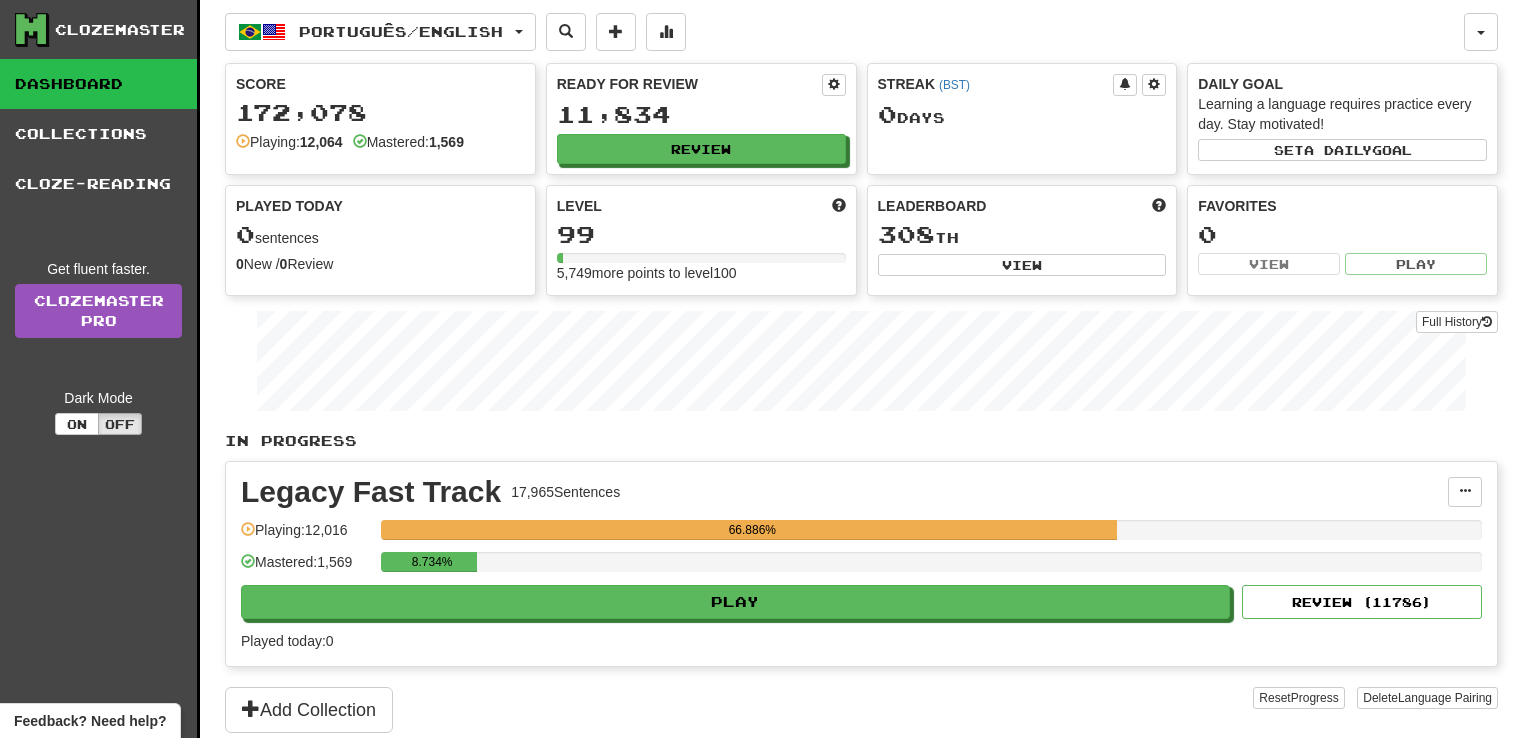 scroll, scrollTop: 0, scrollLeft: 0, axis: both 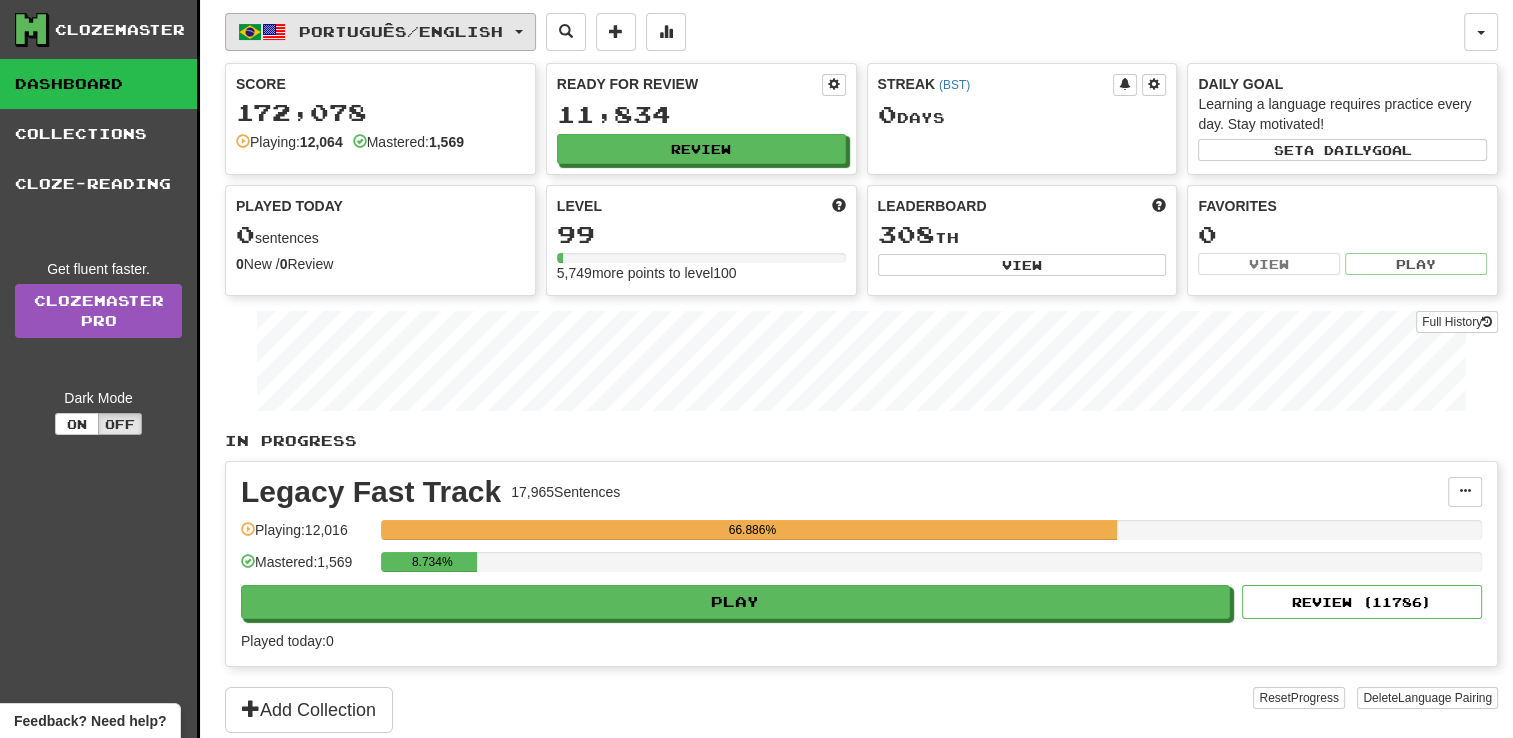 click on "Português  /  English" at bounding box center [380, 32] 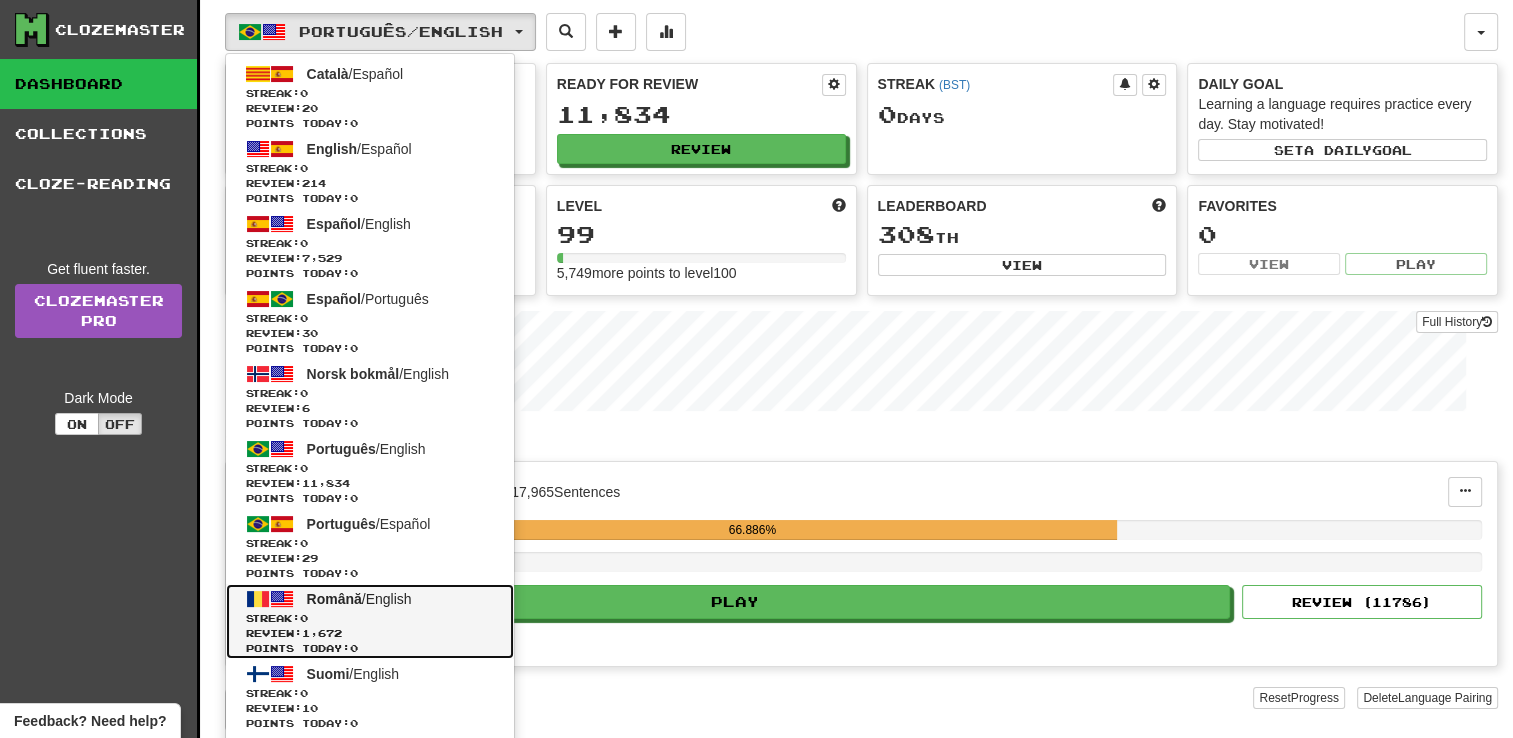 click on "Română" at bounding box center [334, 599] 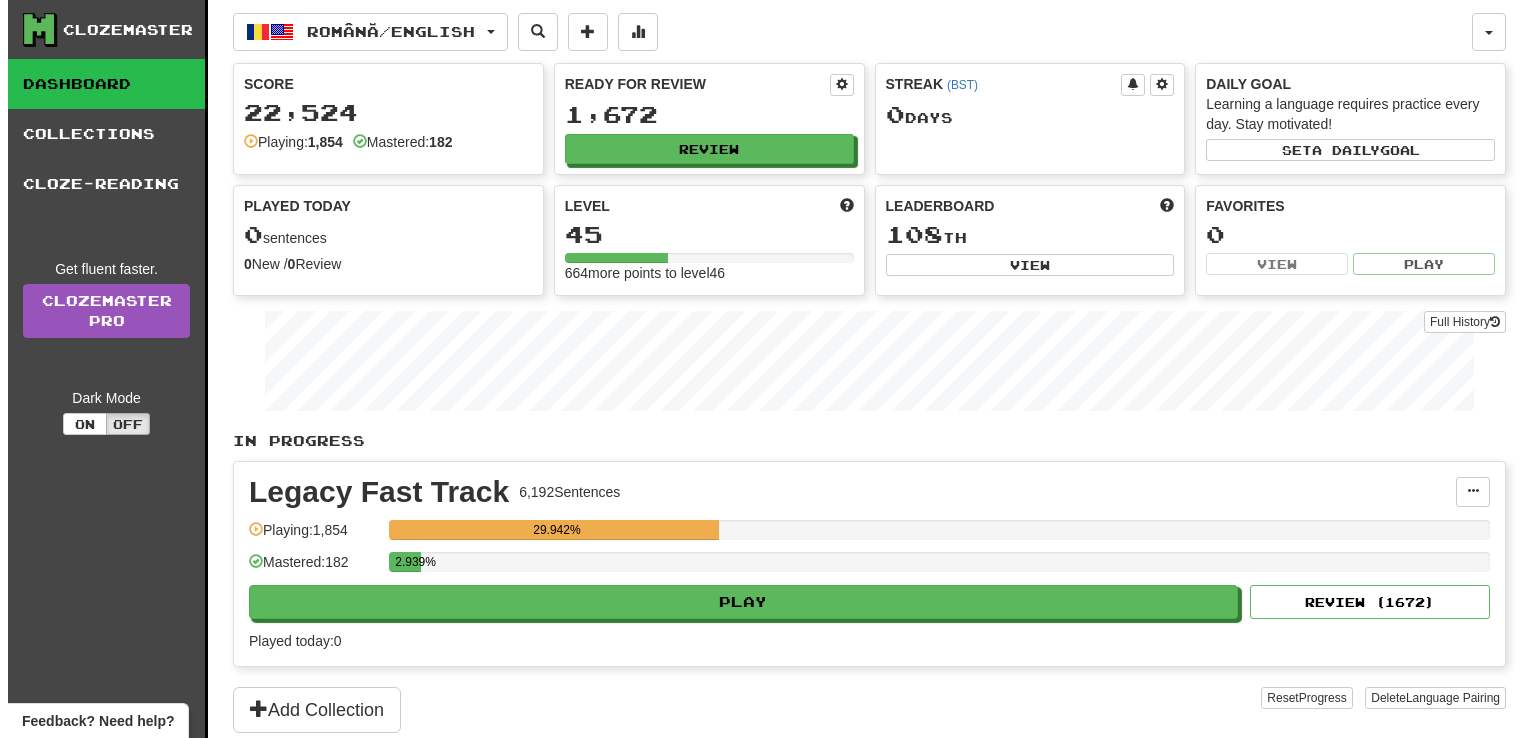 scroll, scrollTop: 0, scrollLeft: 0, axis: both 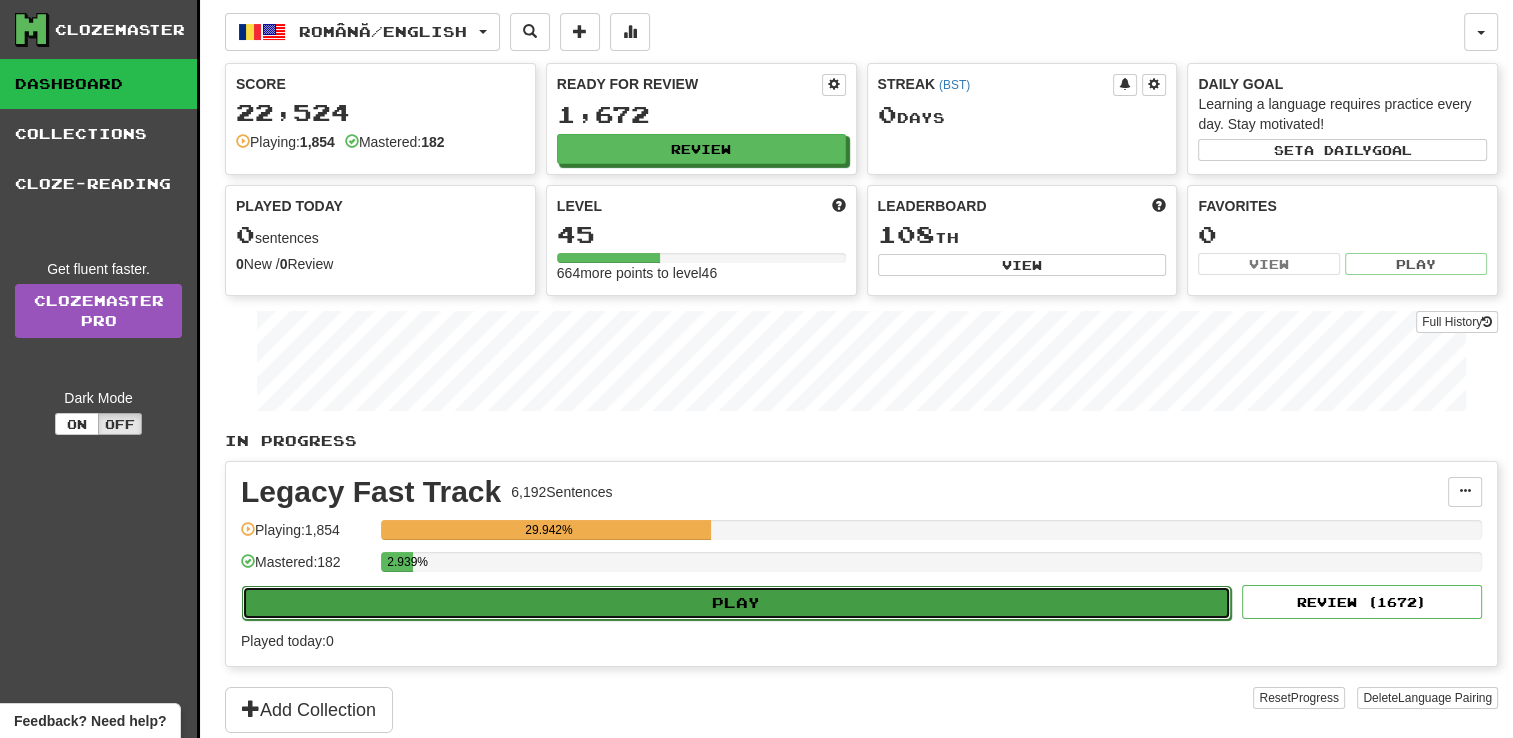 click on "Play" at bounding box center [736, 603] 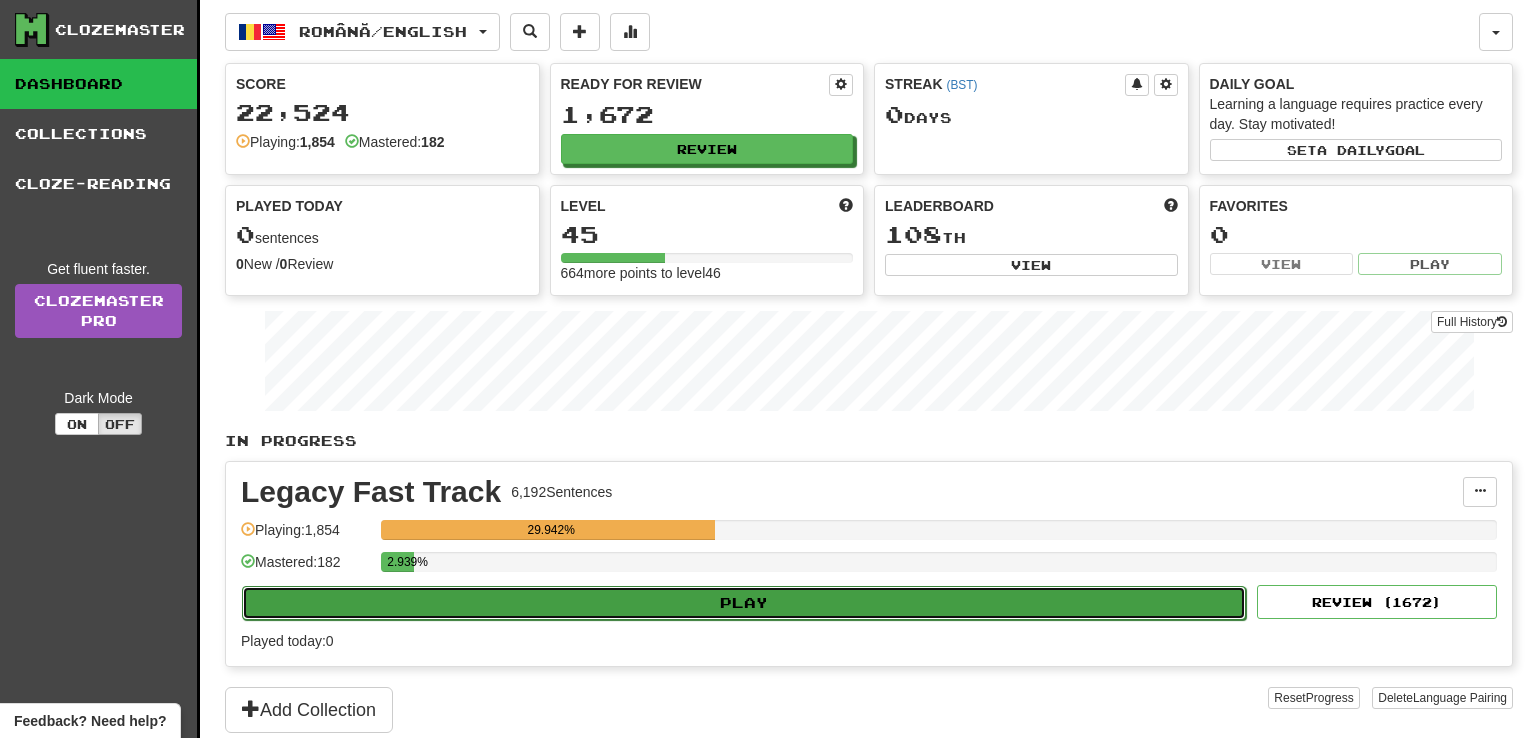 select on "**" 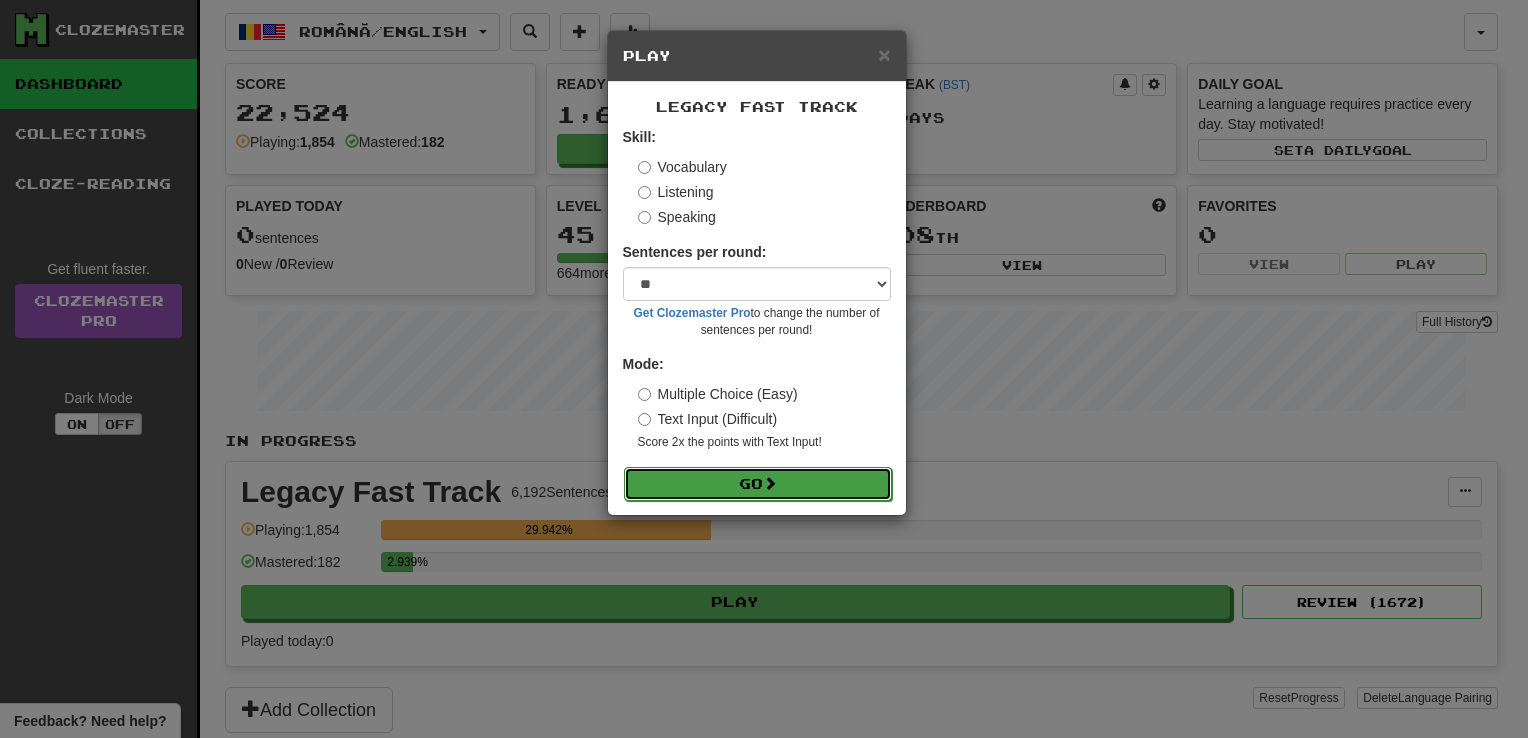 click on "Go" at bounding box center [758, 484] 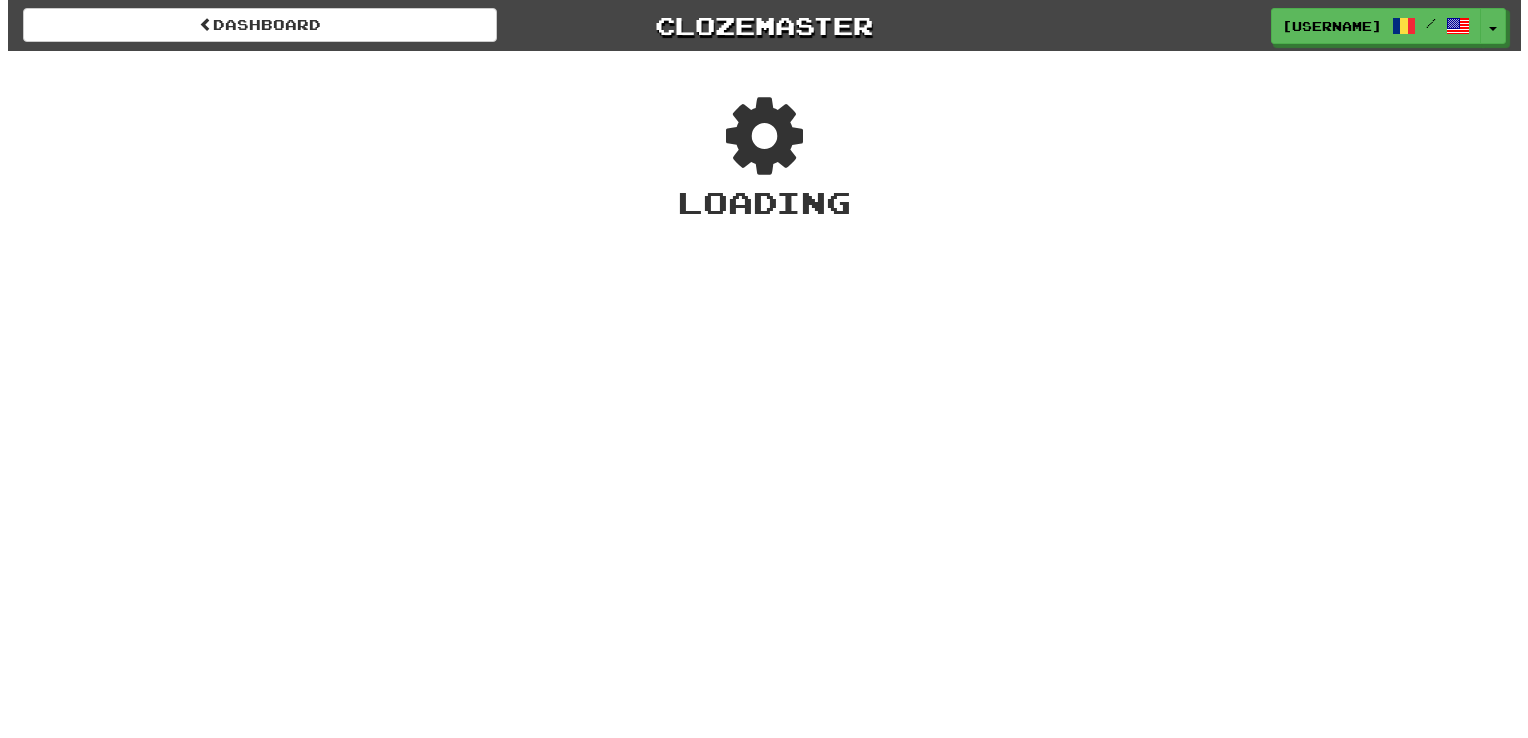 scroll, scrollTop: 0, scrollLeft: 0, axis: both 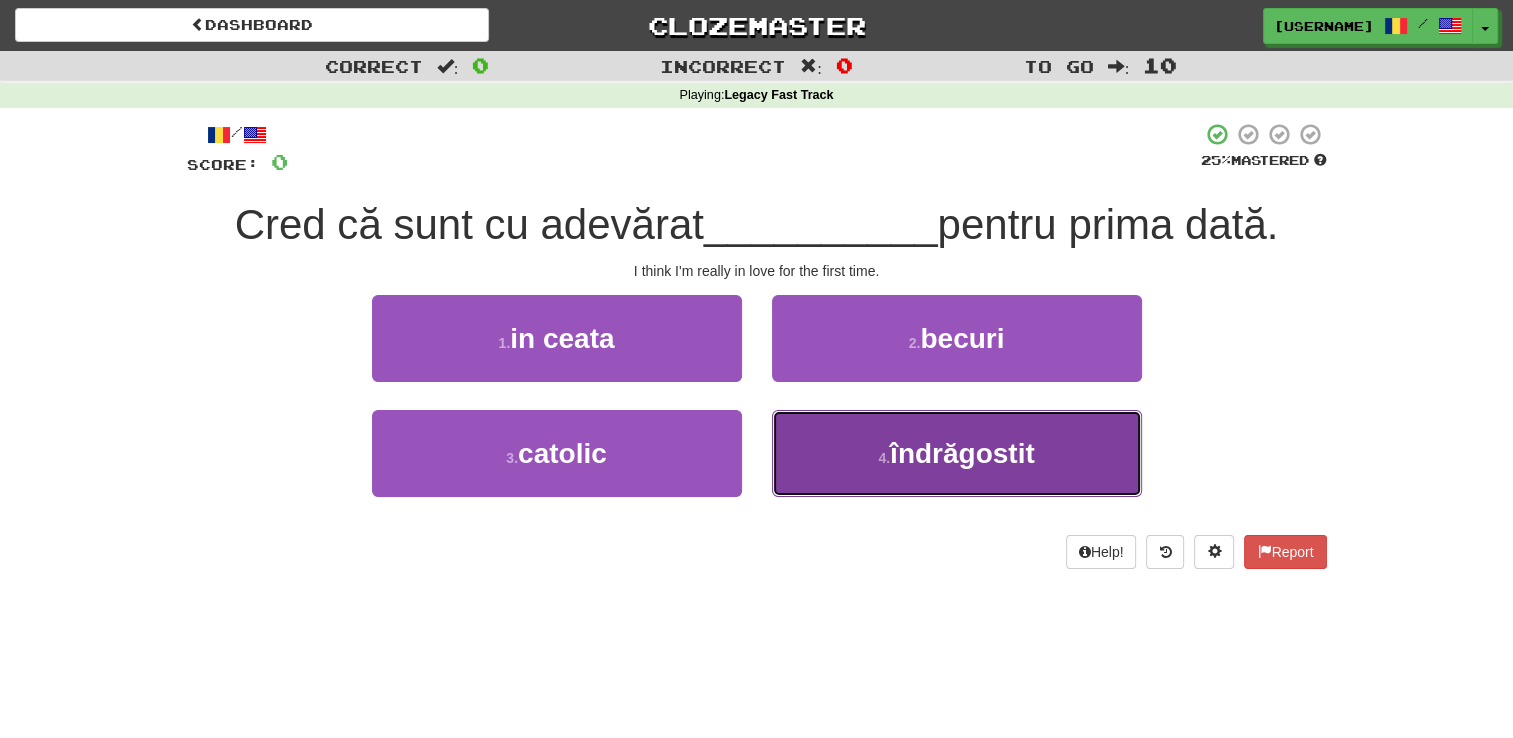 click on "4 .  îndrăgostit" at bounding box center [957, 453] 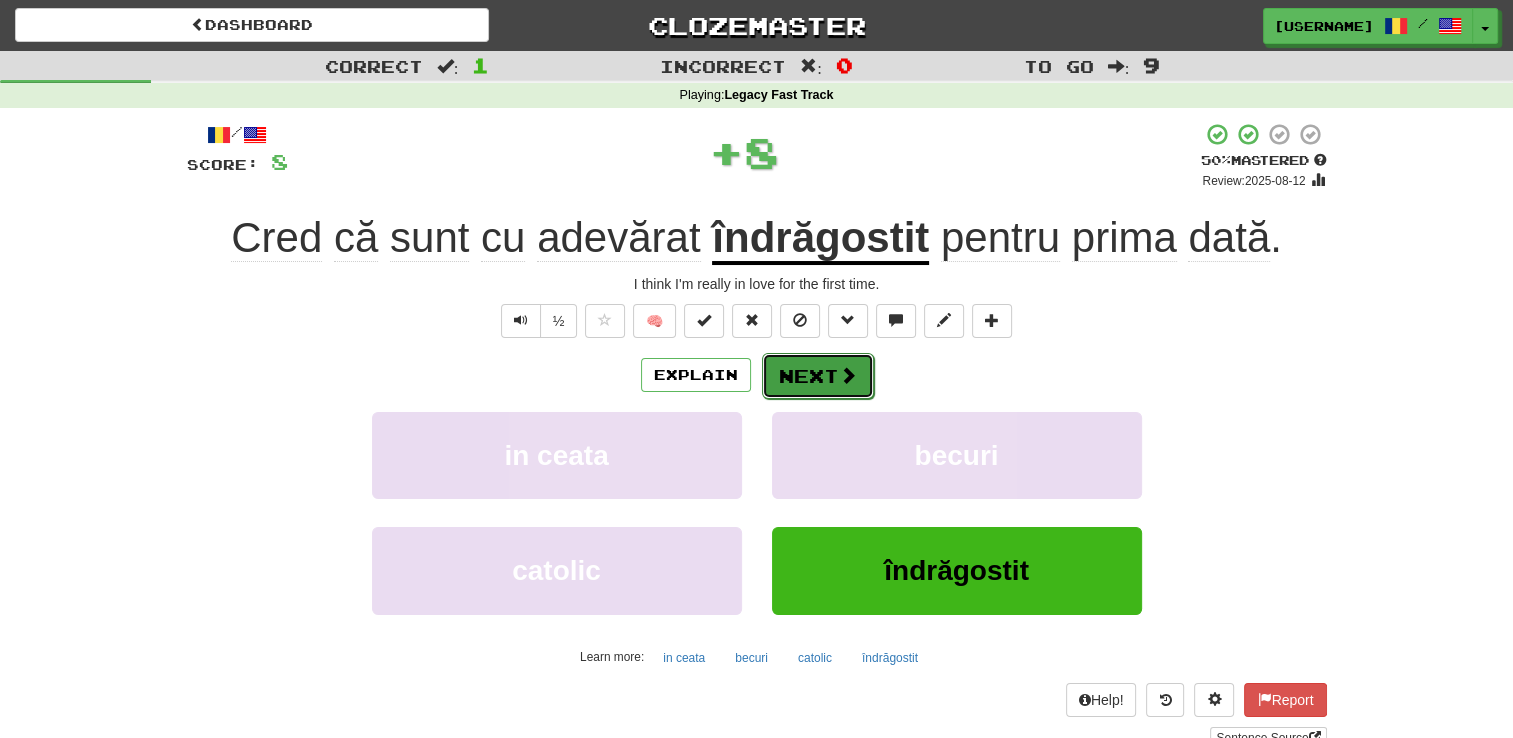 click on "Next" at bounding box center [818, 376] 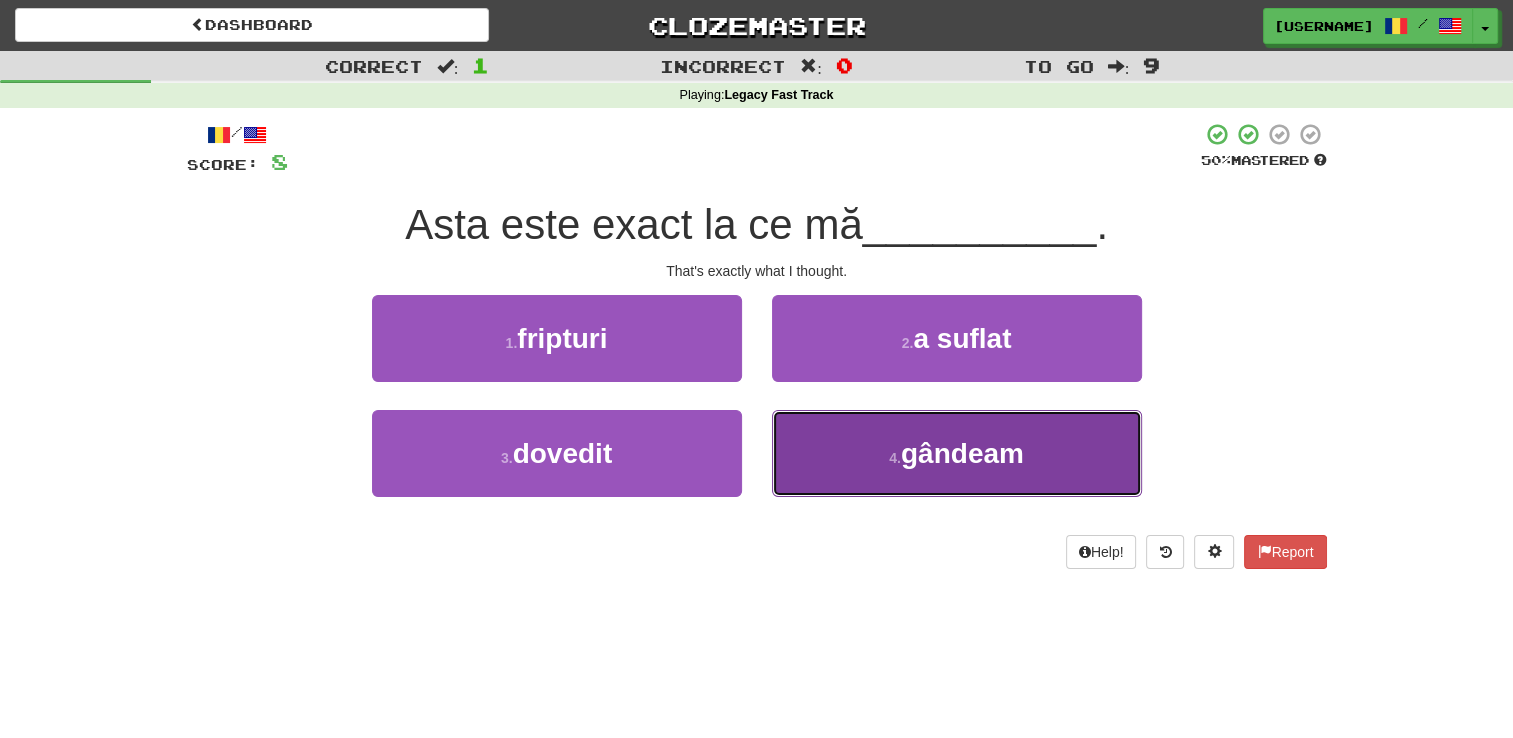 click on "4 .  gândeam" at bounding box center (957, 453) 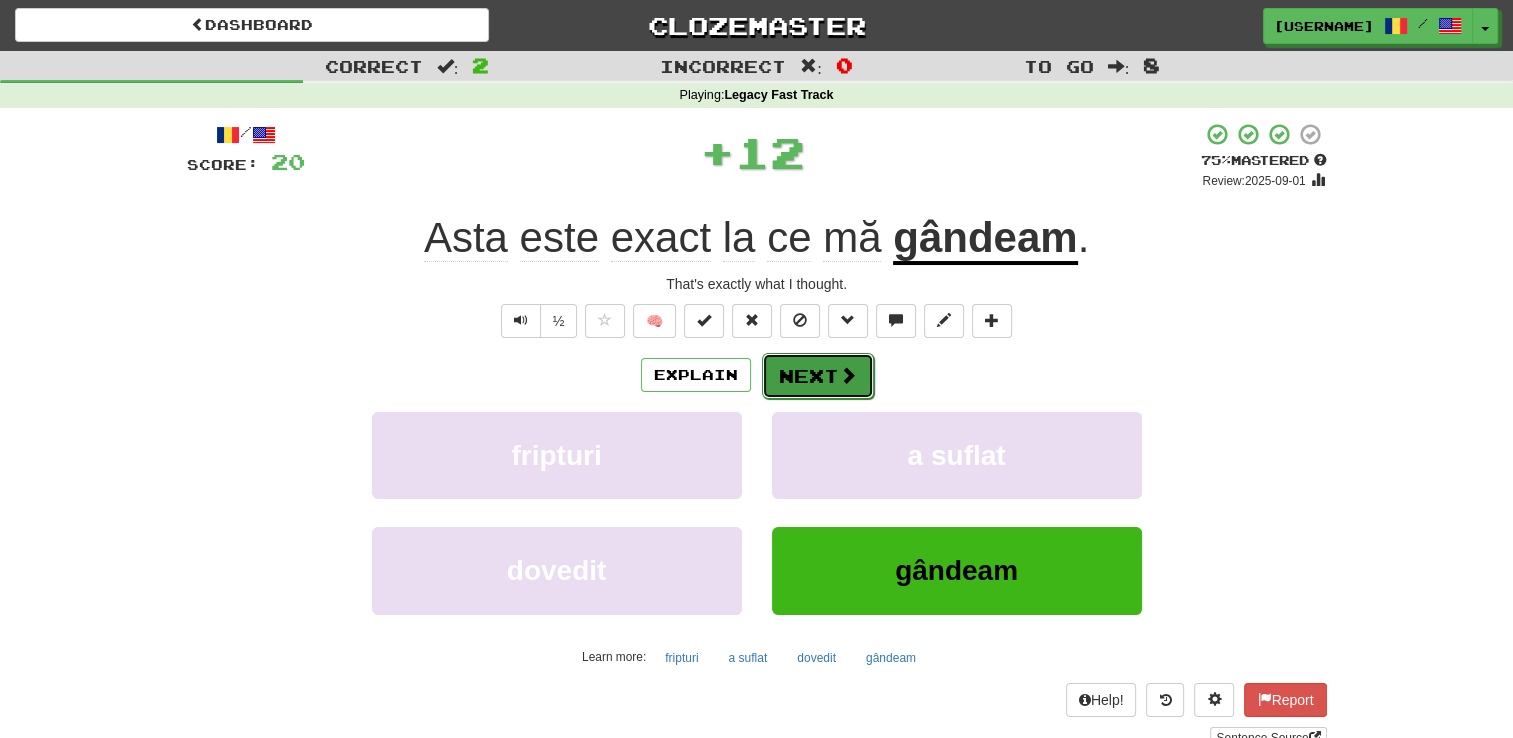 click on "Next" at bounding box center [818, 376] 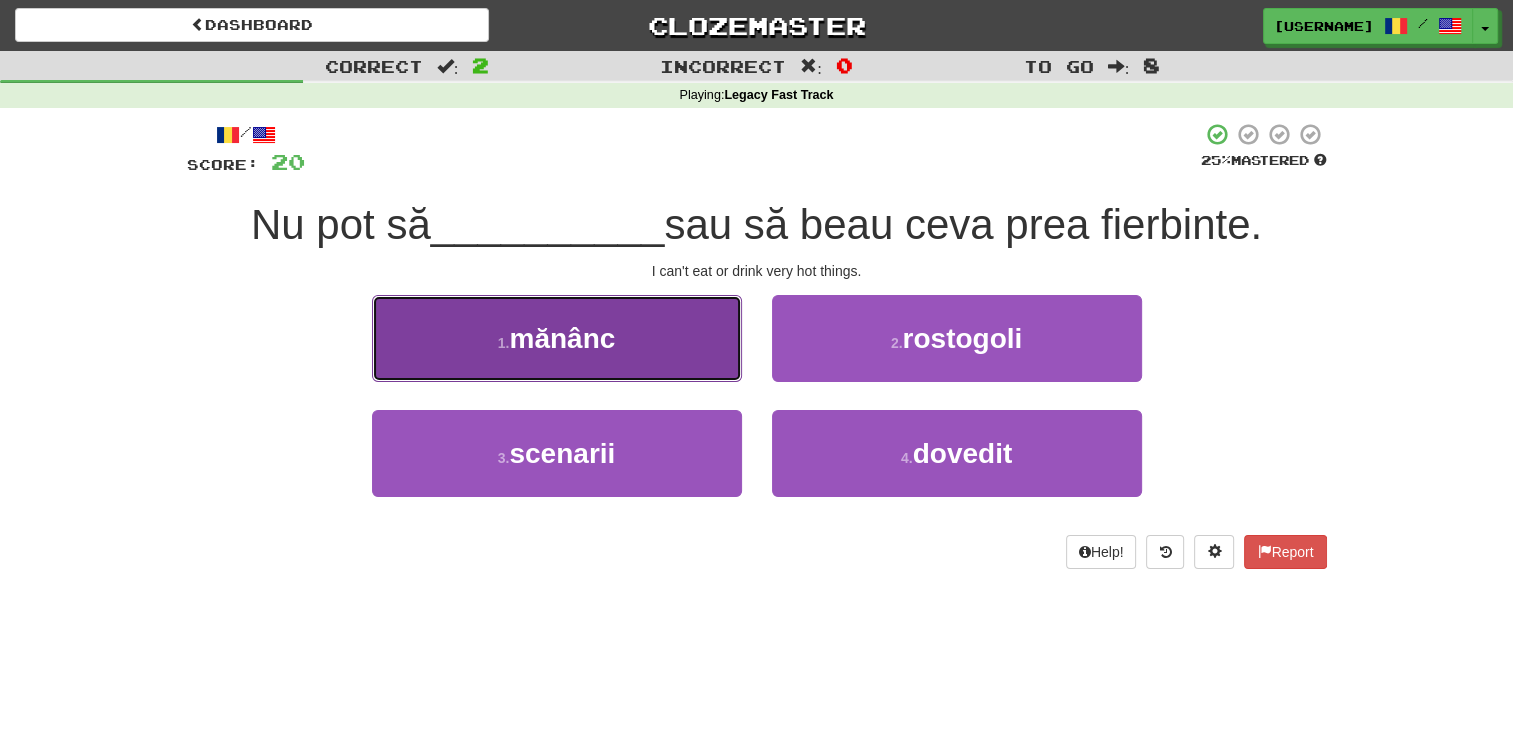 click on "1 .  mănânc" at bounding box center [557, 338] 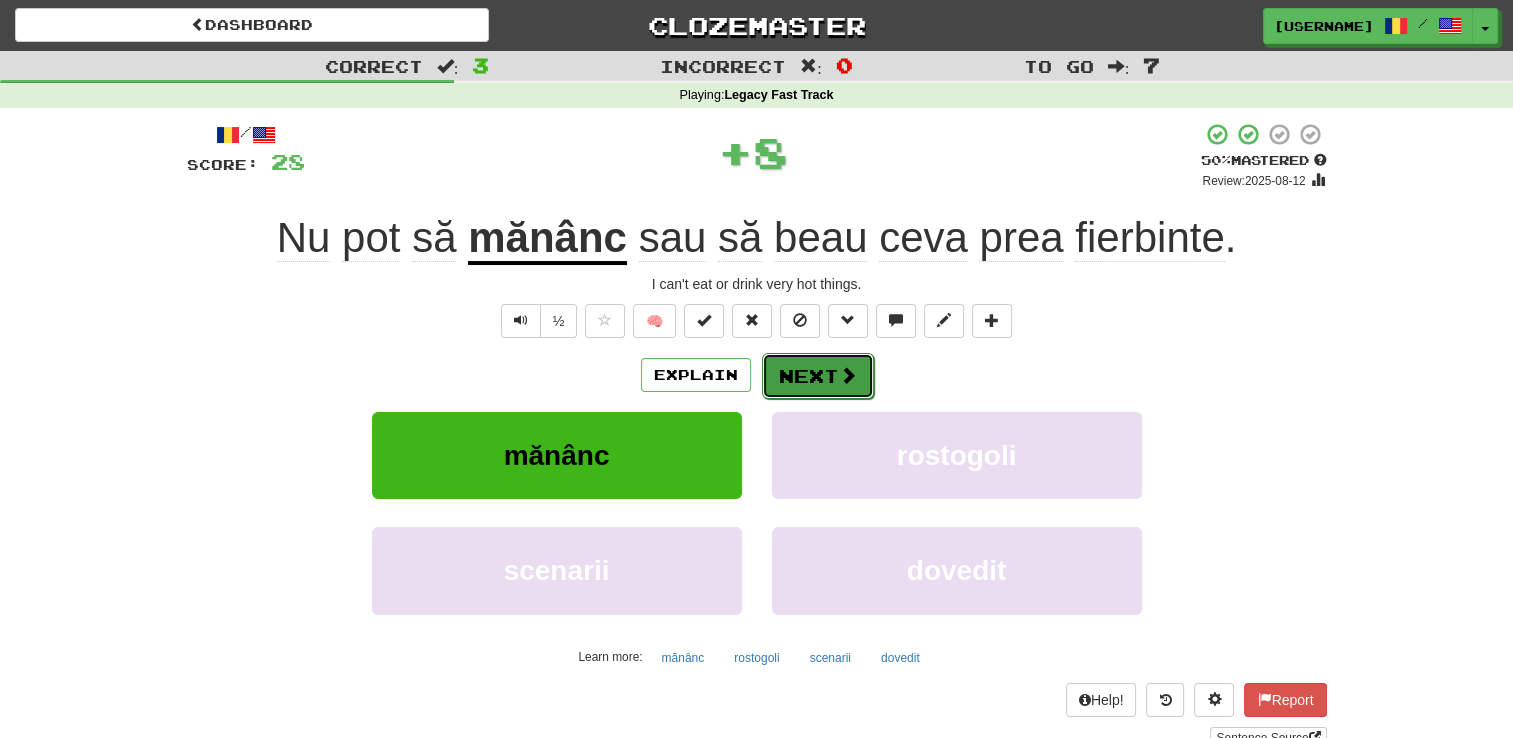click on "Next" at bounding box center (818, 376) 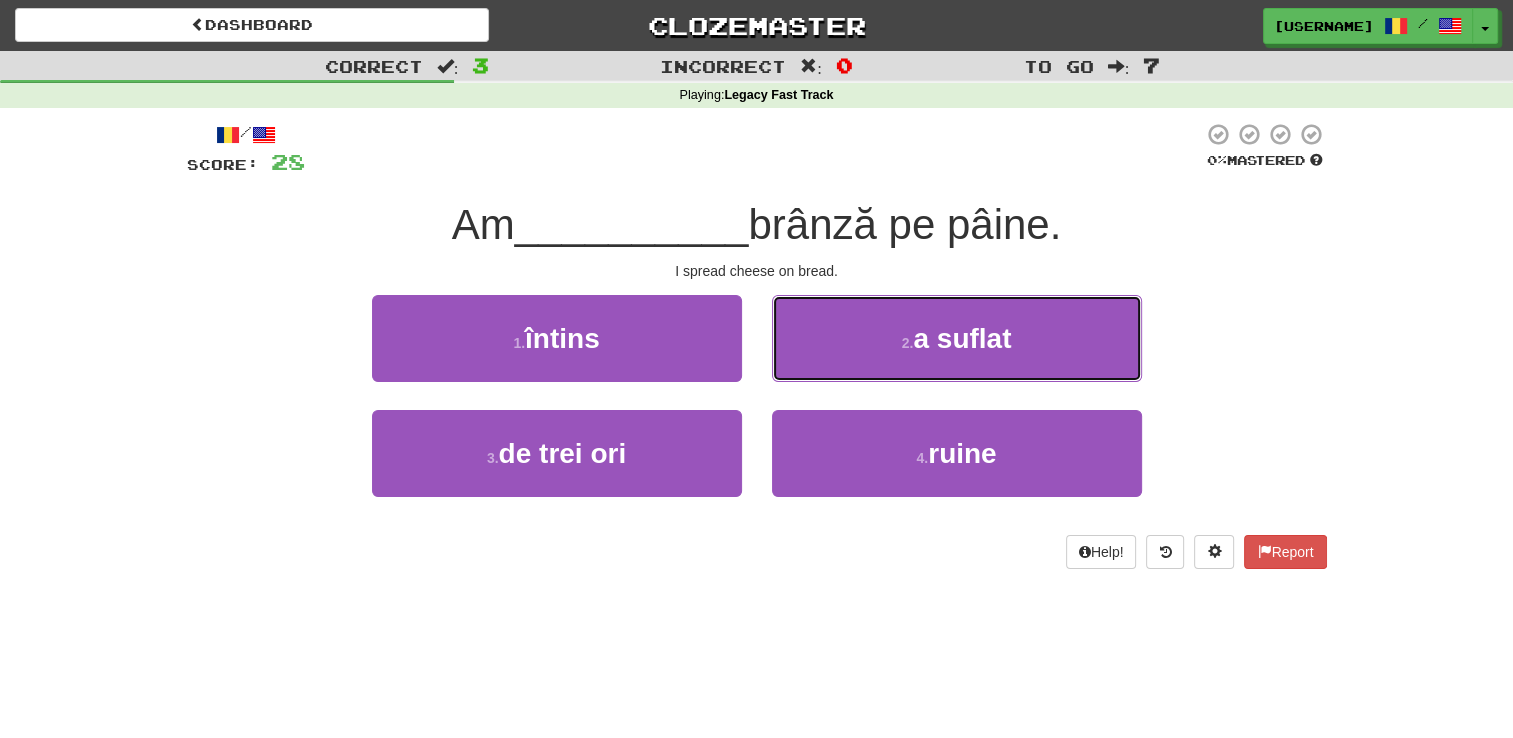 click on "2 .  a suflat" at bounding box center (957, 338) 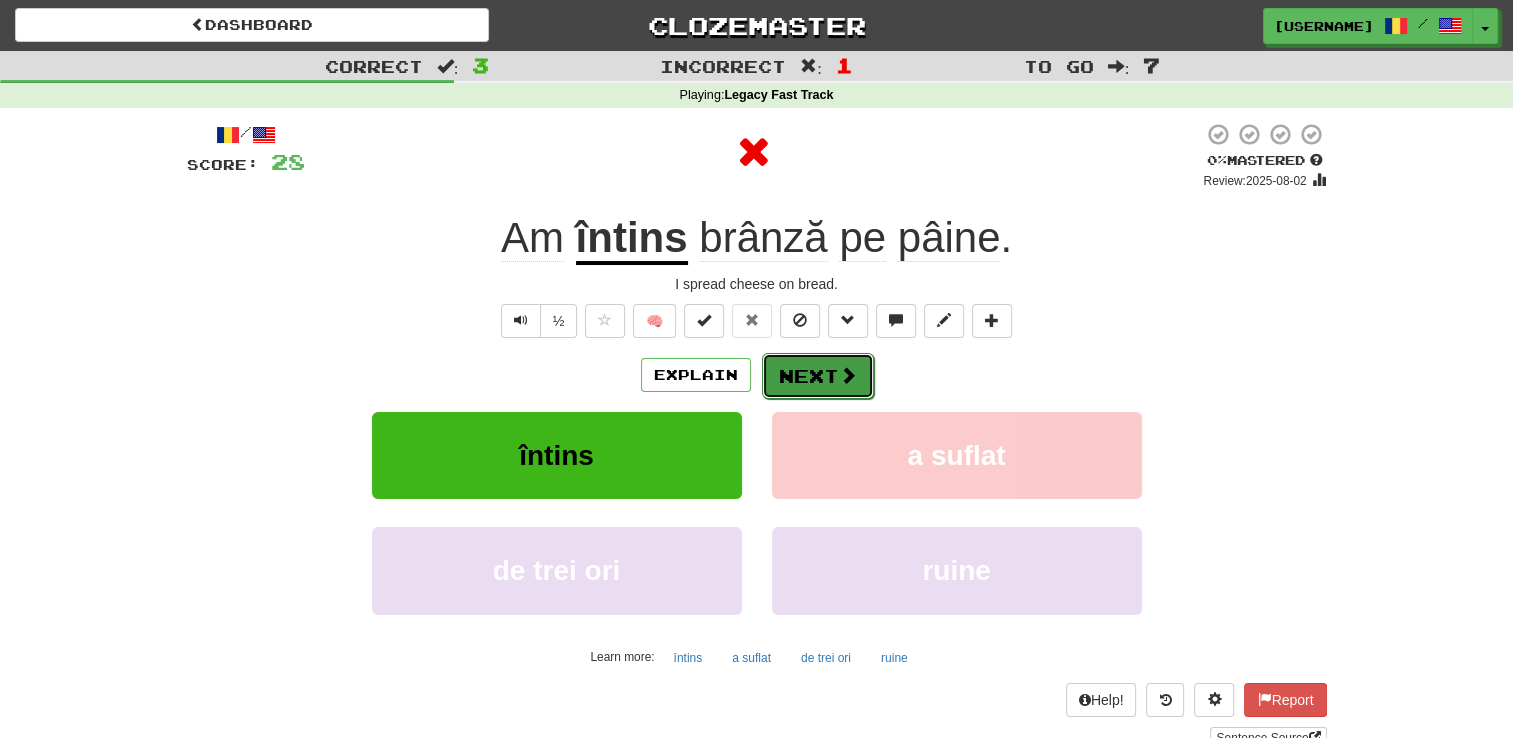 click on "Next" at bounding box center (818, 376) 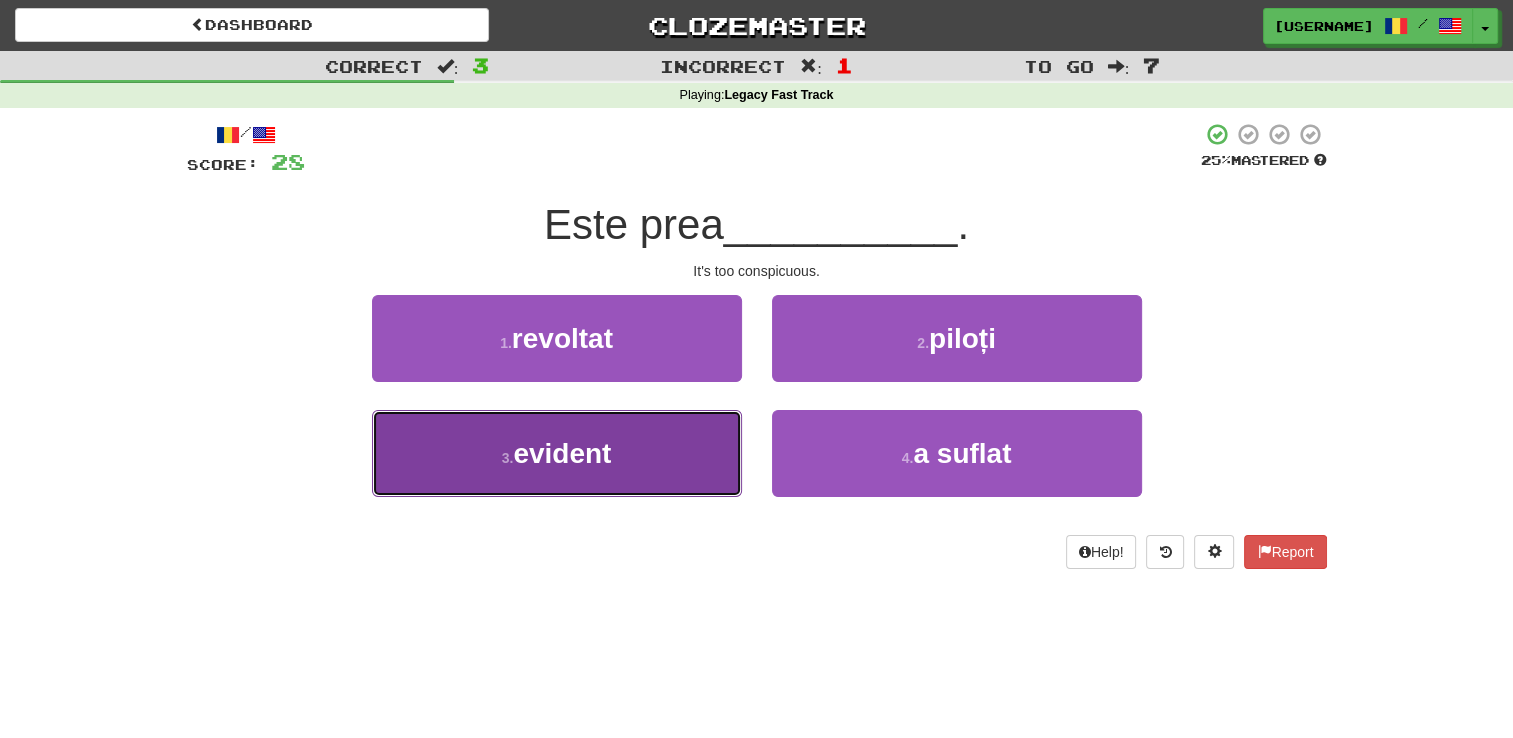 click on "3 .  evident" at bounding box center [557, 453] 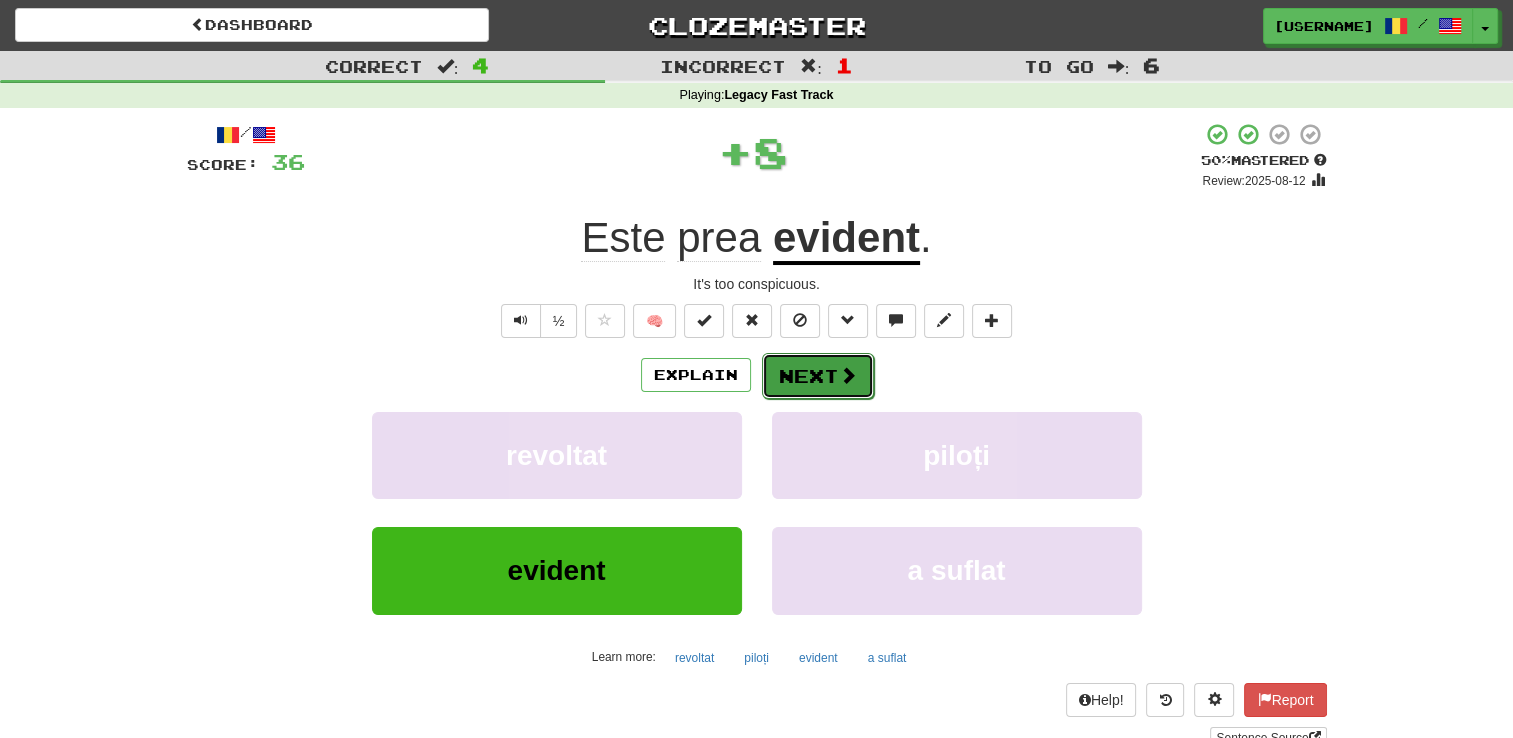 click on "Next" at bounding box center (818, 376) 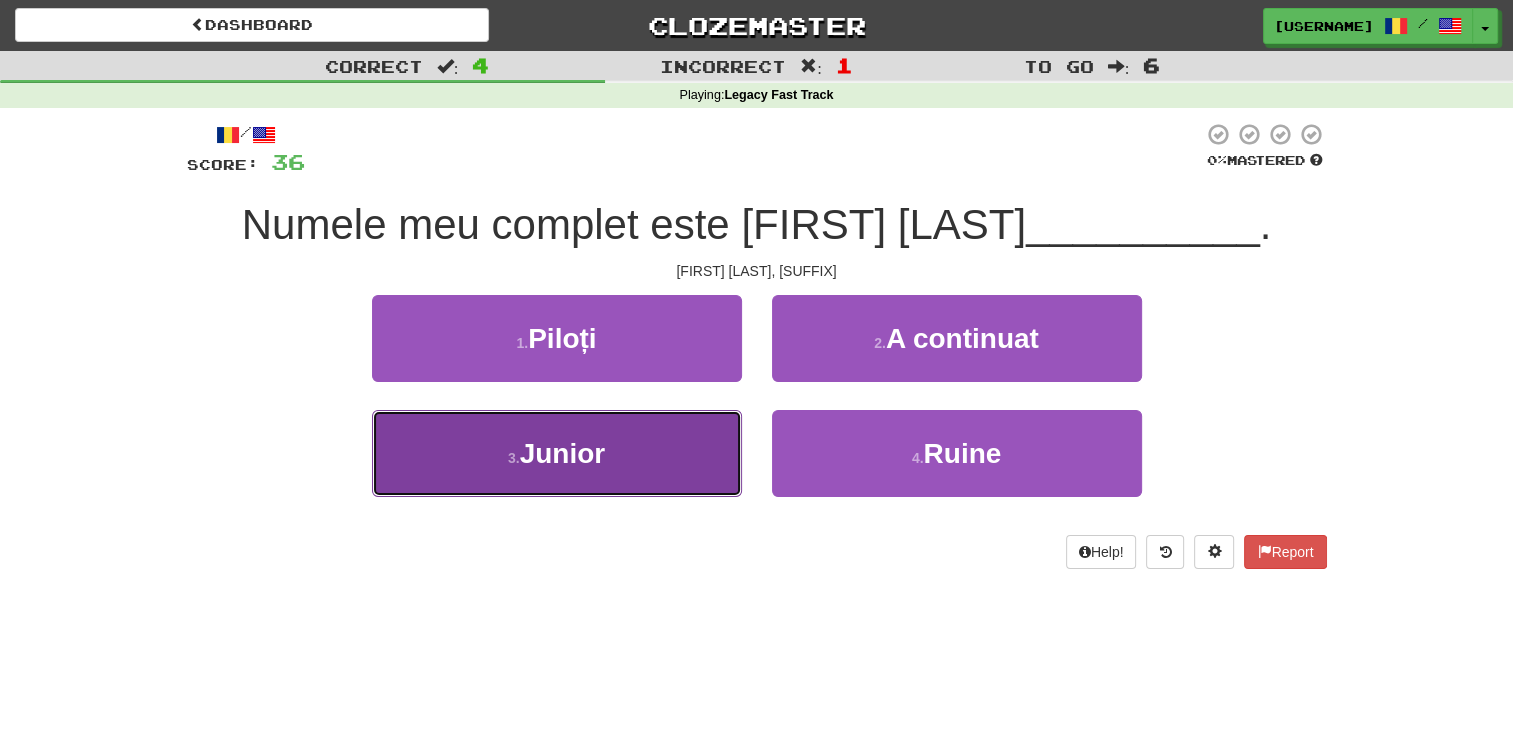 click on "3 .  Junior" at bounding box center (557, 453) 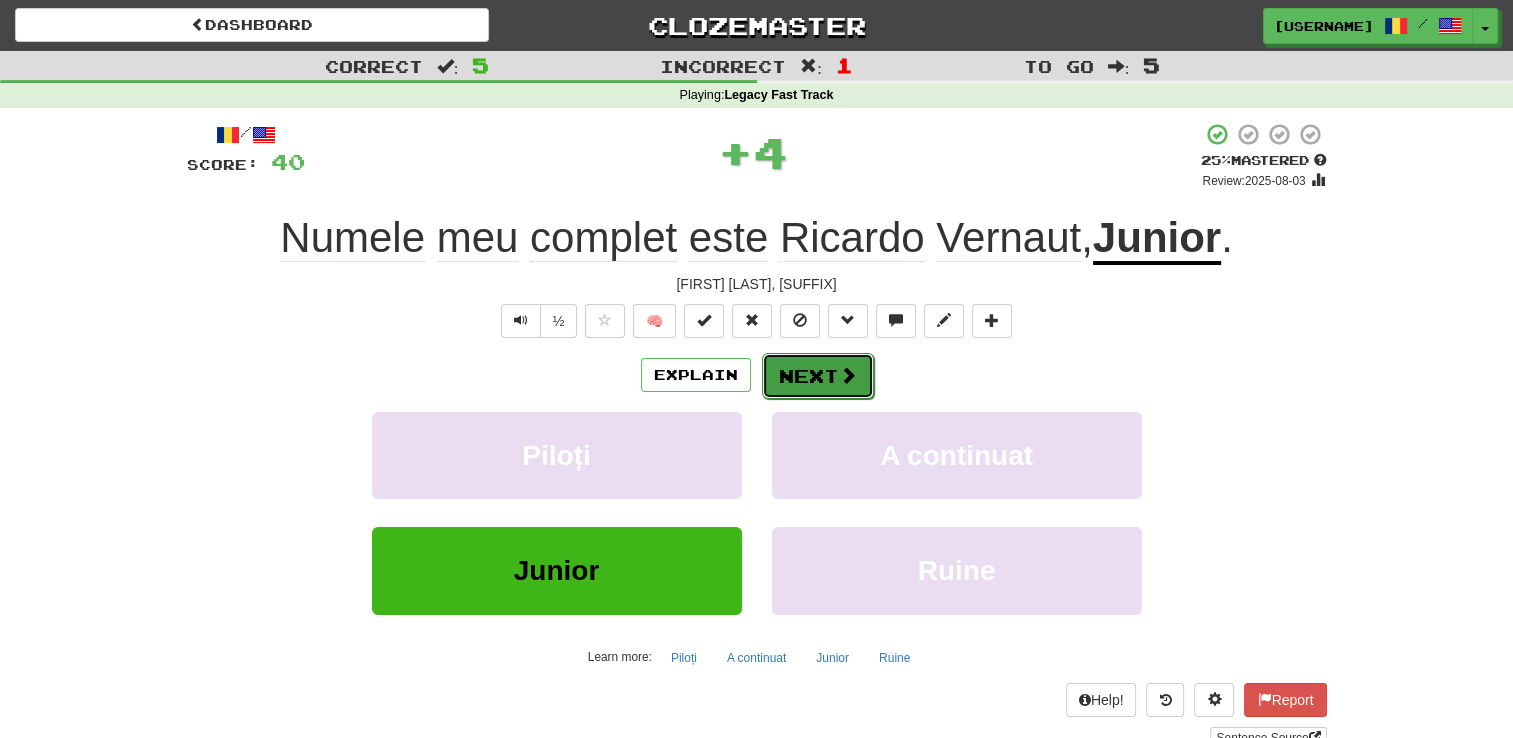 click on "Next" at bounding box center [818, 376] 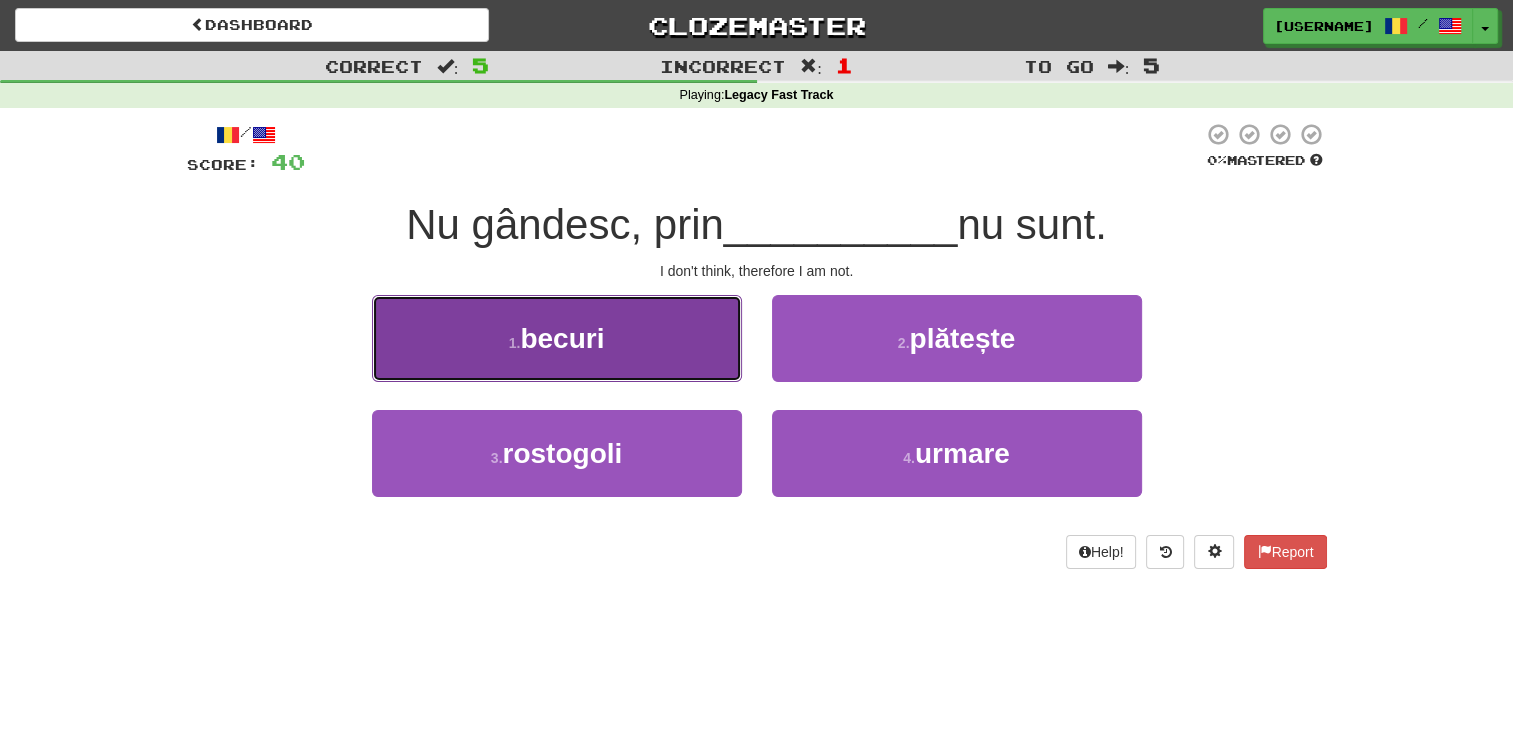 click on "1 .  becuri" at bounding box center [557, 338] 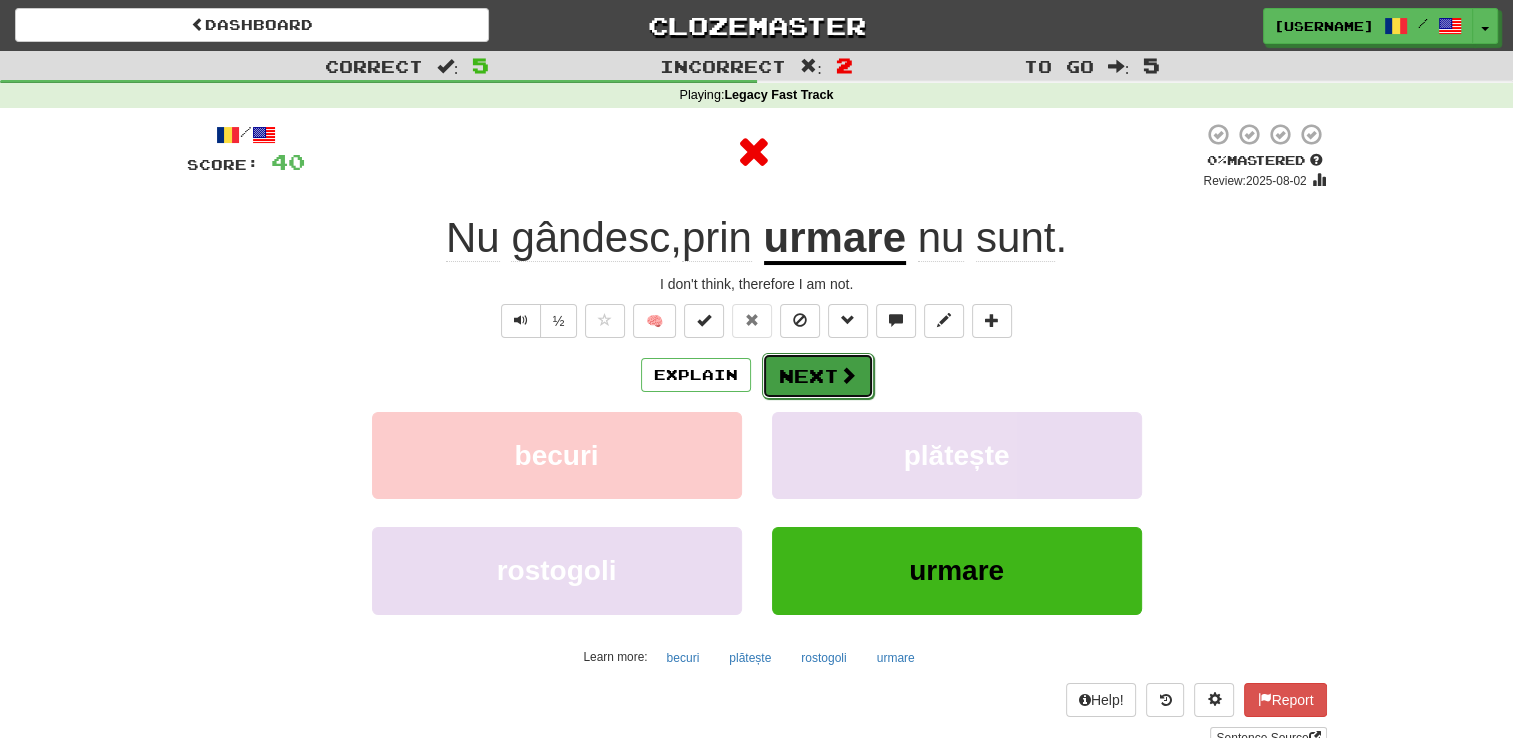 click on "Next" at bounding box center (818, 376) 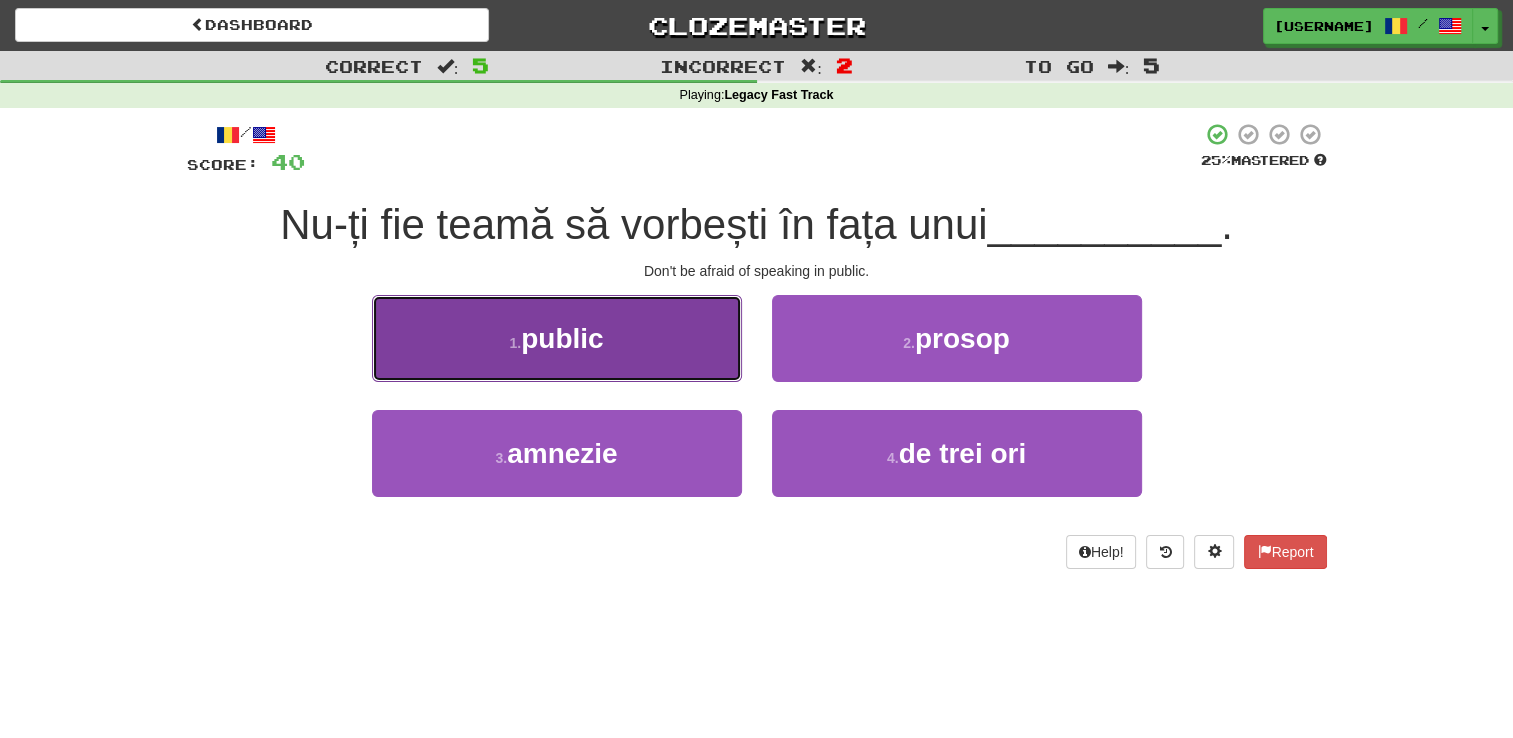 click on "1 .  public" at bounding box center [557, 338] 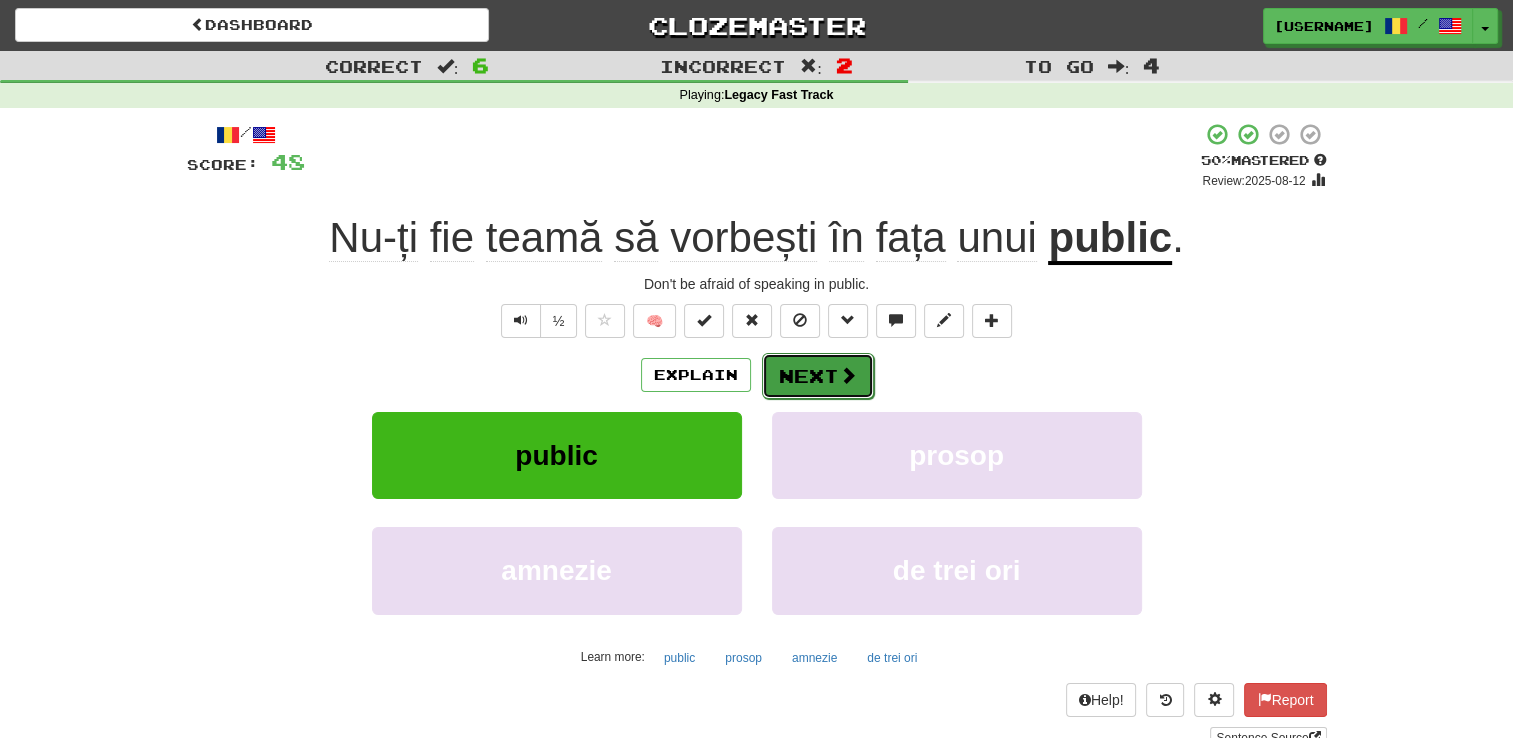 click on "Next" at bounding box center [818, 376] 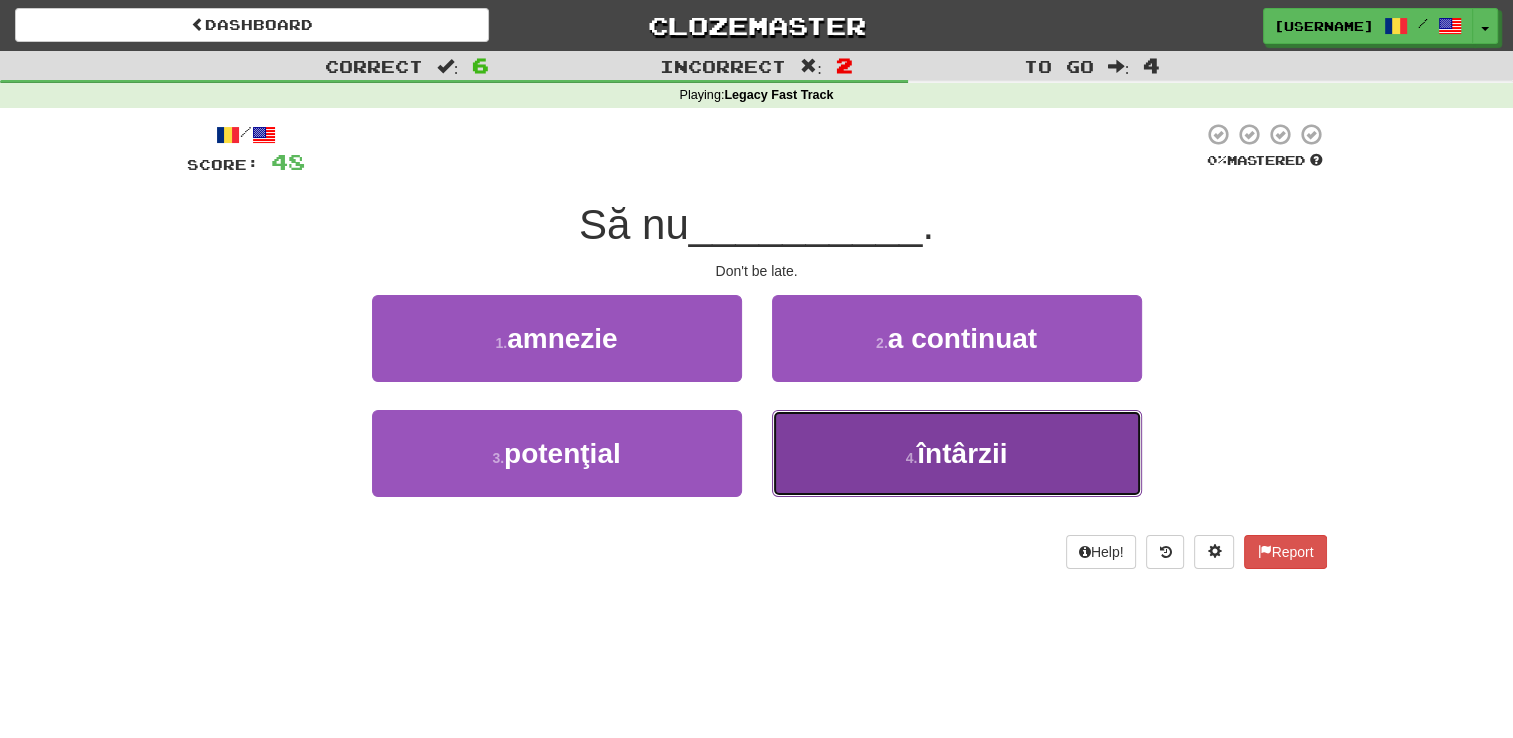 click on "4 .  întârzii" at bounding box center (957, 453) 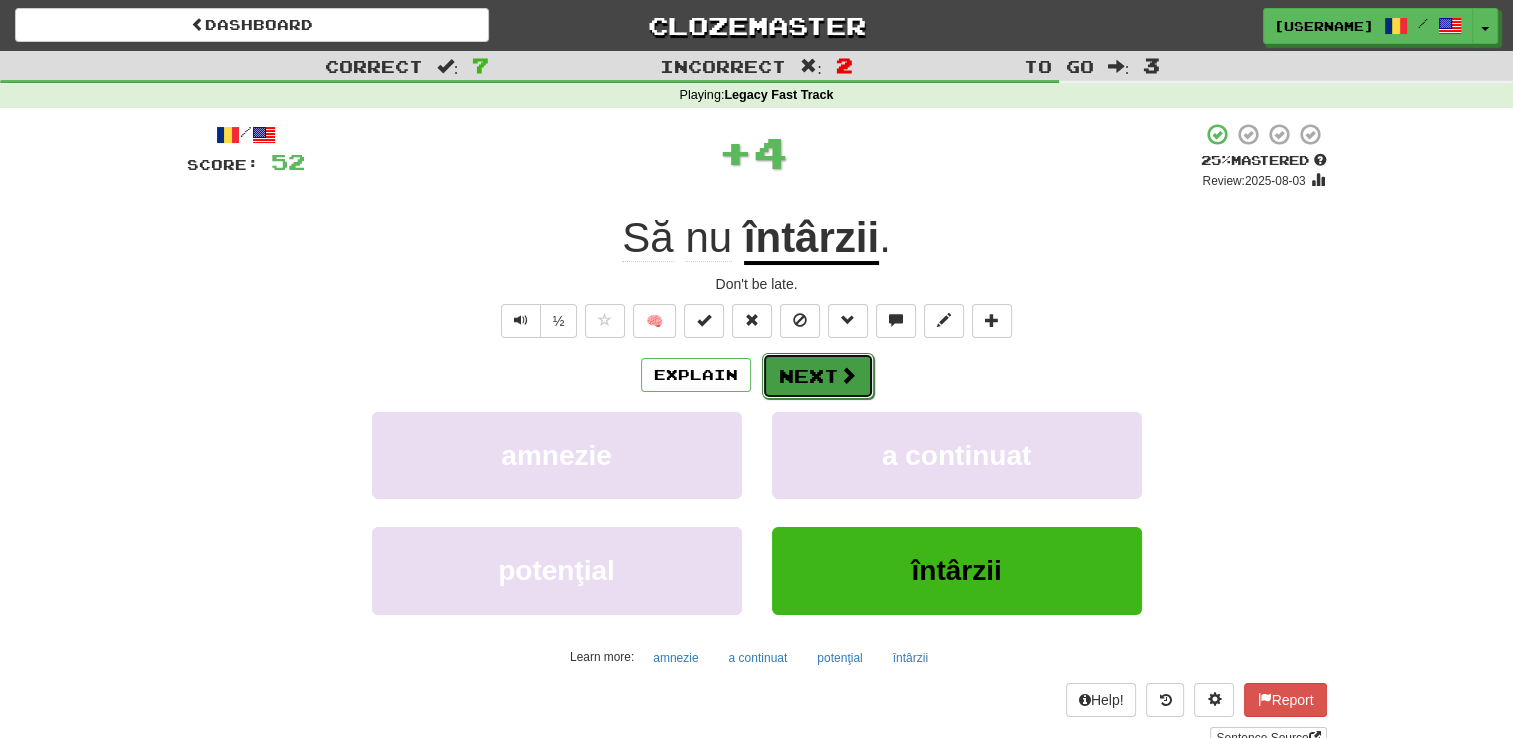 click on "Next" at bounding box center [818, 376] 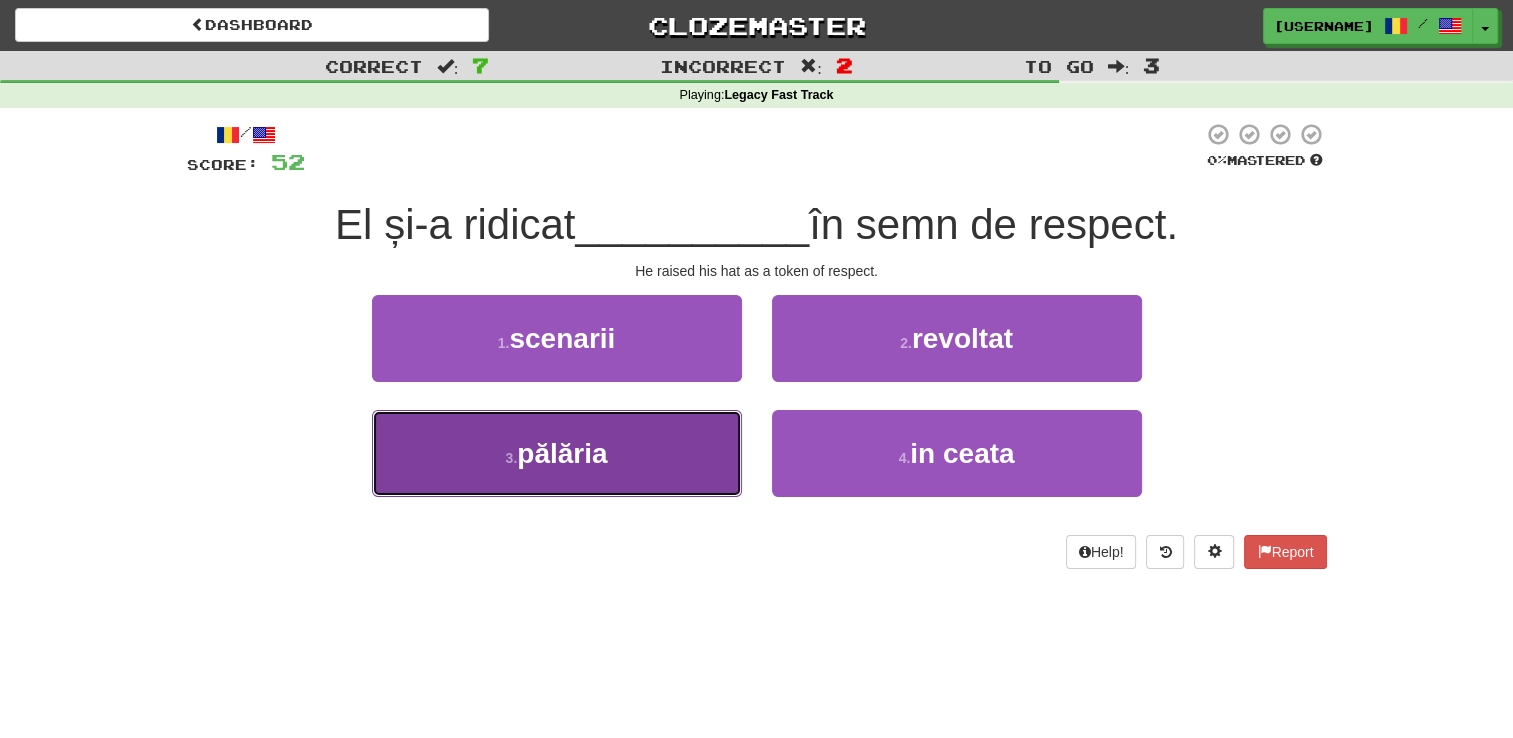 click on "3 .  pălăria" at bounding box center [557, 453] 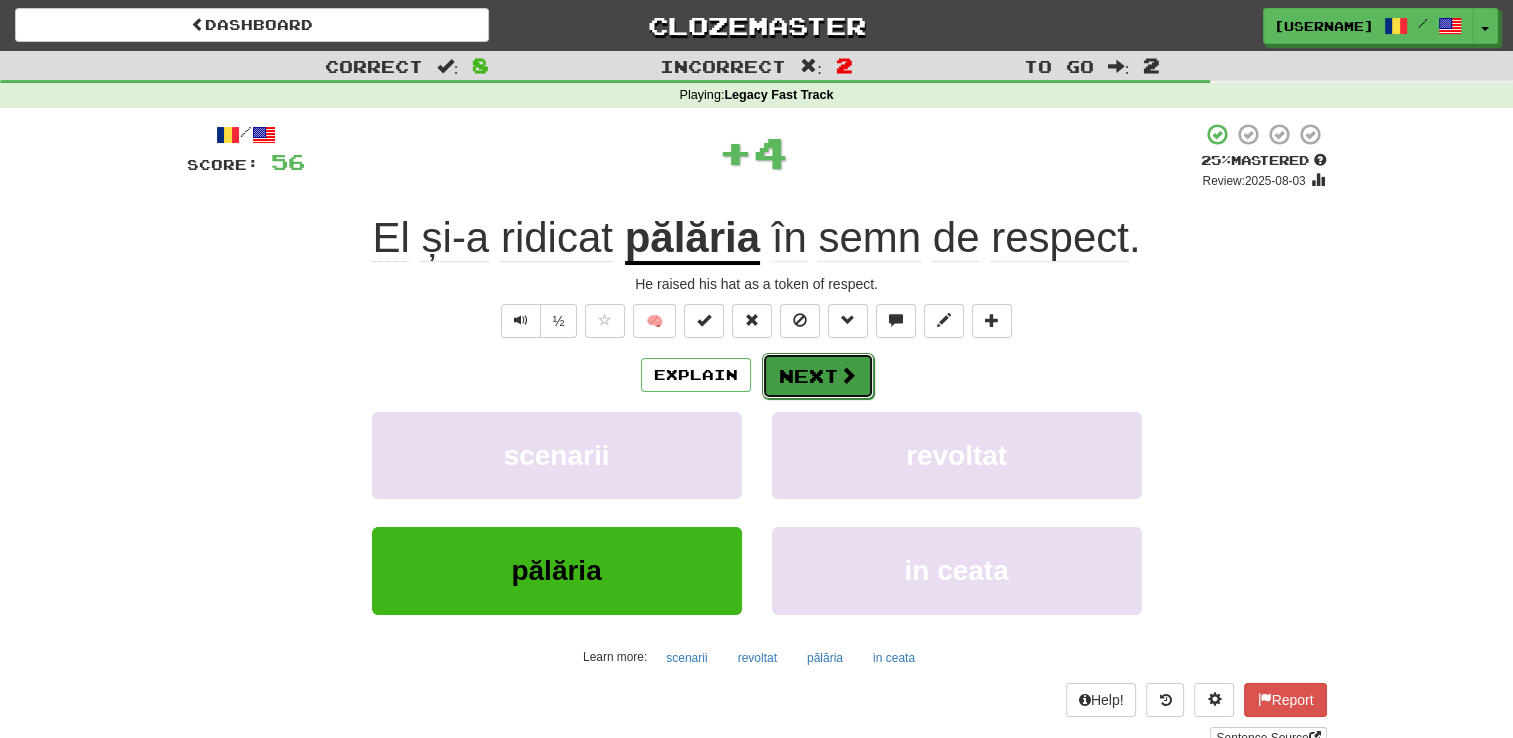 click on "Next" at bounding box center (818, 376) 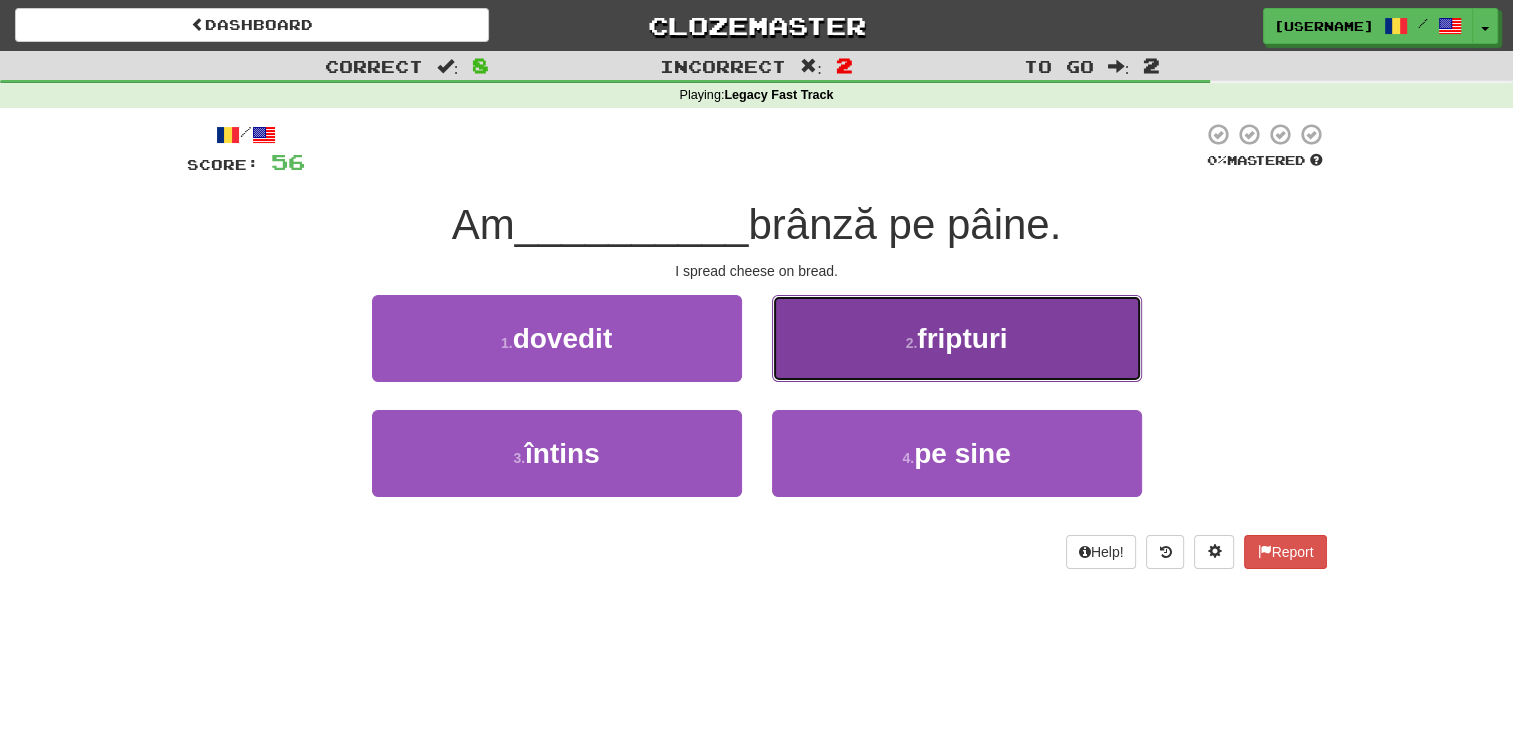 click on "2 .  fripturi" at bounding box center (957, 338) 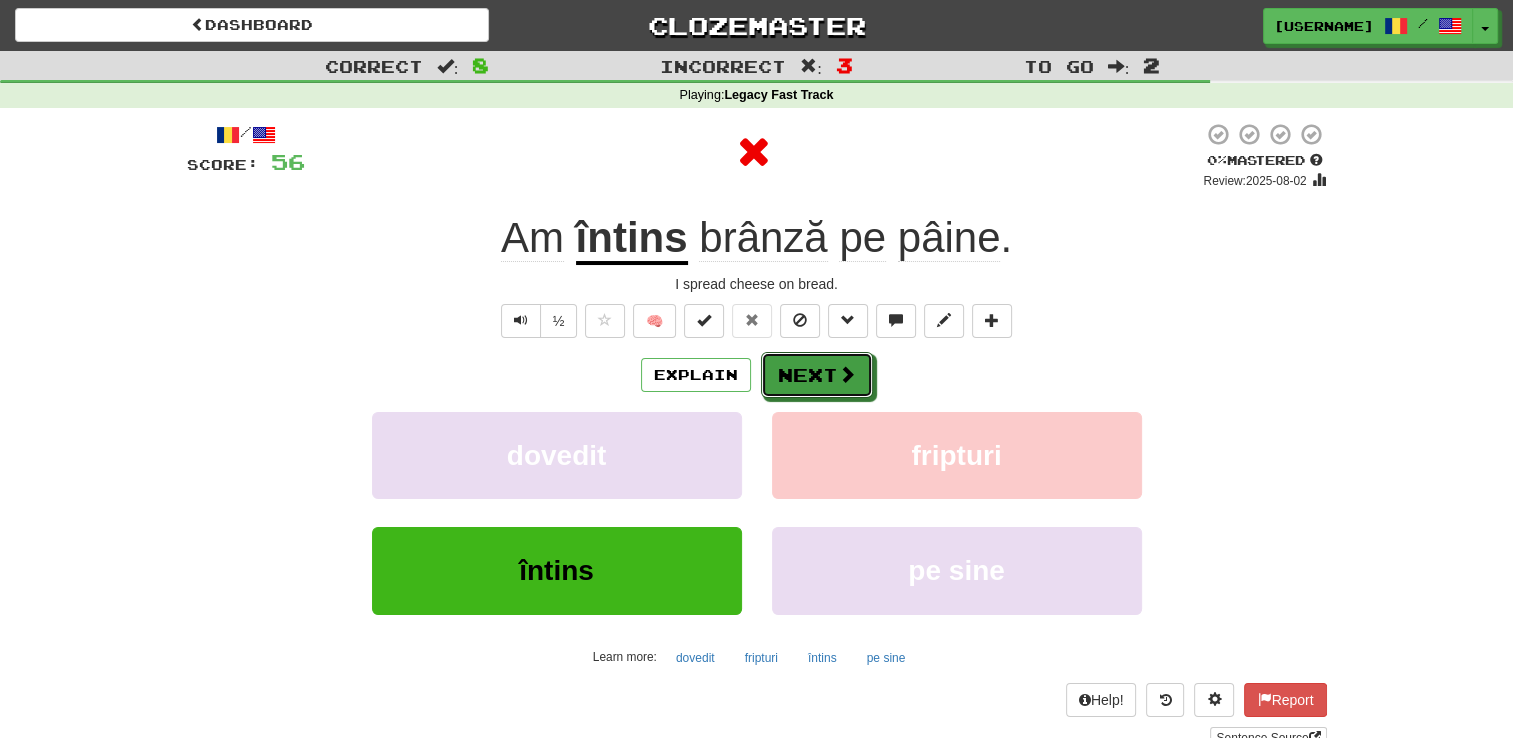 click on "Next" at bounding box center (817, 375) 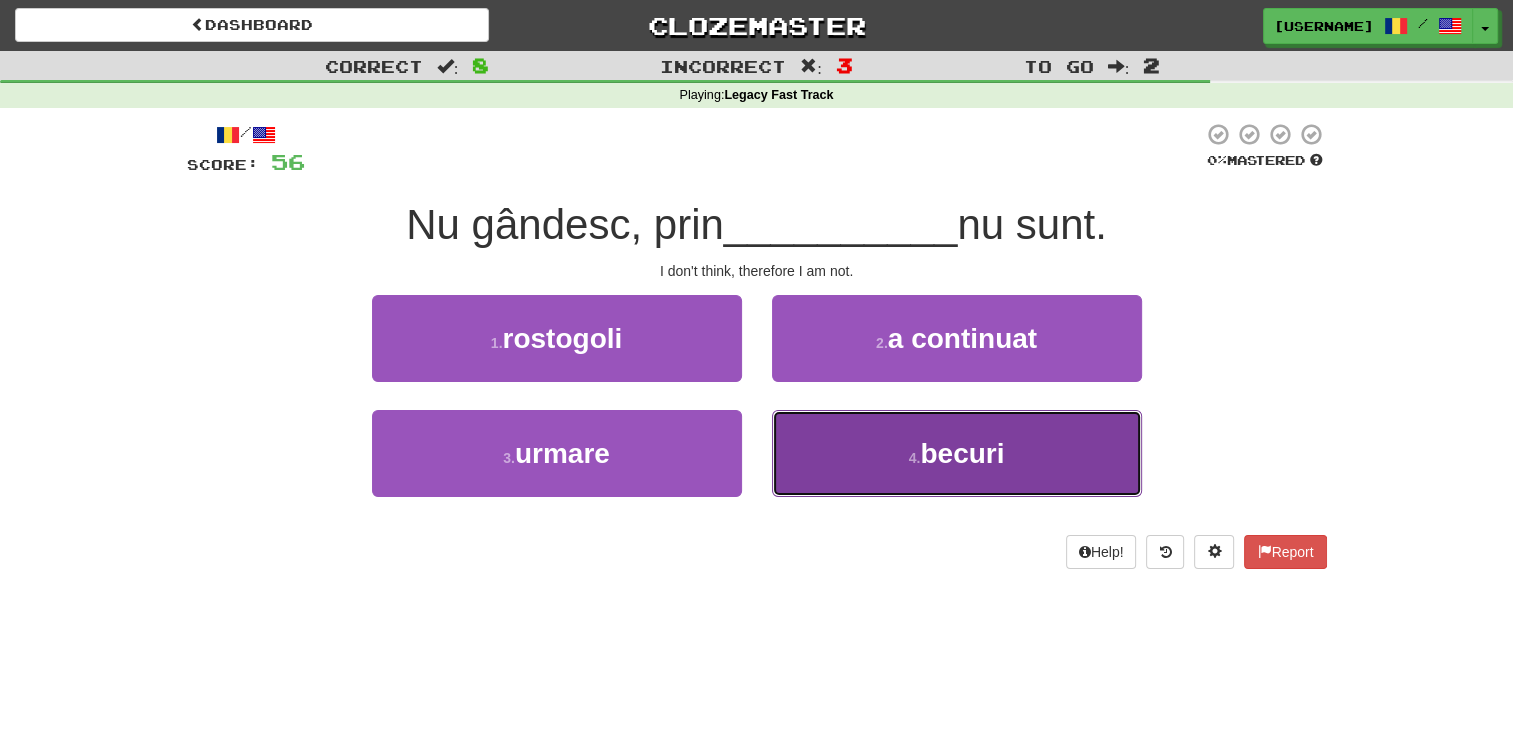 click on "4 .  becuri" at bounding box center [957, 453] 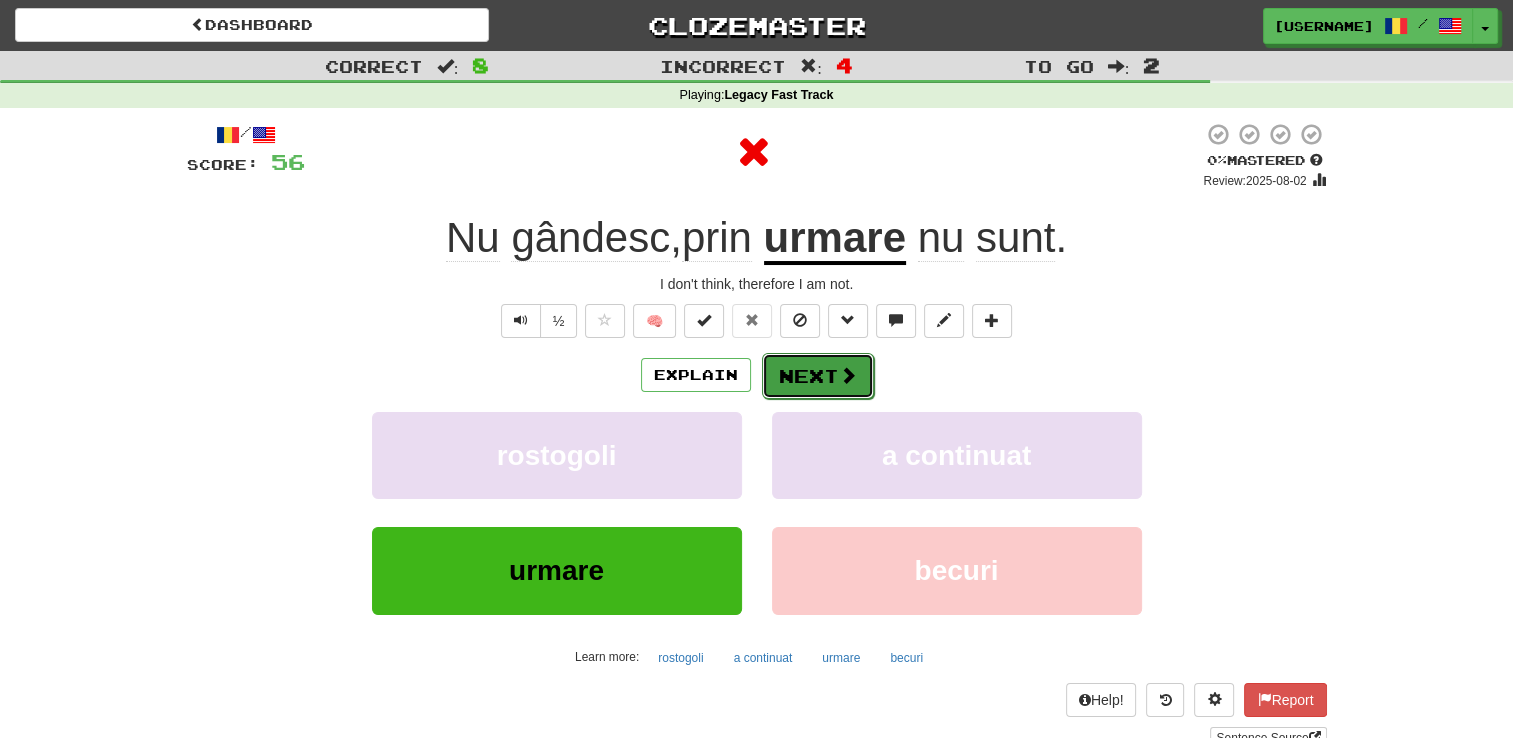 click on "Next" at bounding box center (818, 376) 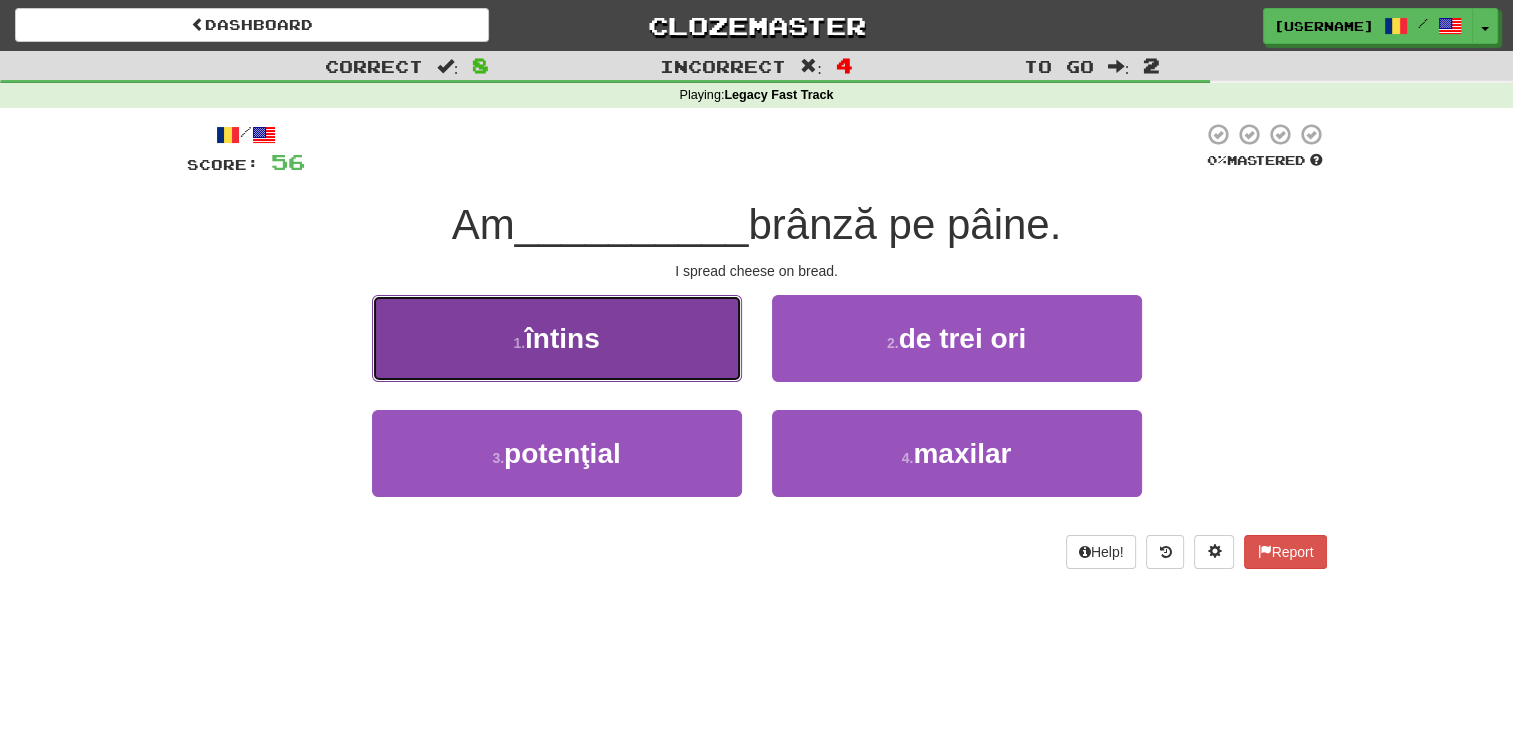 click on "1 .  întins" at bounding box center [557, 338] 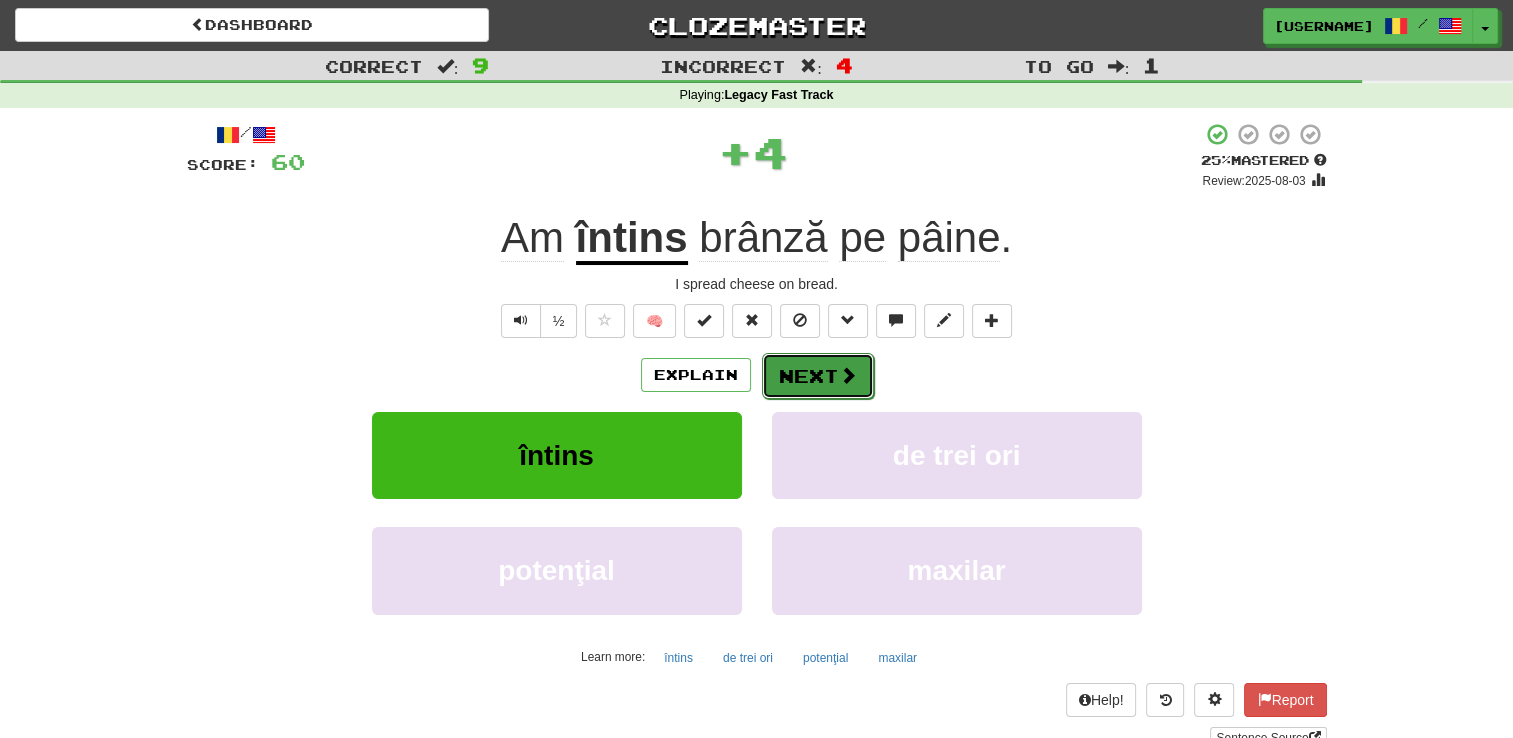 click on "Next" at bounding box center (818, 376) 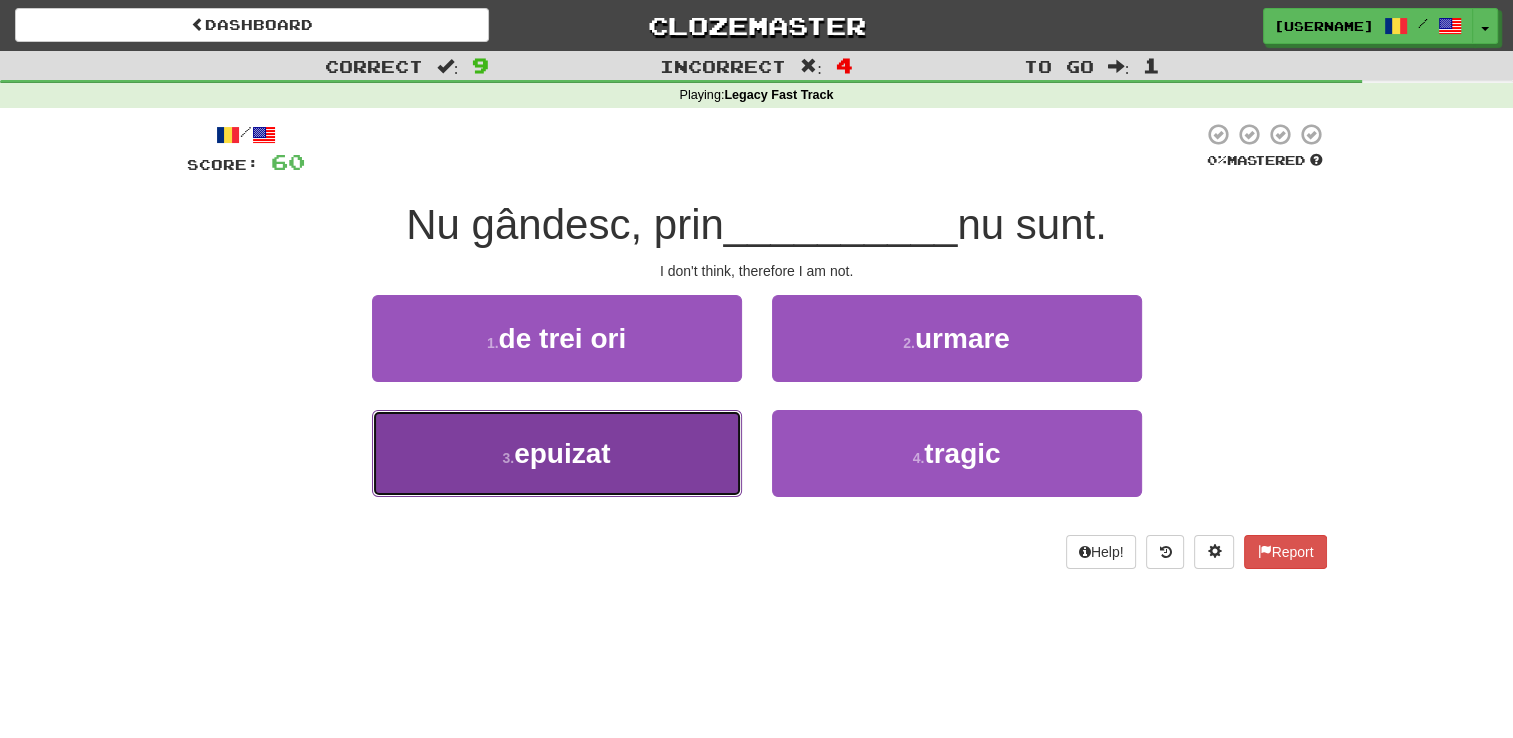 click on "3 .  epuizat" at bounding box center [557, 453] 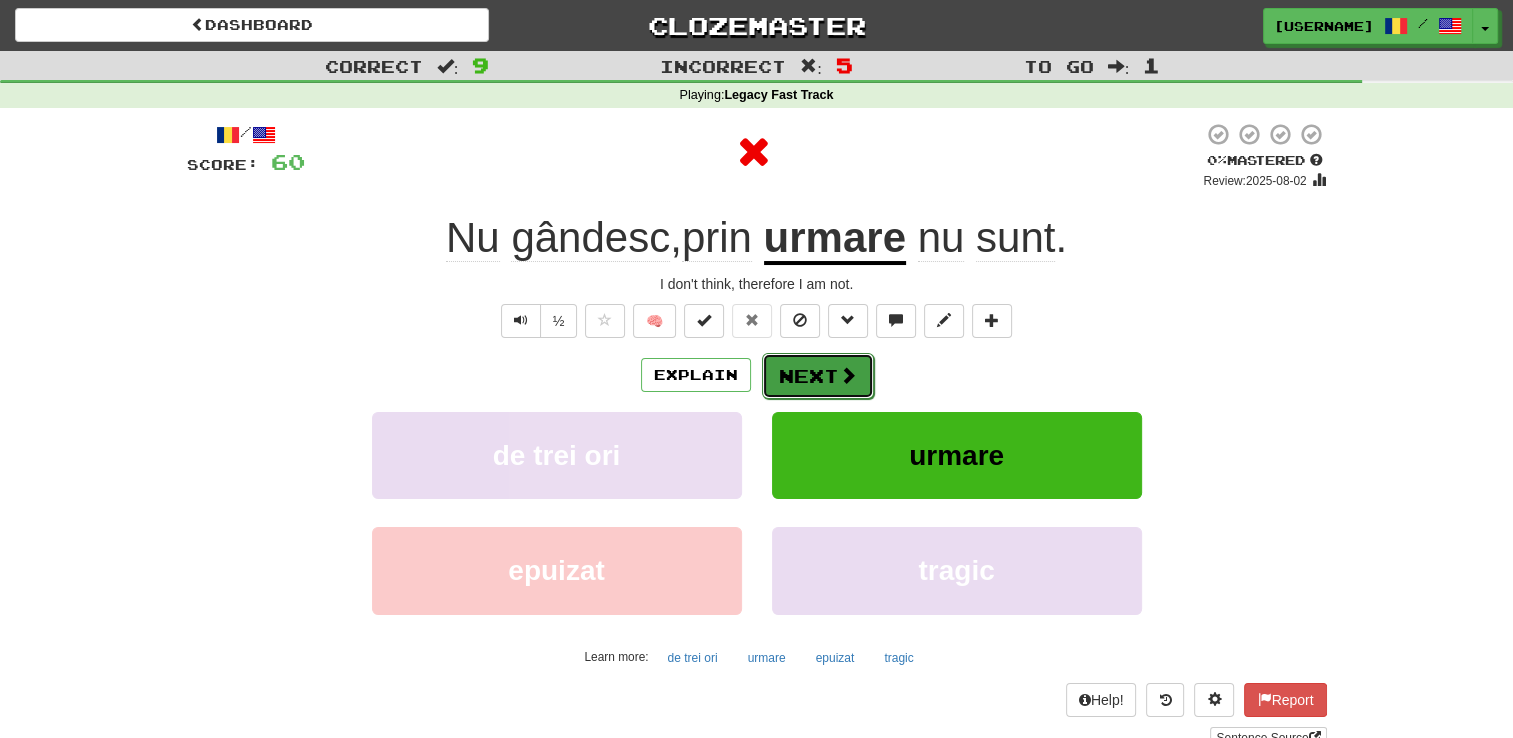 click on "Next" at bounding box center (818, 376) 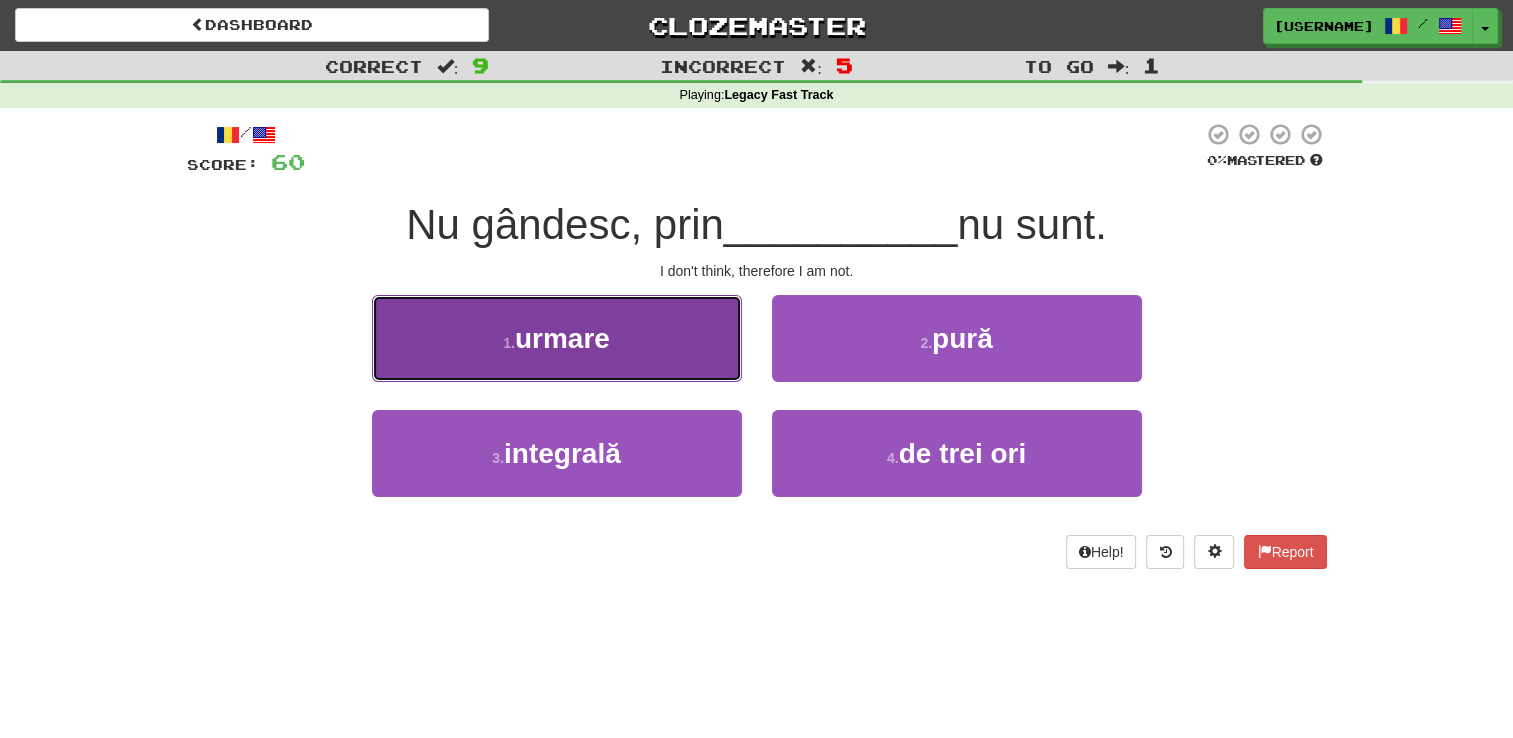 click on "1 .  urmare" at bounding box center [557, 338] 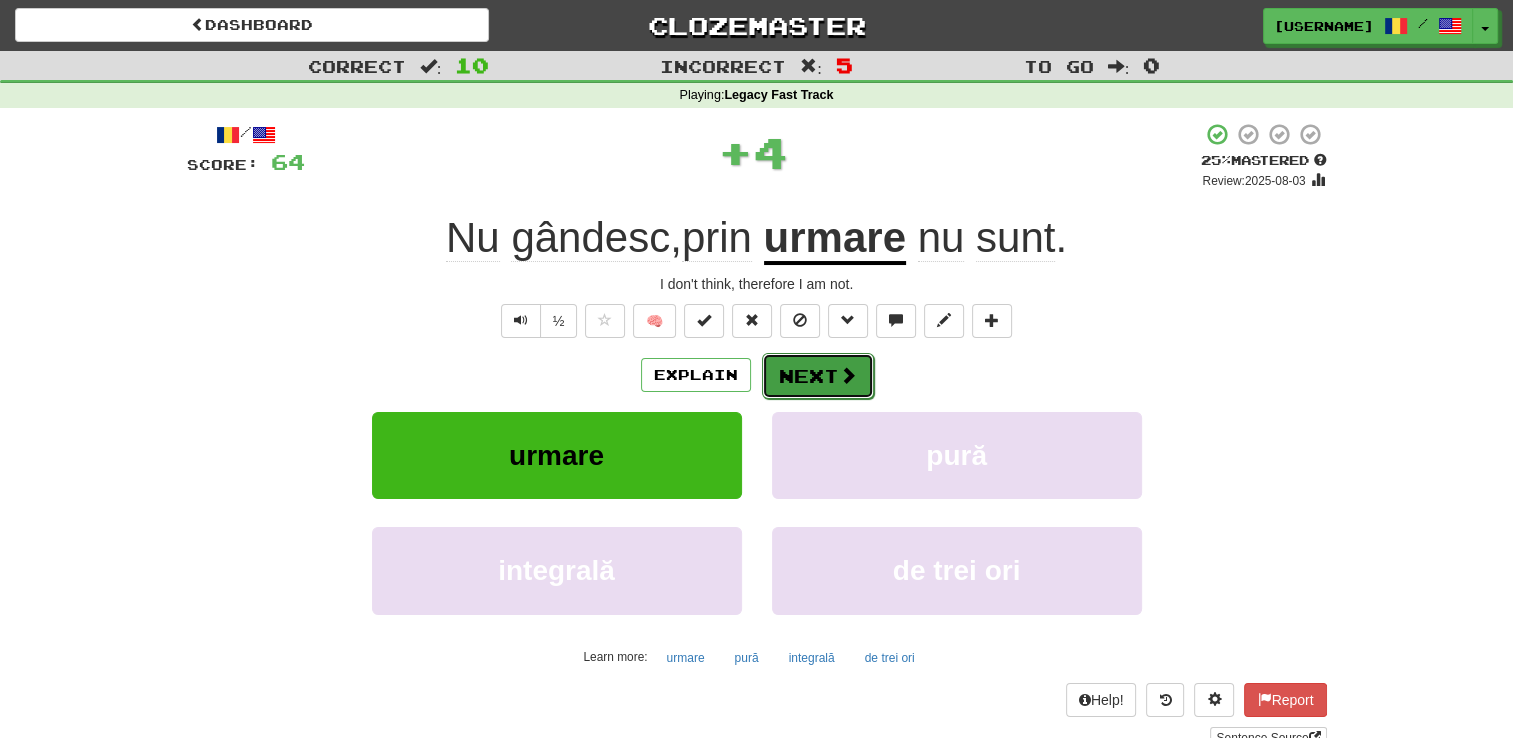 click on "Next" at bounding box center (818, 376) 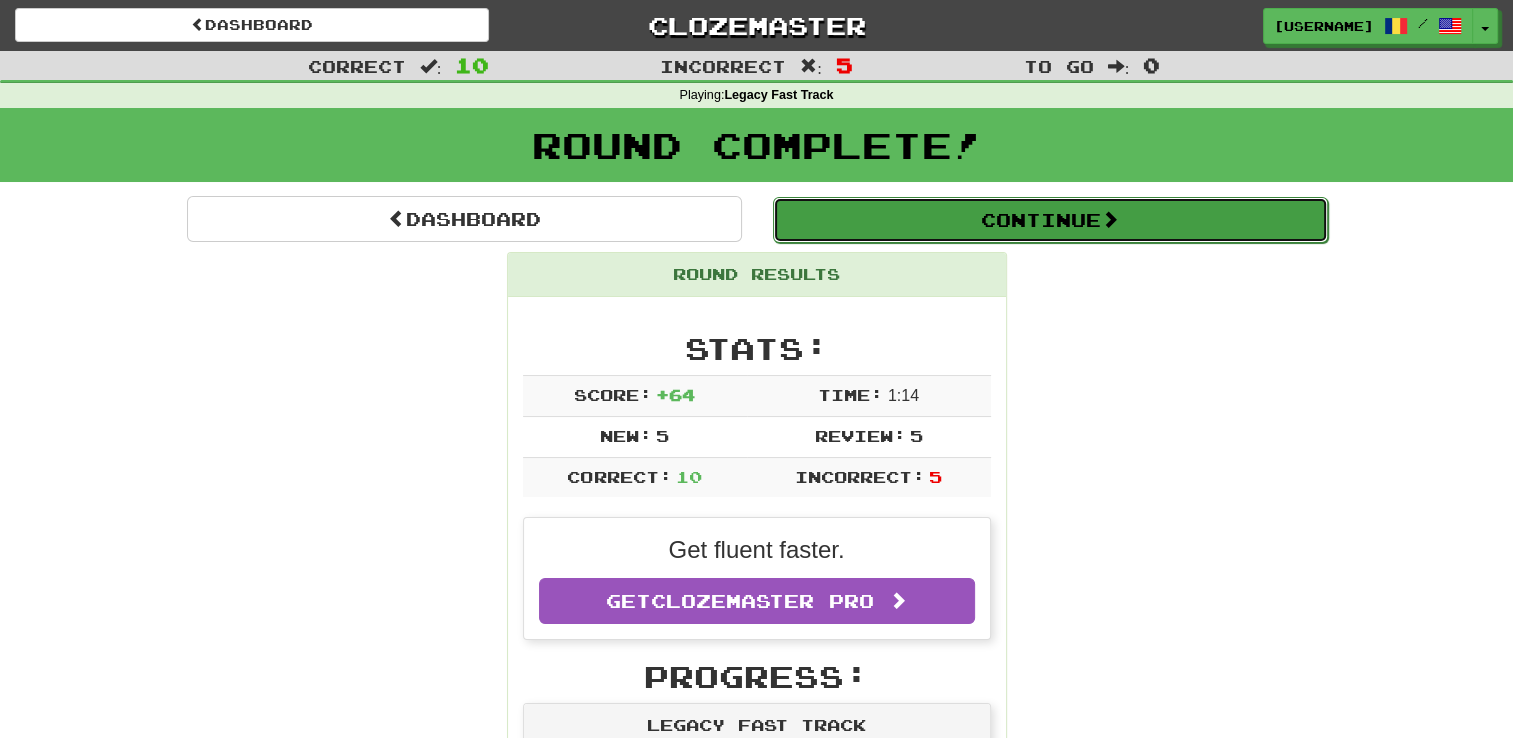 click on "Continue" at bounding box center [1050, 220] 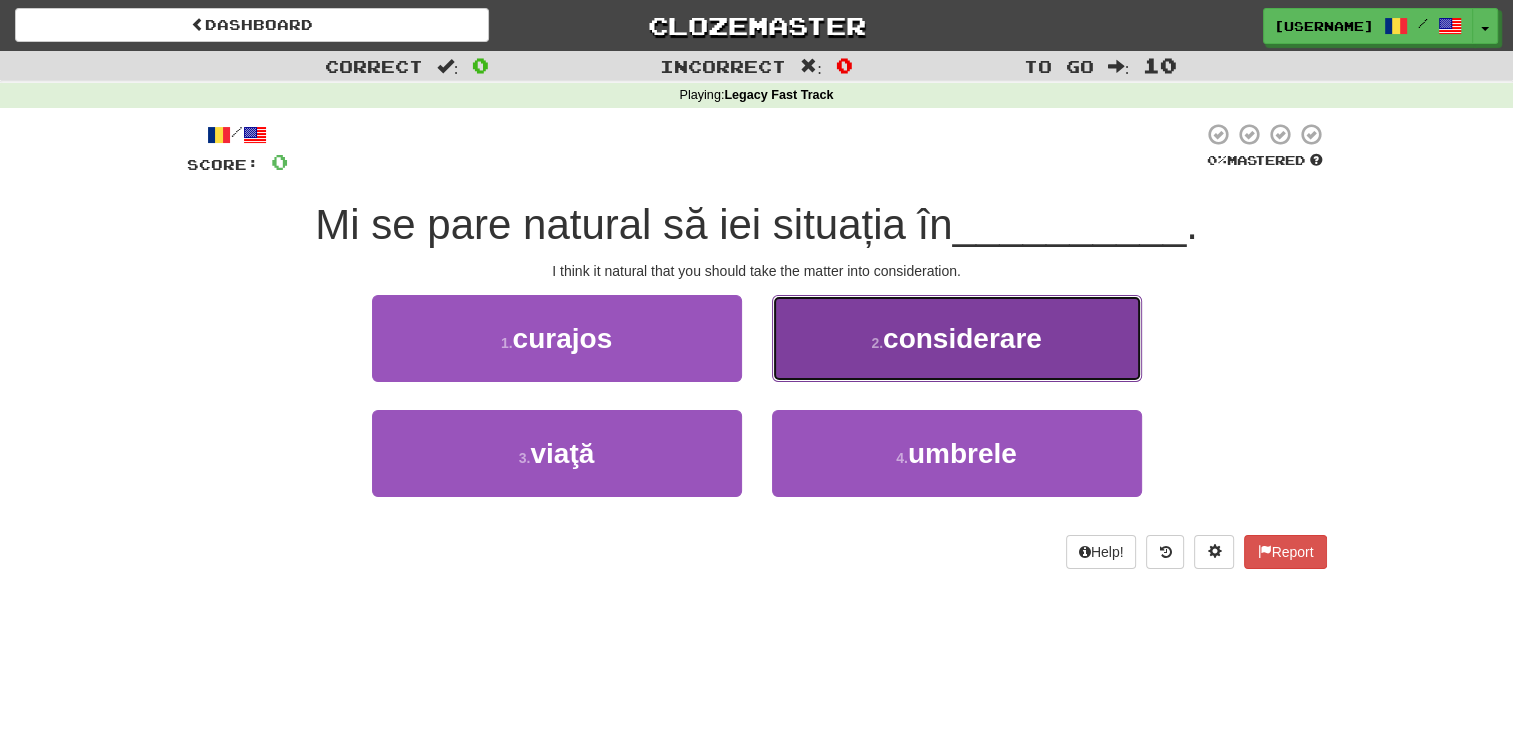 click on "2 .  considerare" at bounding box center [957, 338] 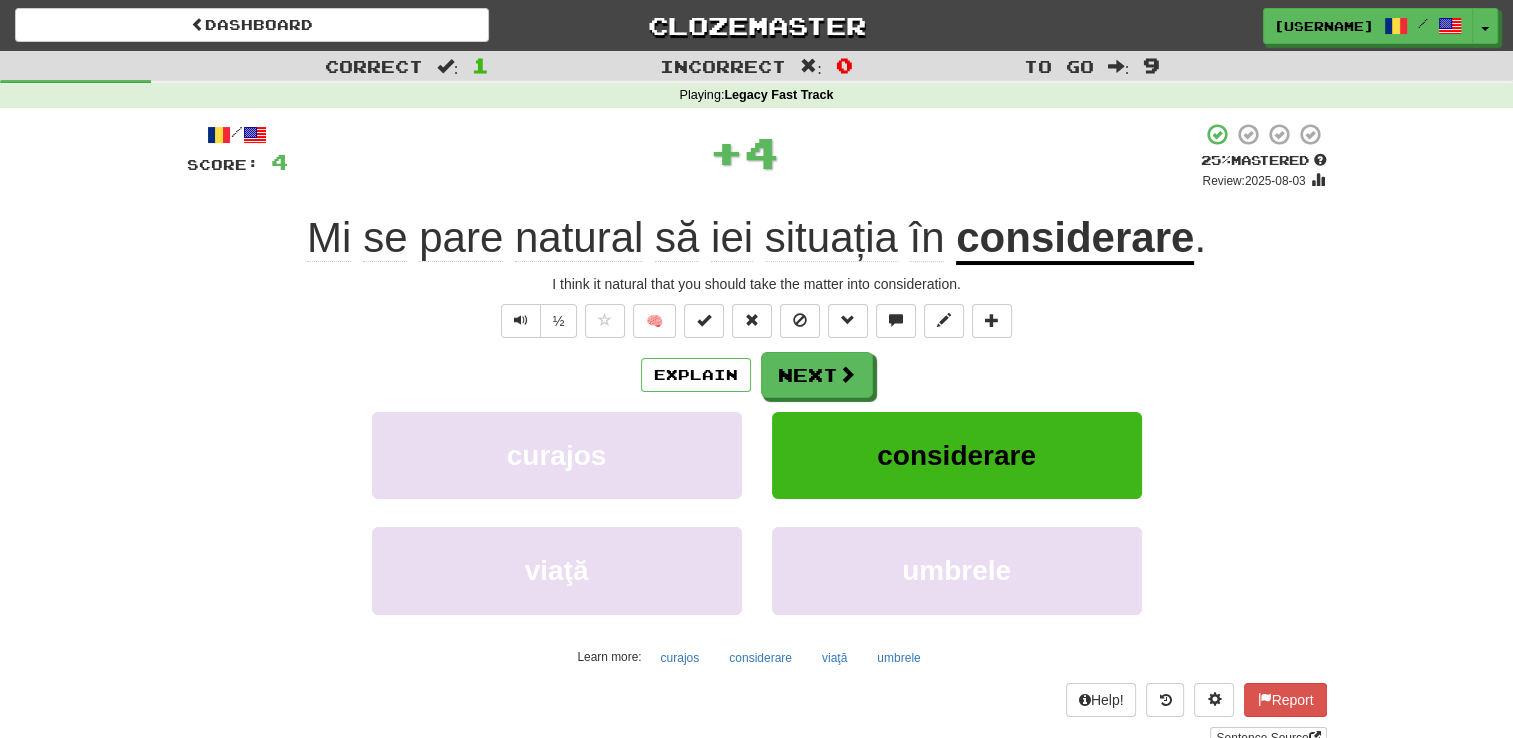 click on "/  Score:   4 + 4 25 %  Mastered Review:  2025-08-03 Mi   se   pare   natural   să   iei   situația   în   considerare . I think it natural that you should take the matter into consideration. ½ 🧠 Explain Next curajos considerare viaţă umbrele Learn more: curajos considerare viaţă umbrele  Help!  Report Sentence Source" at bounding box center (757, 435) 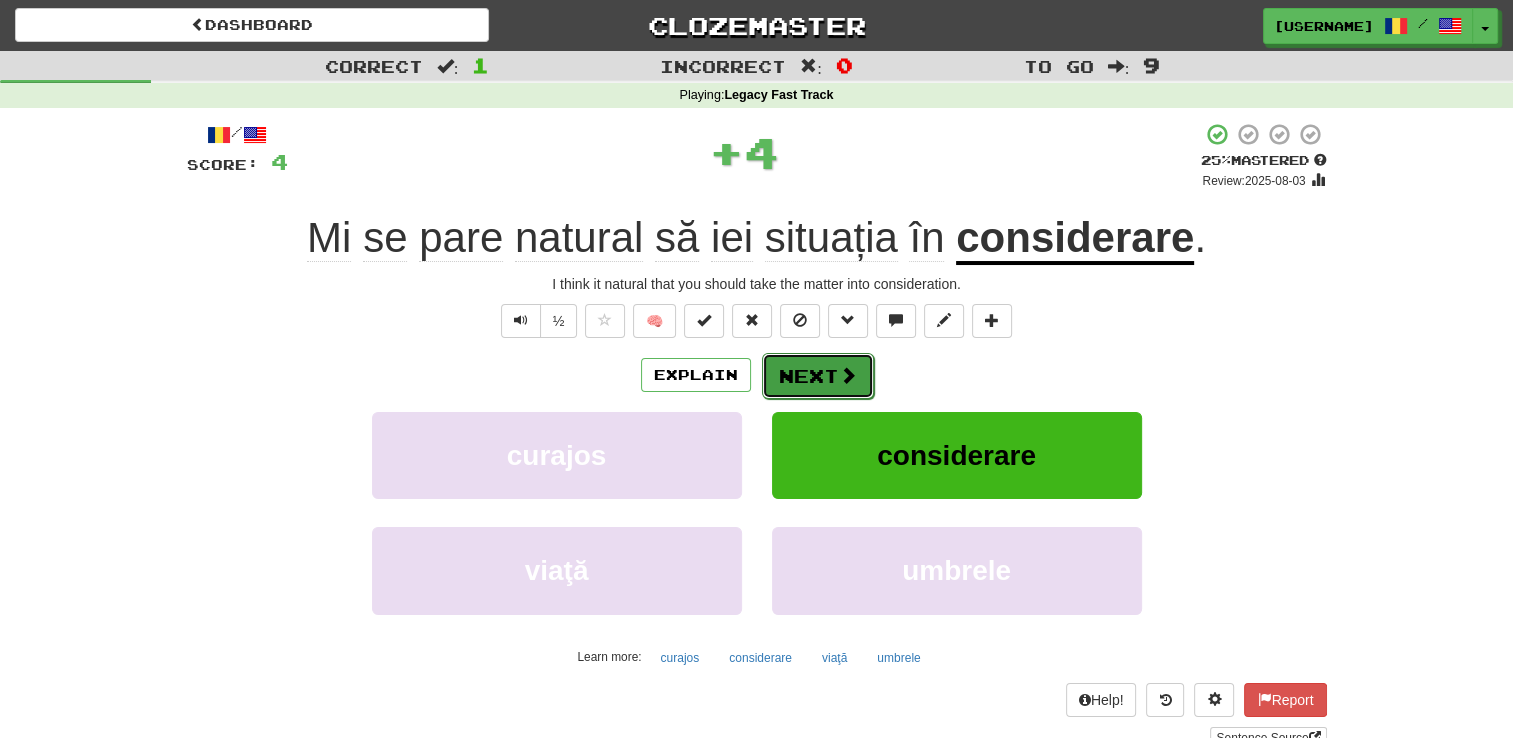 click on "Next" at bounding box center (818, 376) 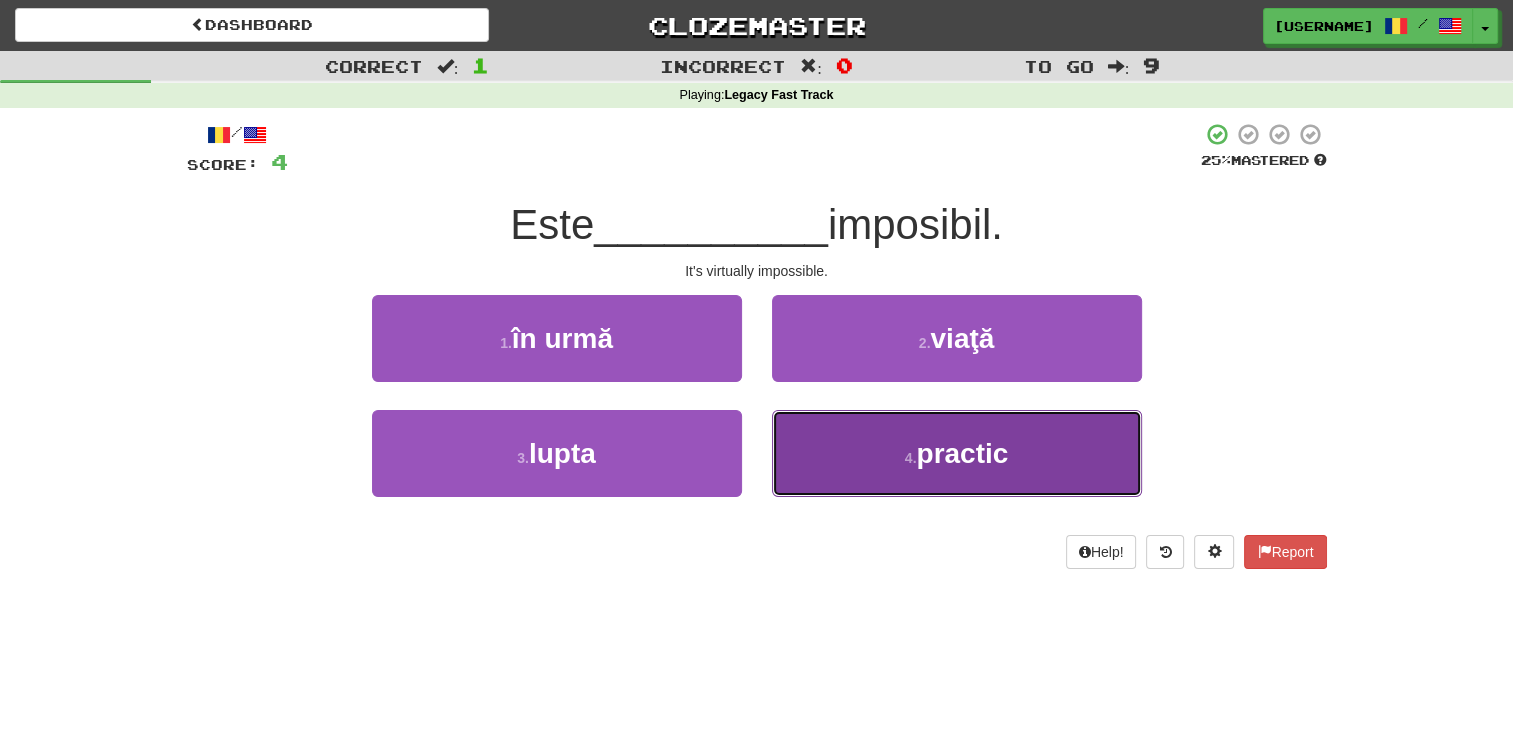 click on "4 .  practic" at bounding box center [957, 453] 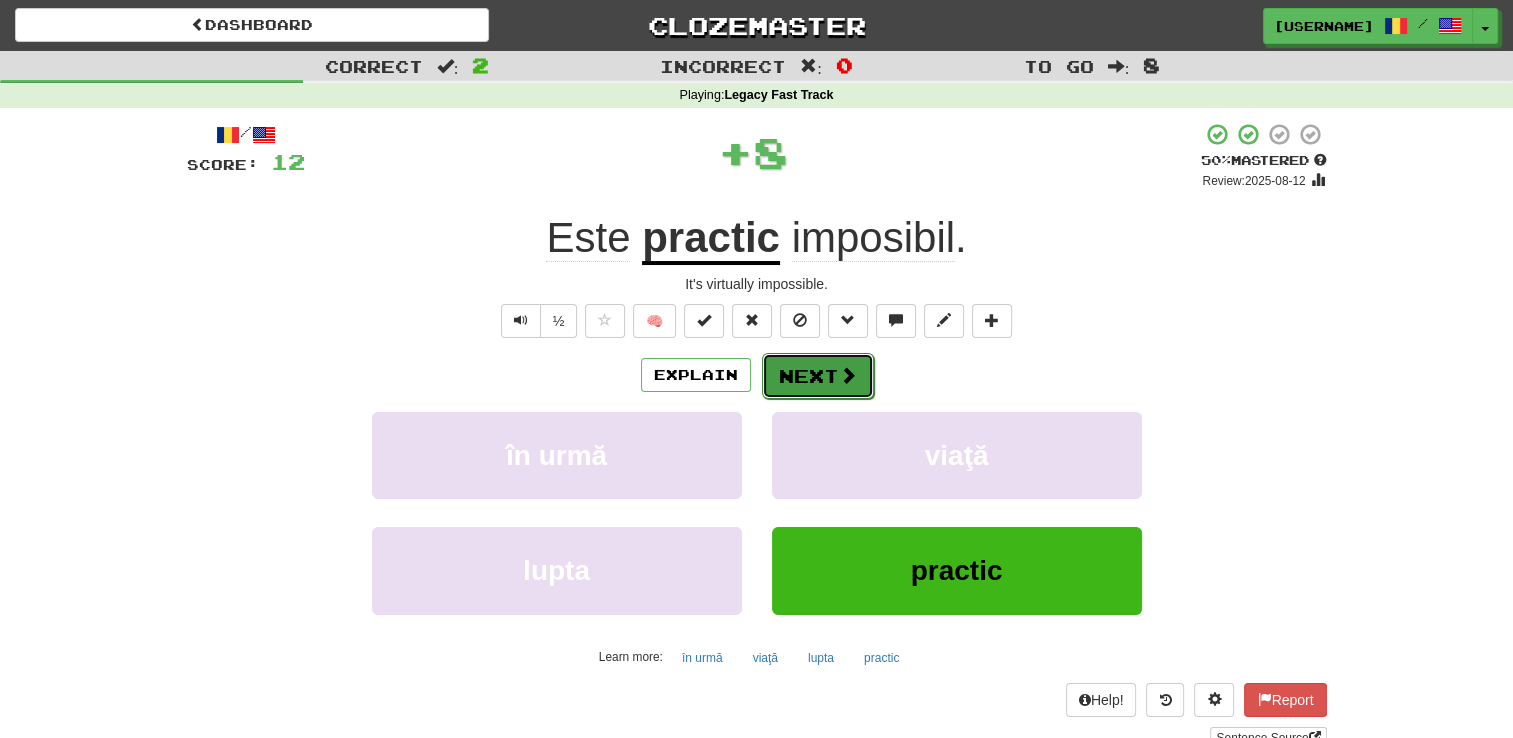 click on "Next" at bounding box center (818, 376) 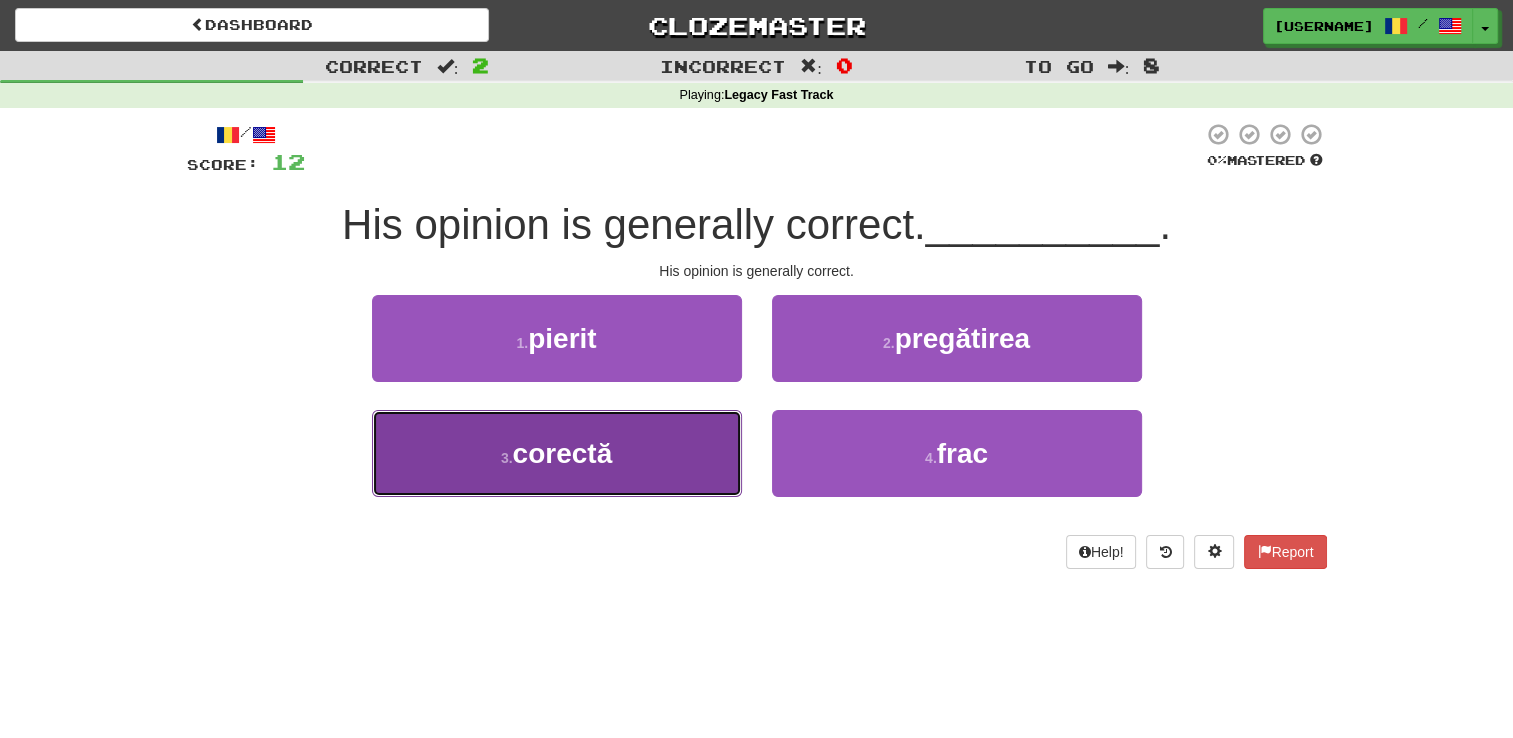 click on "3 .  corectă" at bounding box center [557, 453] 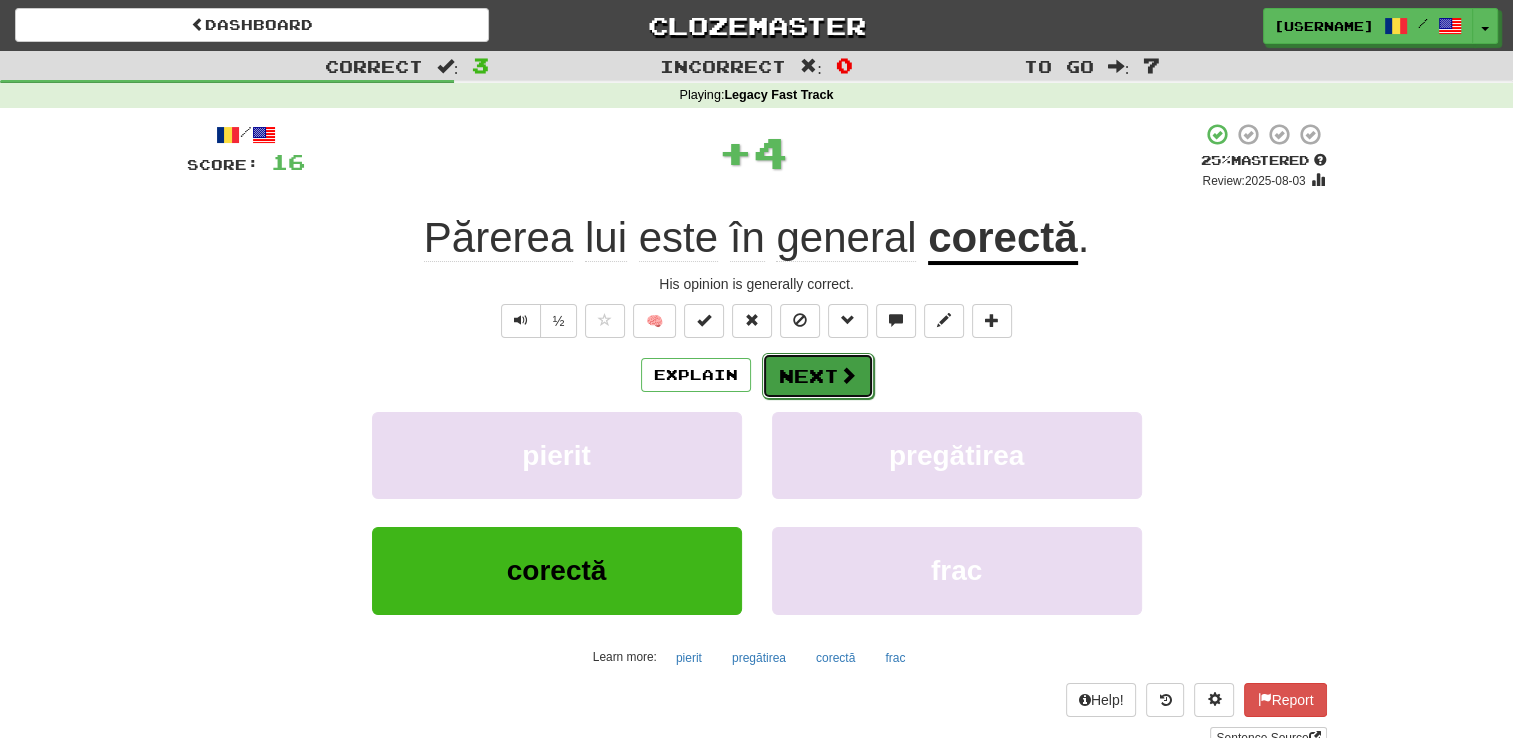 click on "Next" at bounding box center [818, 376] 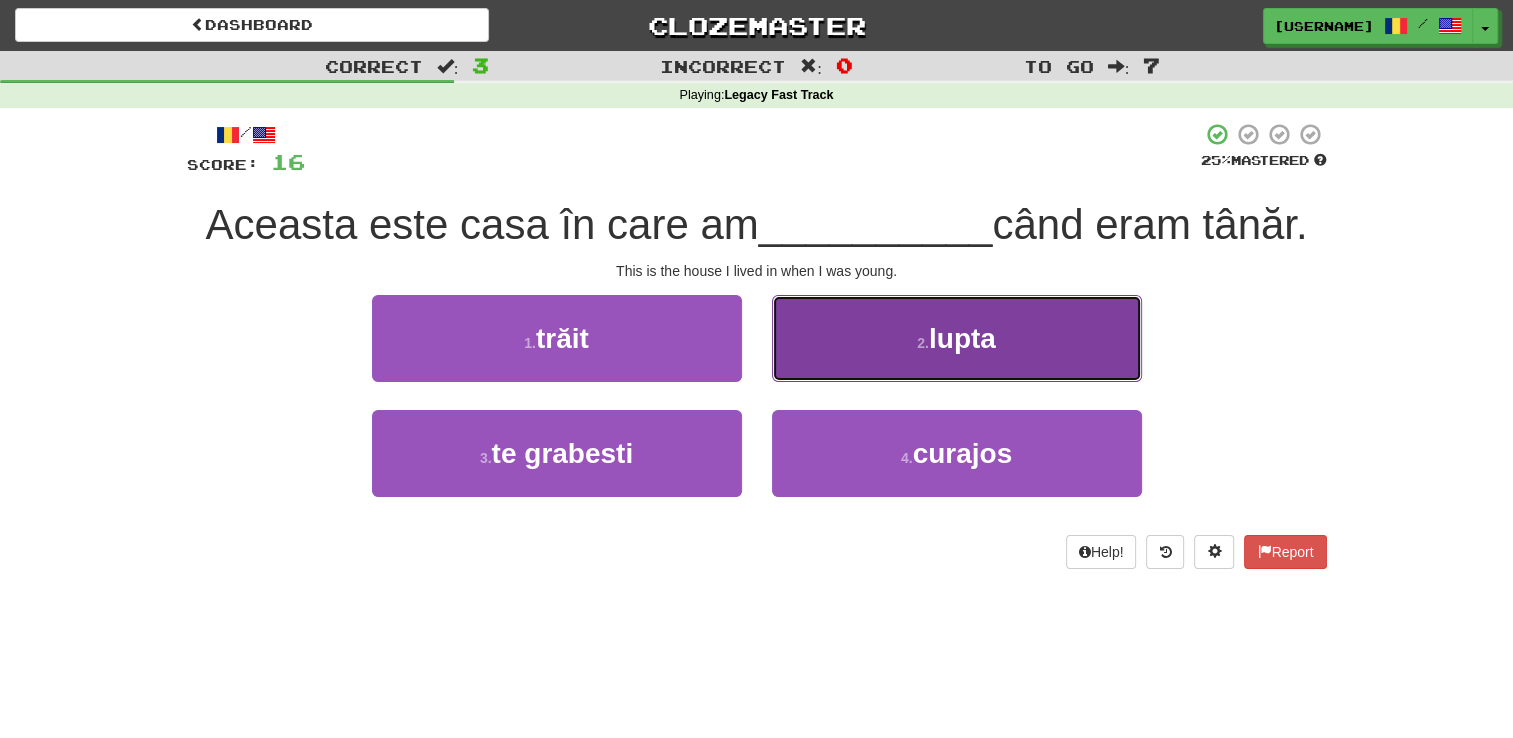 click on "2 .  lupta" at bounding box center [957, 338] 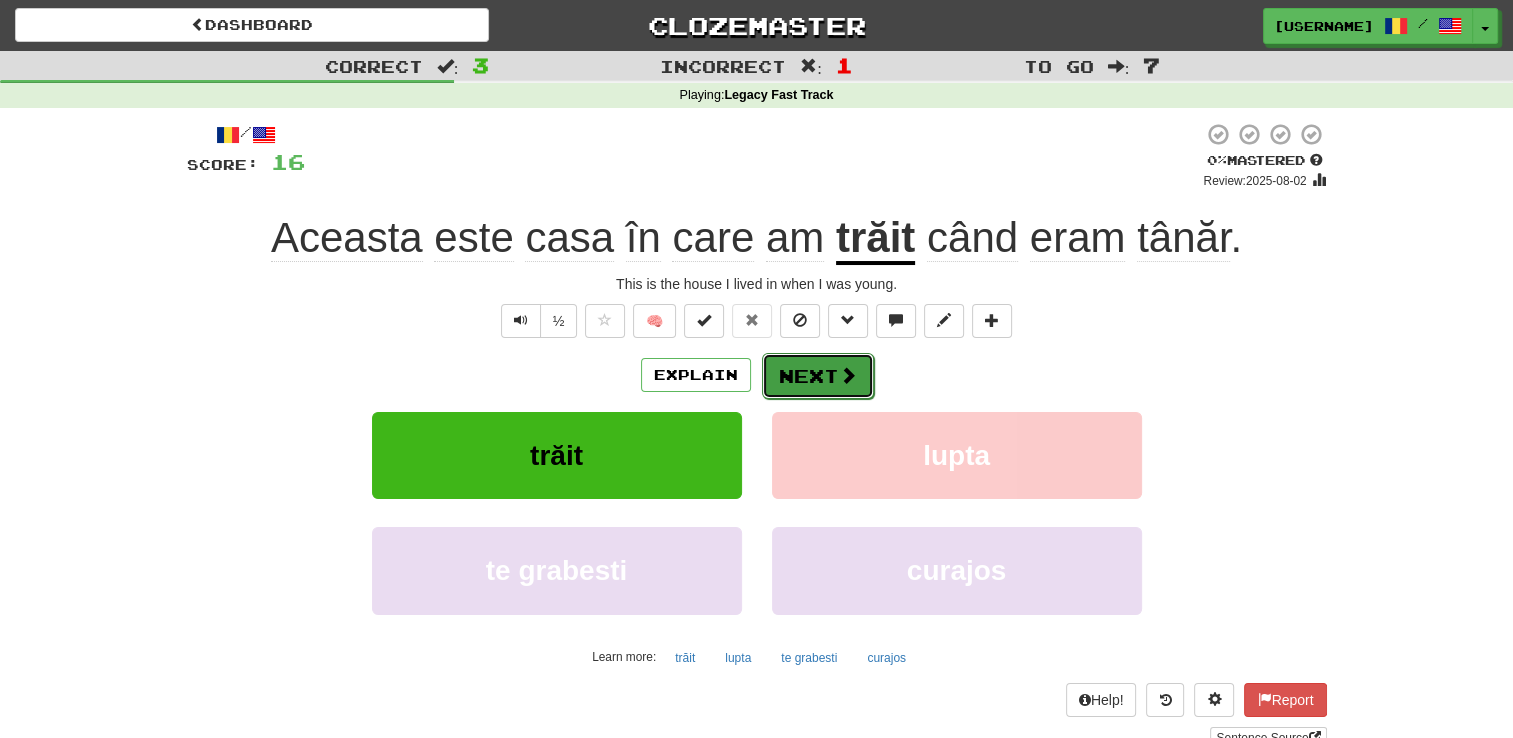 click on "Next" at bounding box center [818, 376] 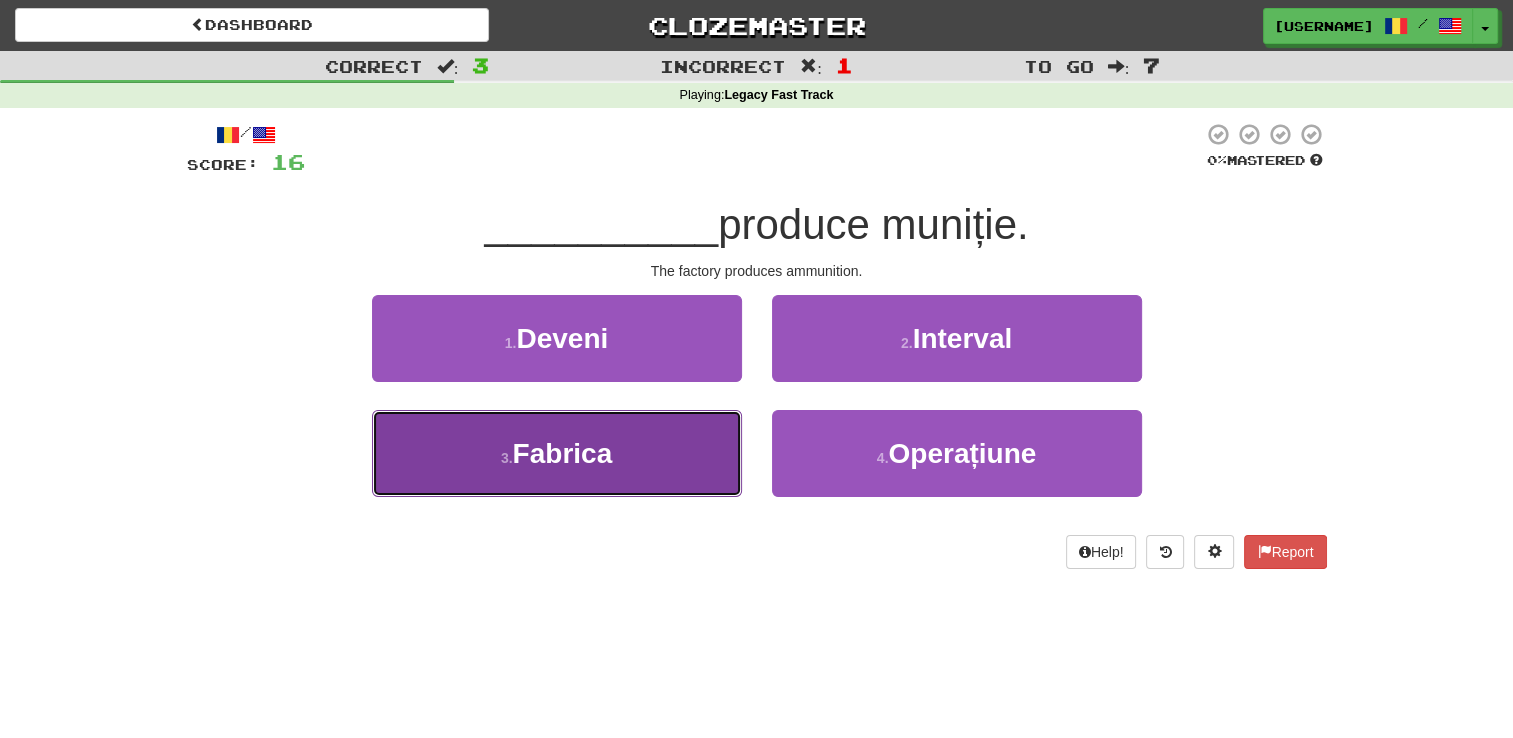 click on "3 .  Fabrica" at bounding box center (557, 453) 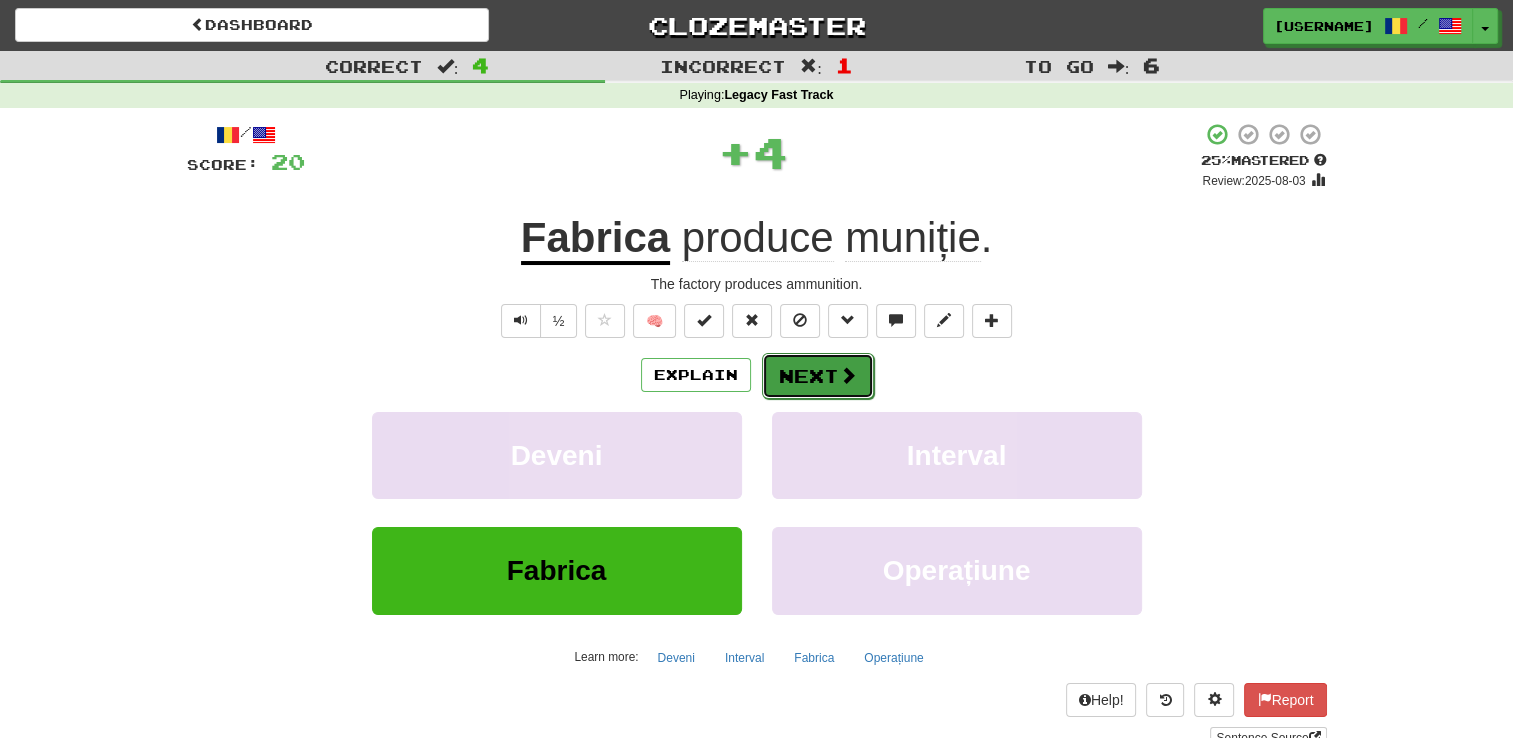 click on "Next" at bounding box center [818, 376] 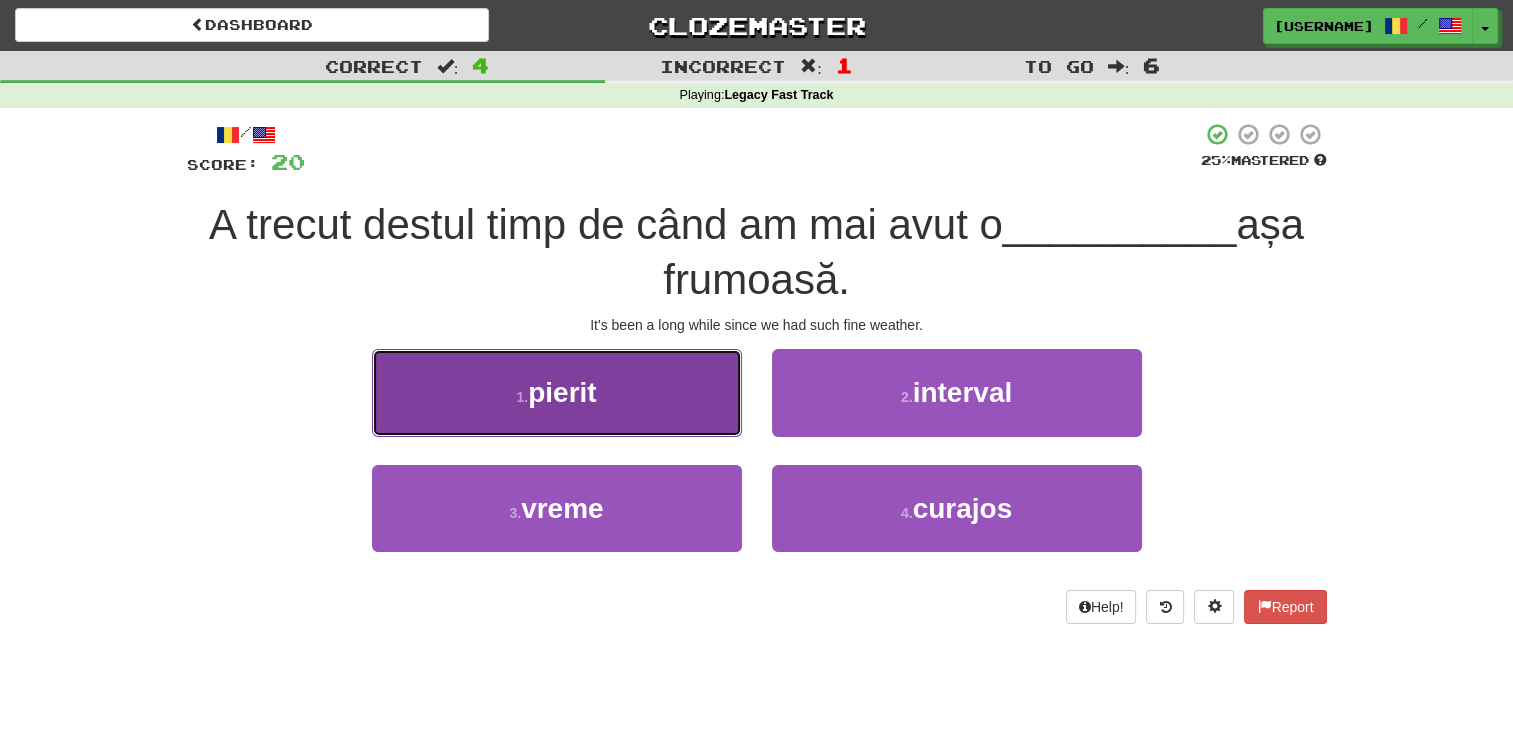 click on "1 .  pierit" at bounding box center (557, 392) 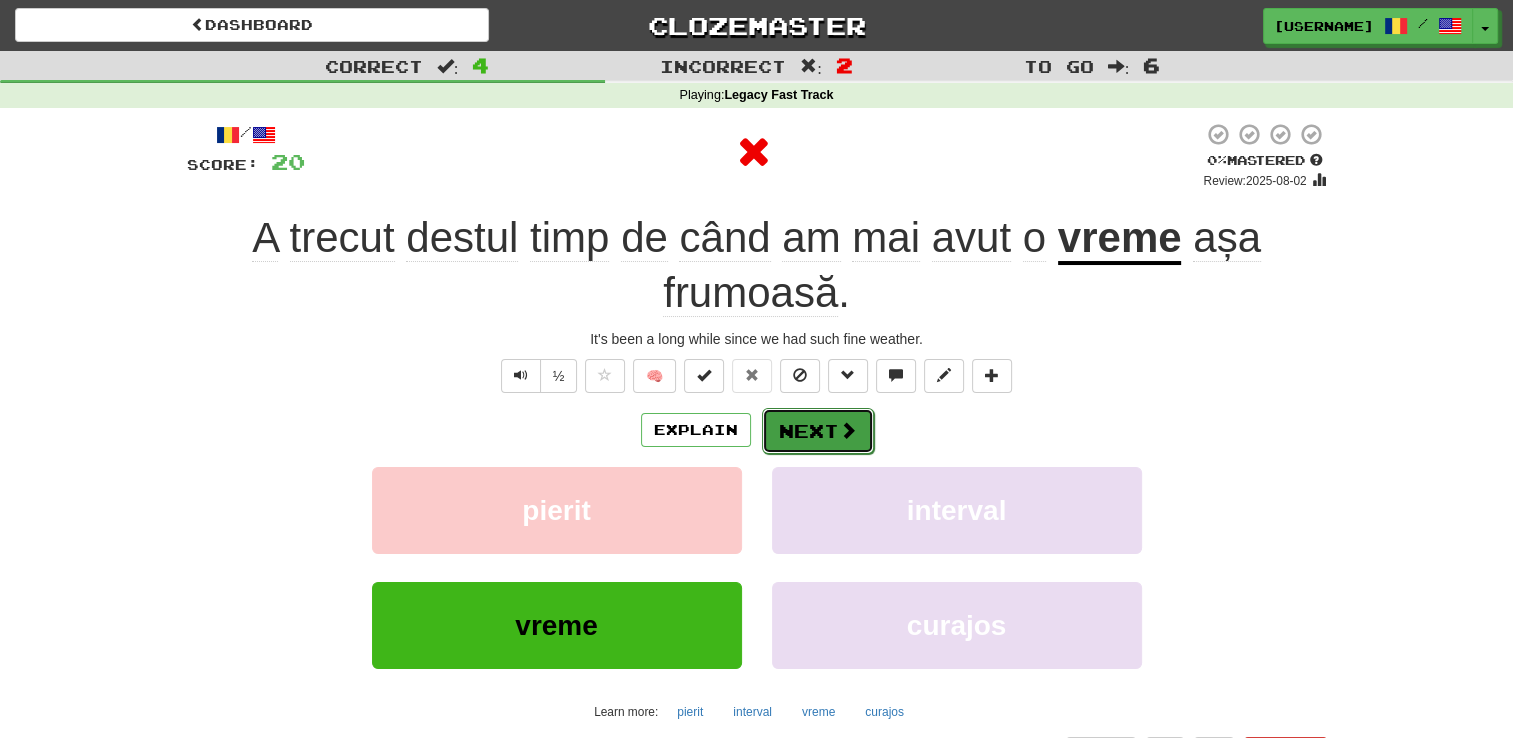 click on "Next" at bounding box center [818, 431] 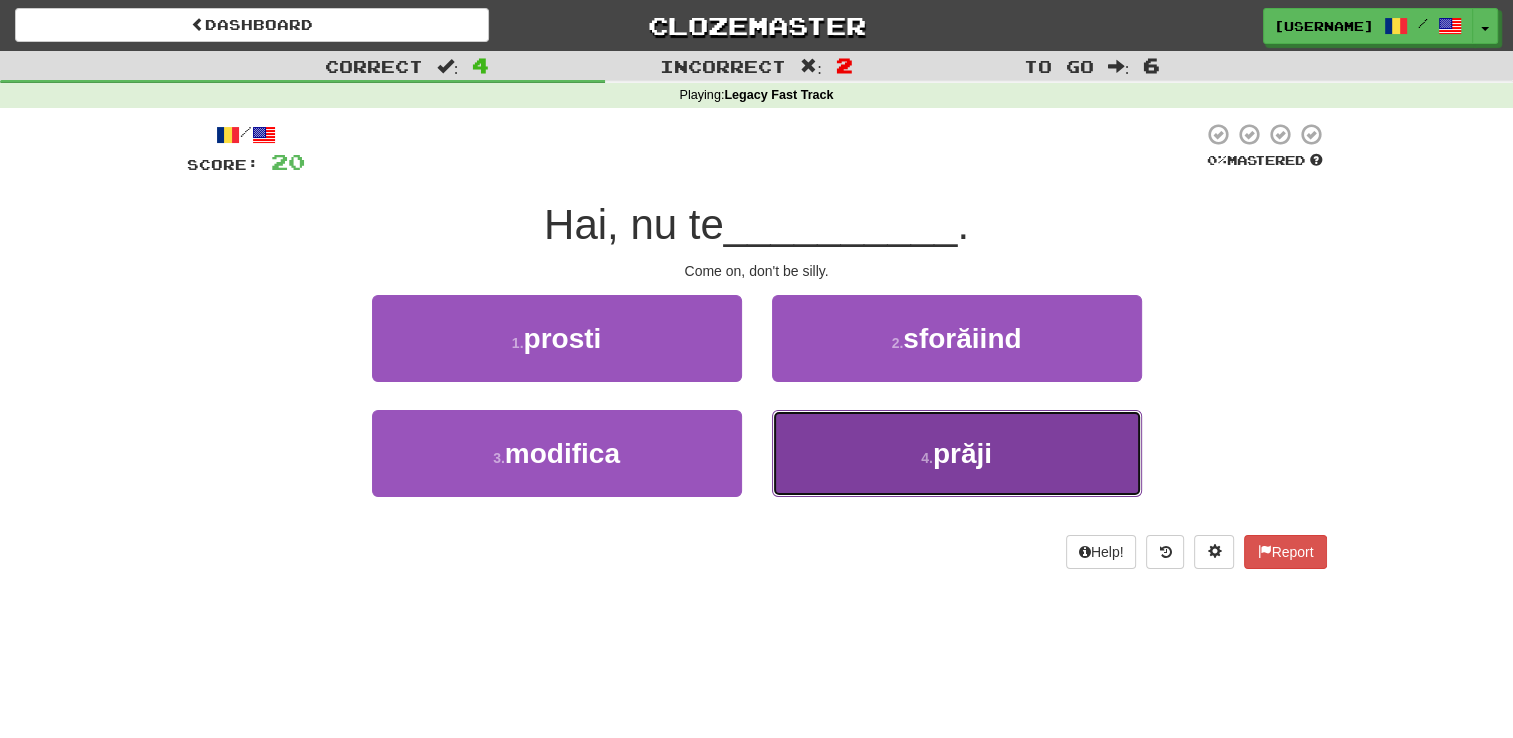 click on "4 .  prăji" at bounding box center (957, 453) 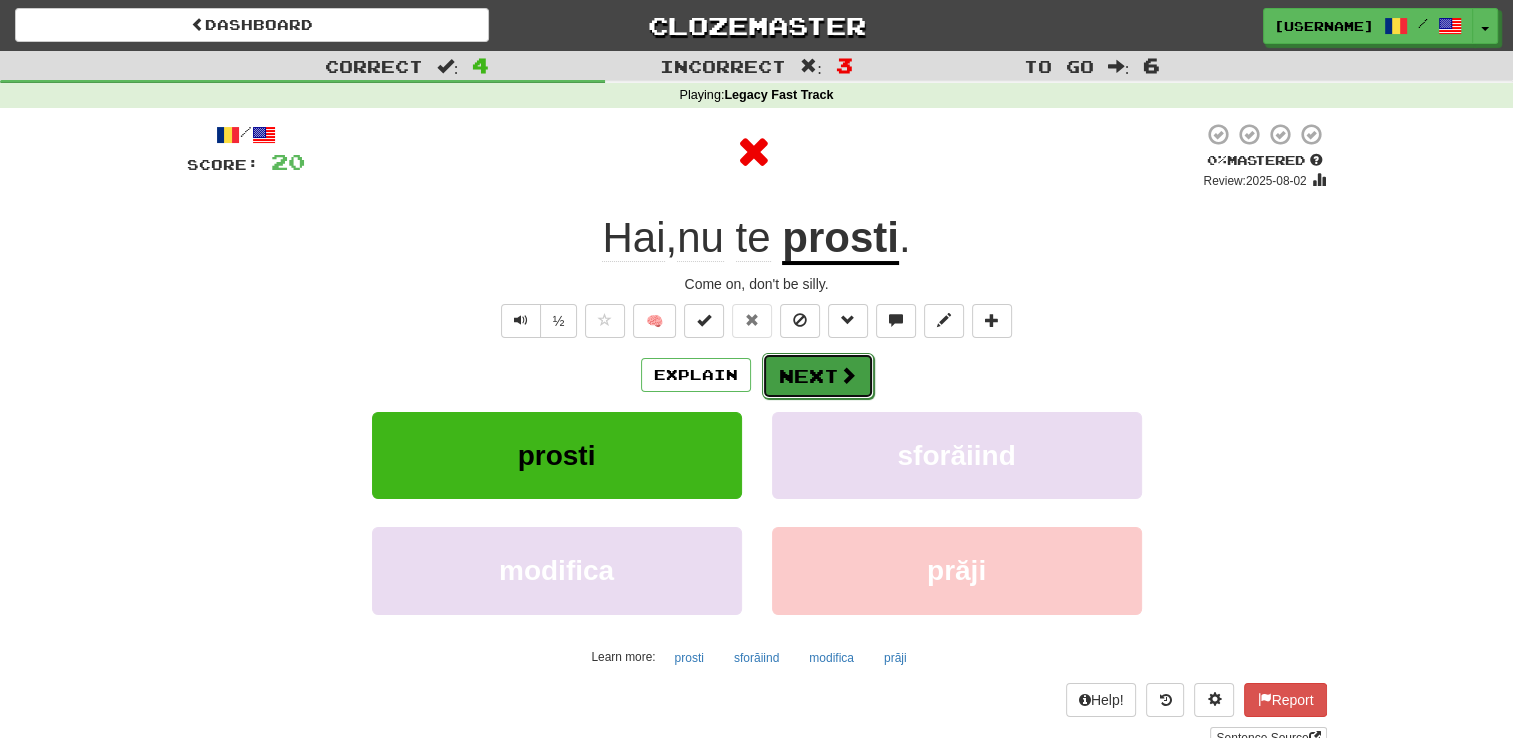 click on "Next" at bounding box center [818, 376] 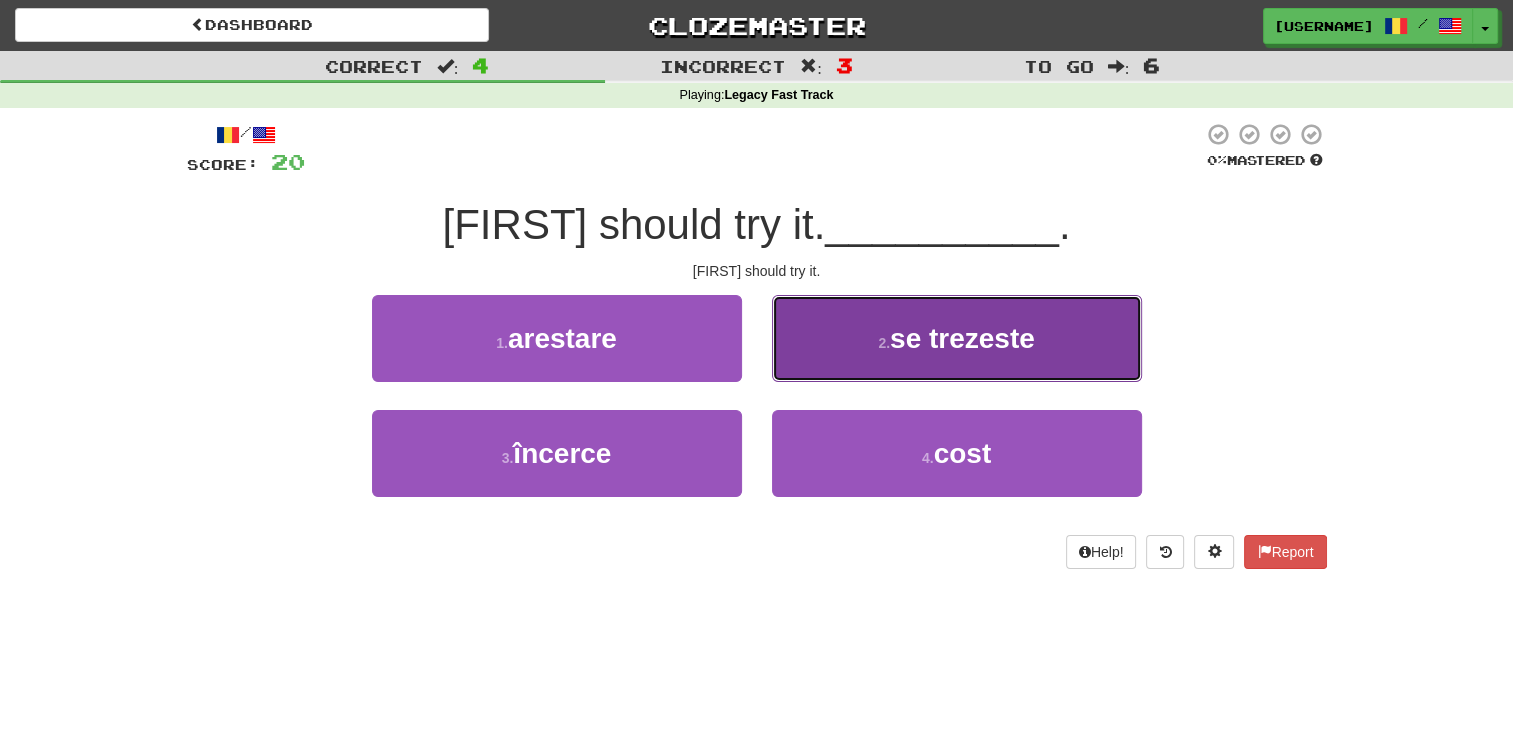click on "2 .  se trezeste" at bounding box center [957, 338] 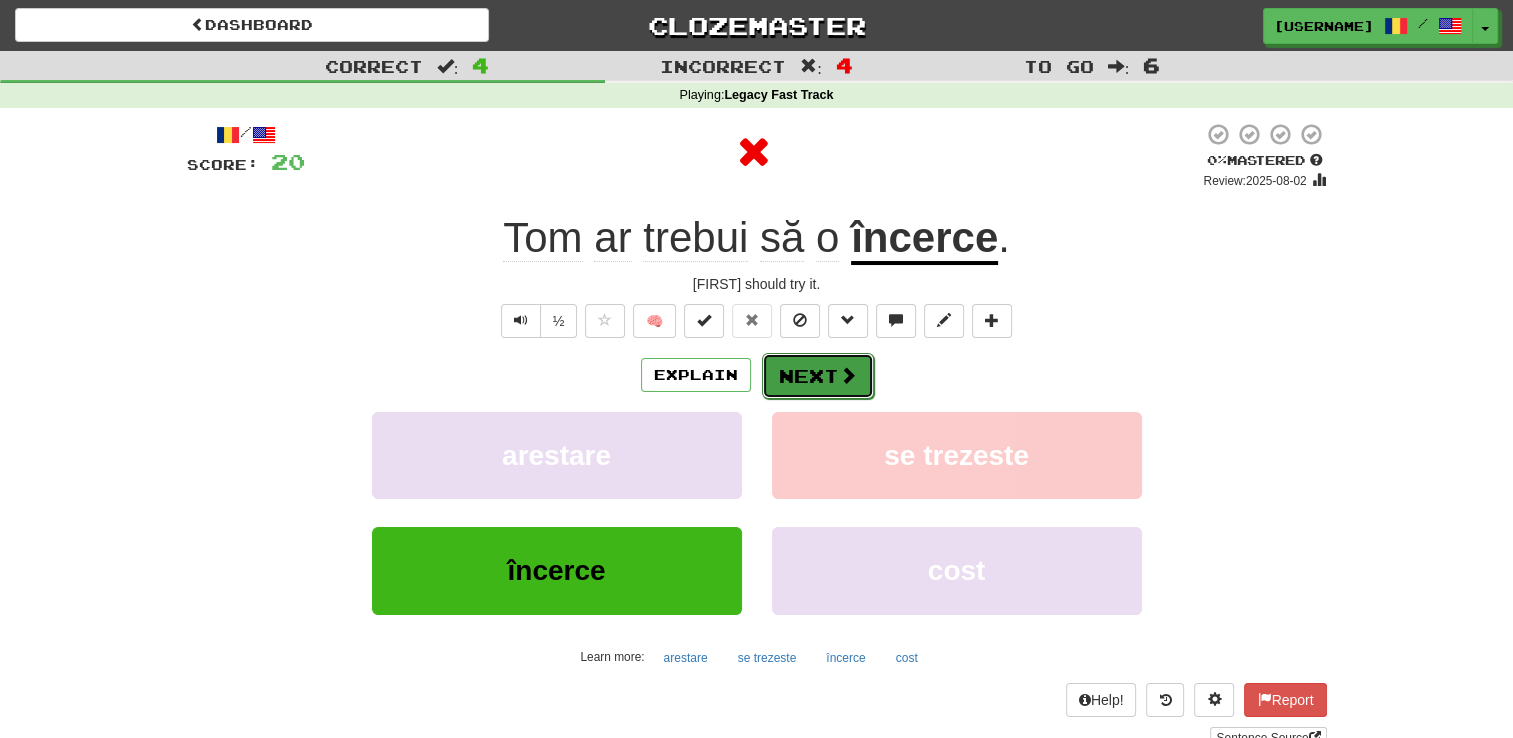 click on "Next" at bounding box center (818, 376) 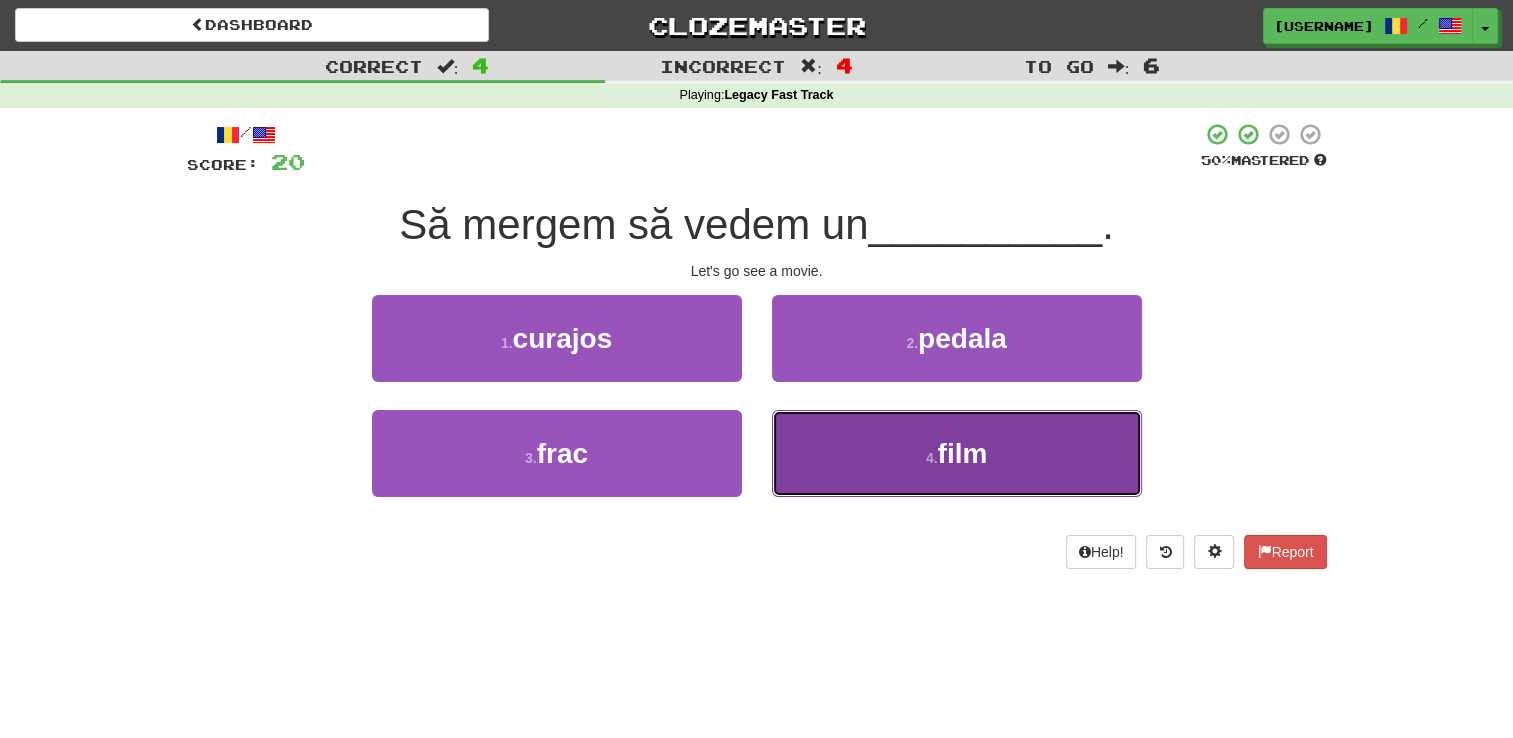 click on "4 .  film" at bounding box center (957, 453) 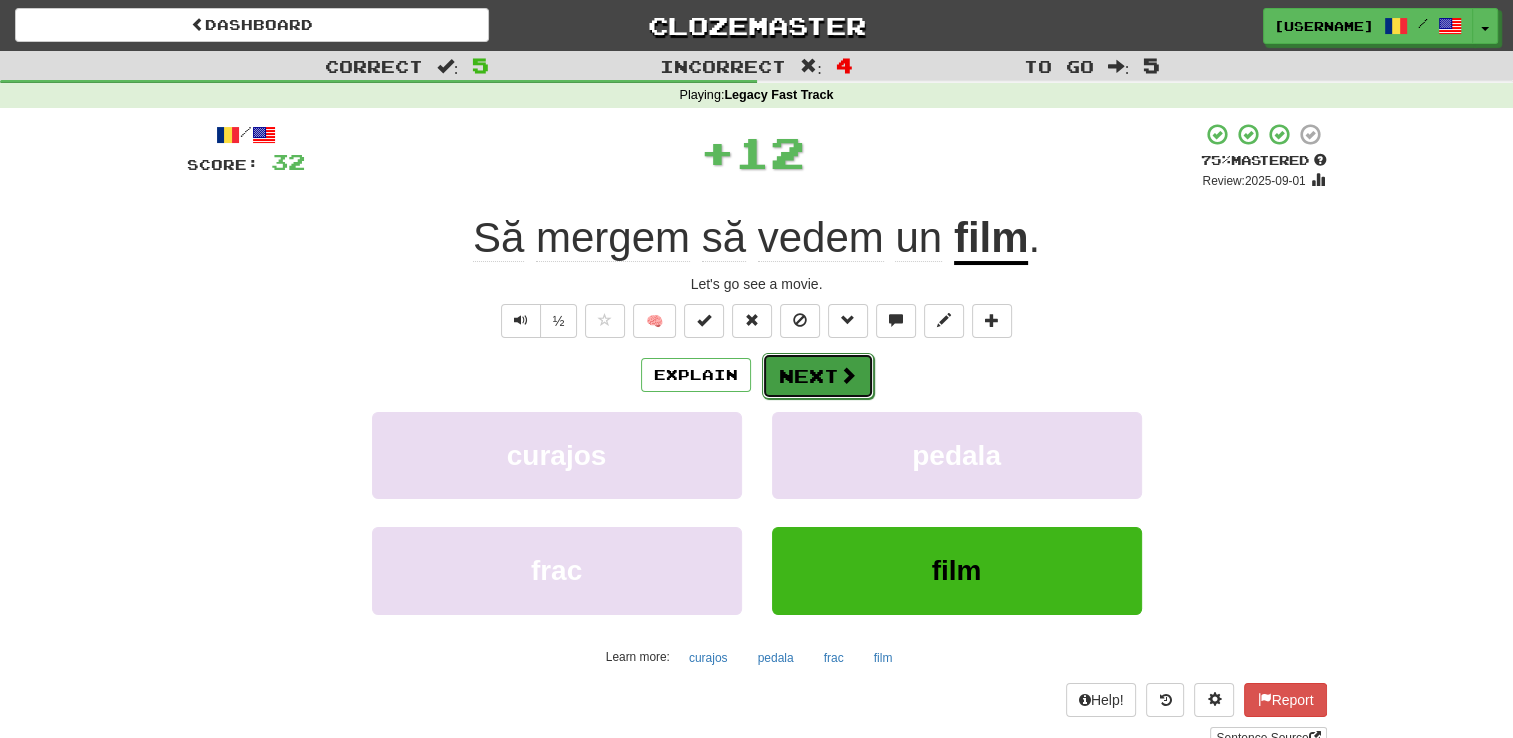 click on "Next" at bounding box center (818, 376) 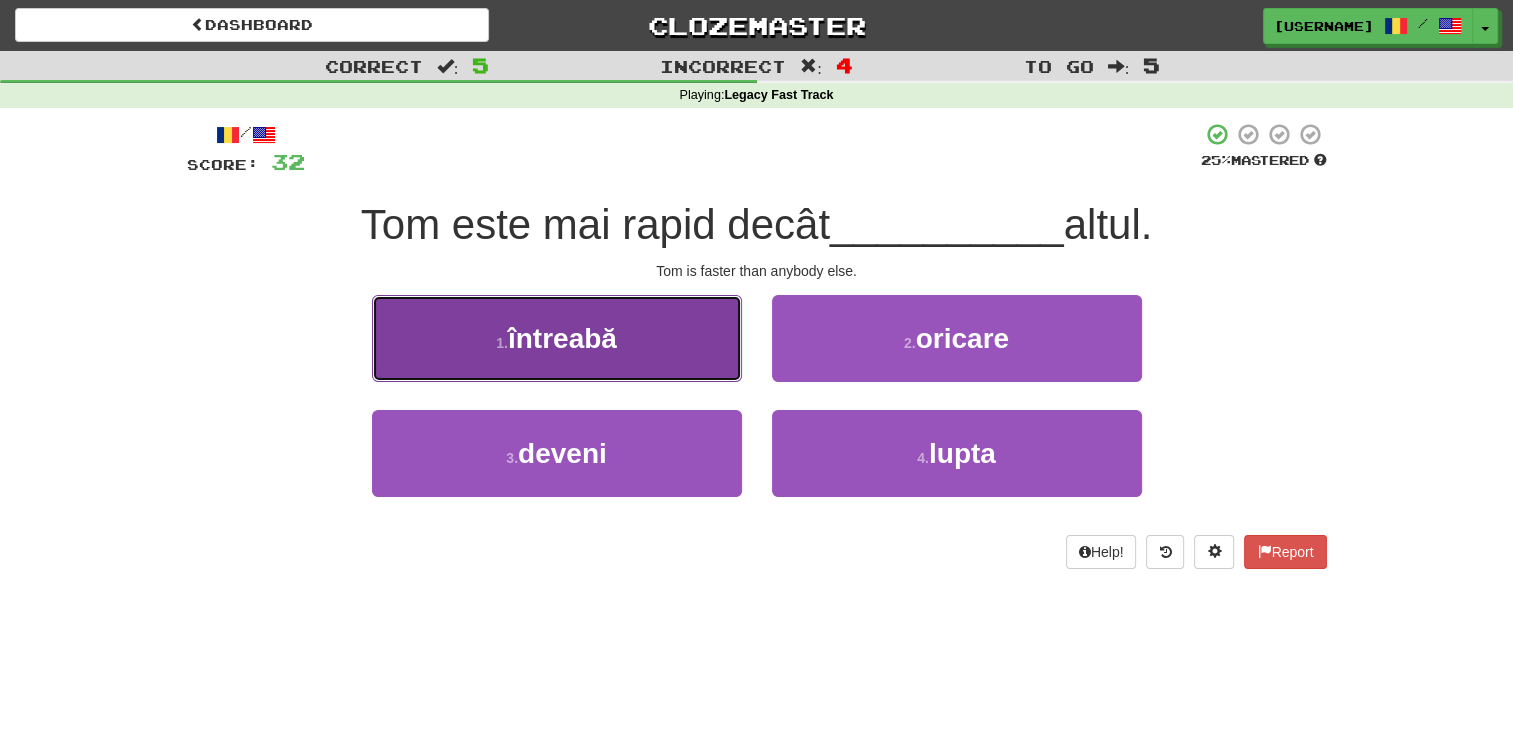 click on "1 .  întreabă" at bounding box center (557, 338) 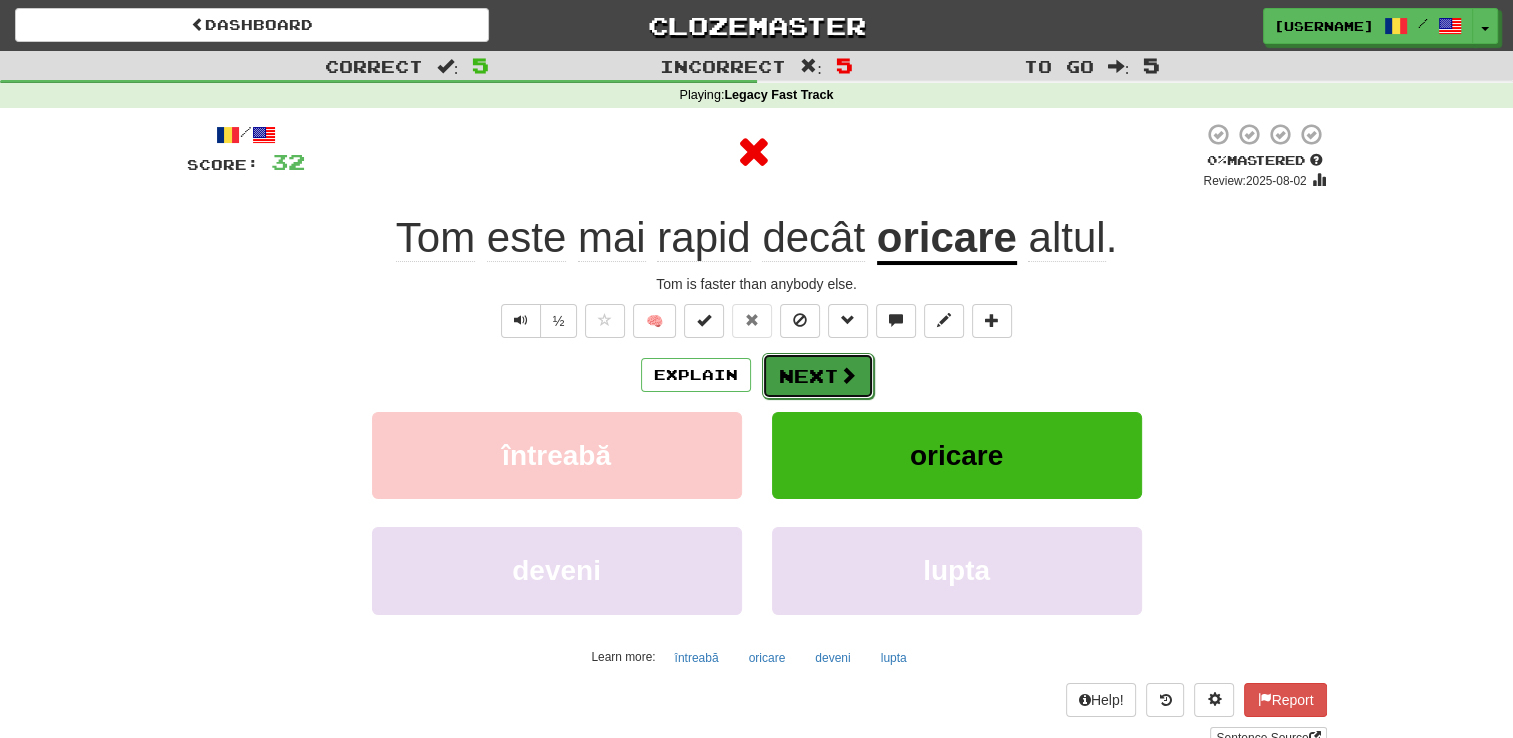 click on "Next" at bounding box center [818, 376] 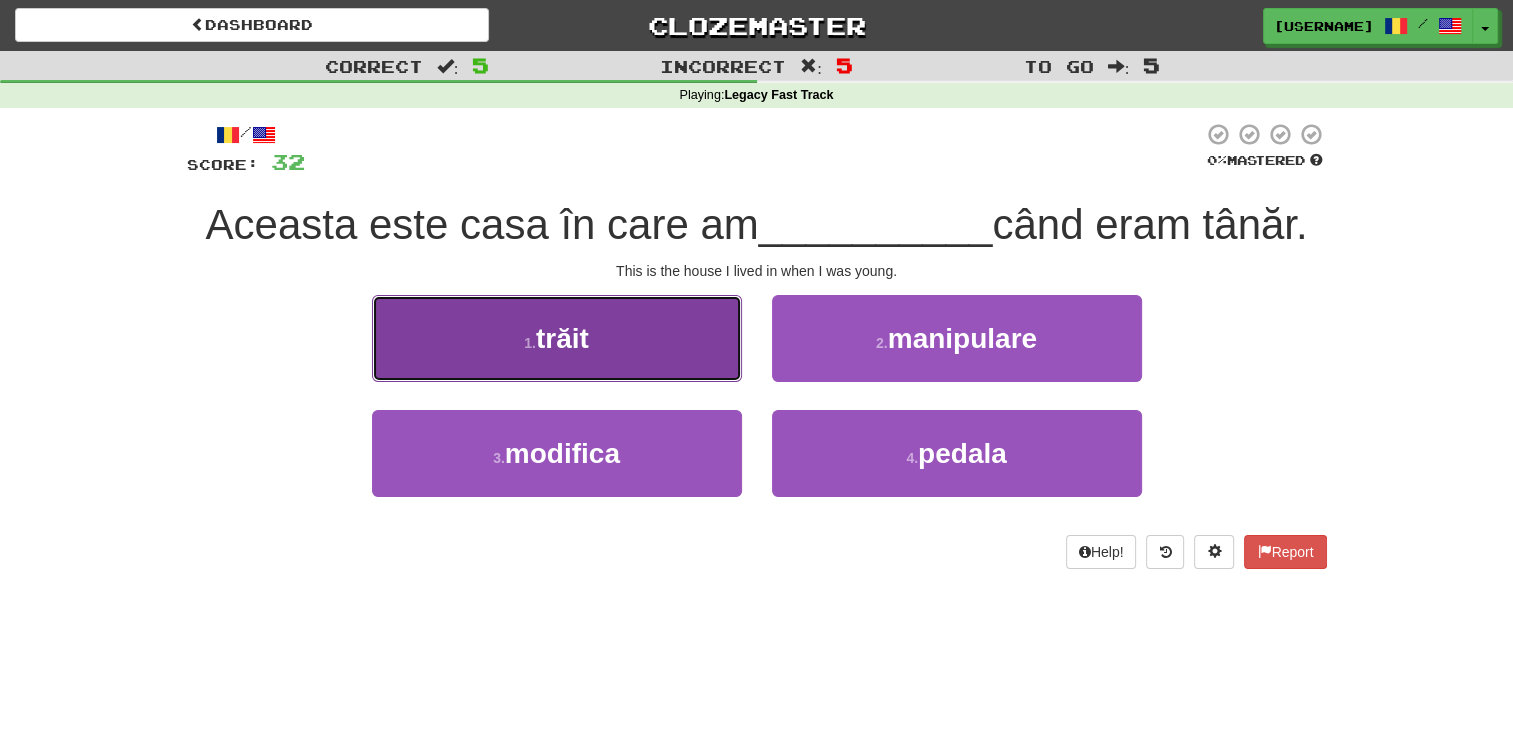 click on "1 .  trăit" at bounding box center (557, 338) 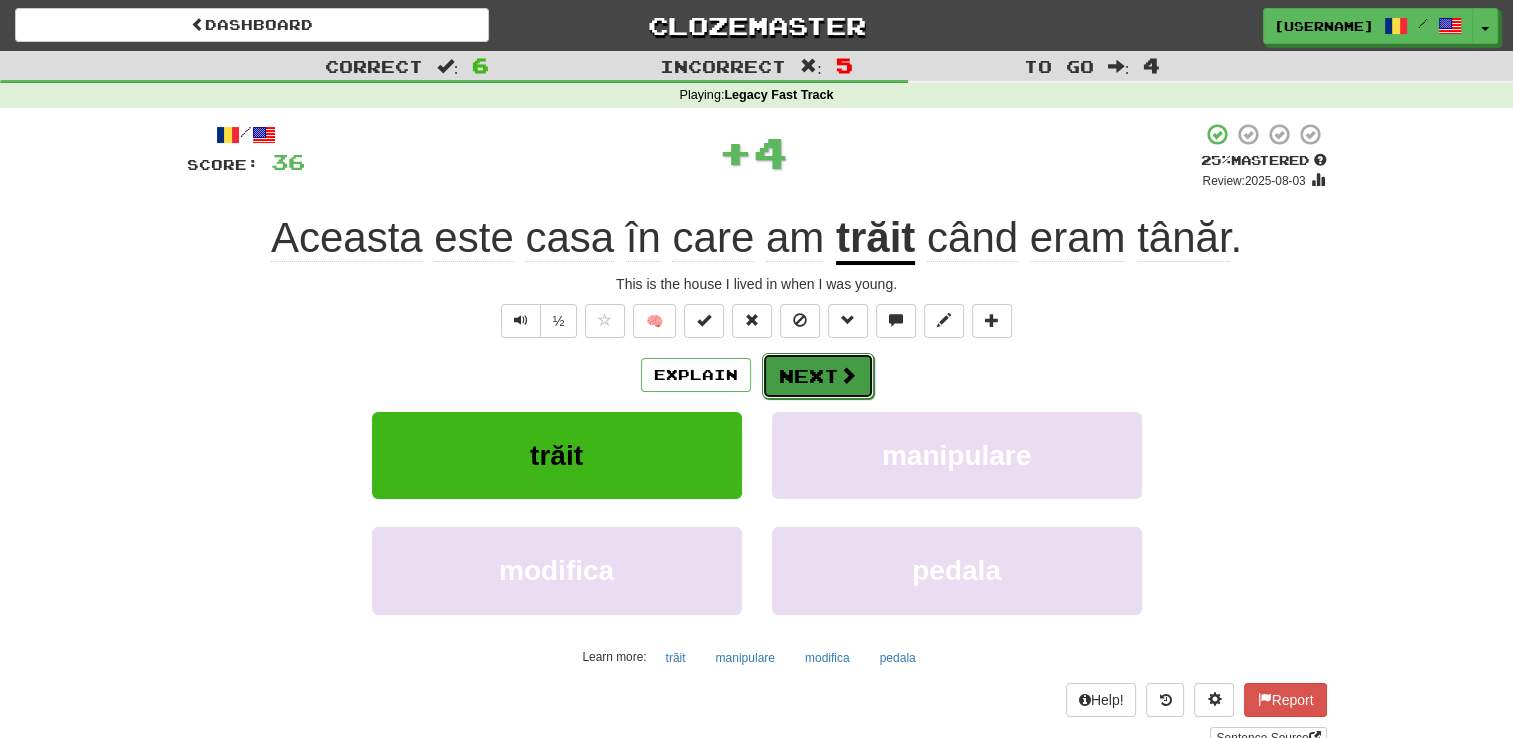 click on "Next" at bounding box center [818, 376] 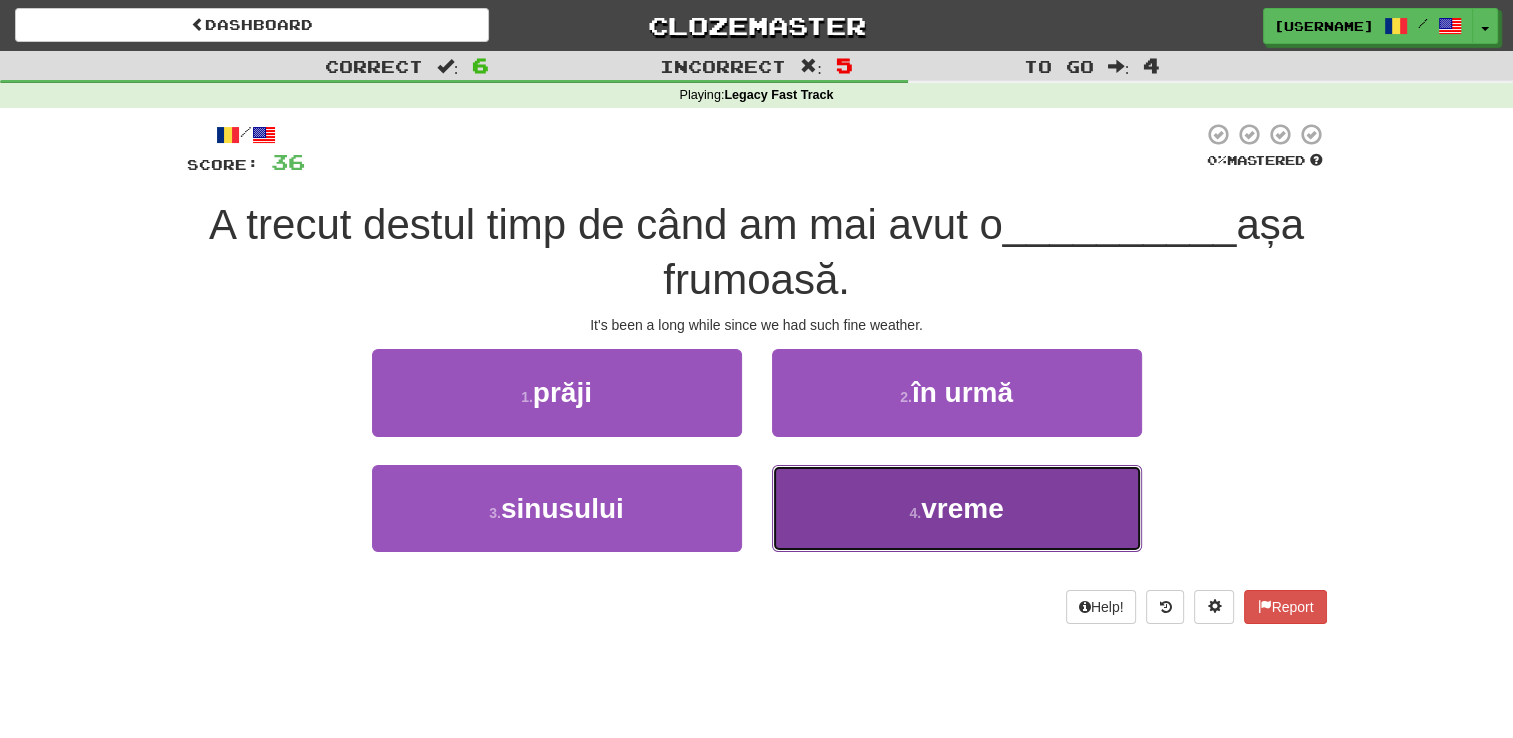 click on "4 .  vreme" at bounding box center (957, 508) 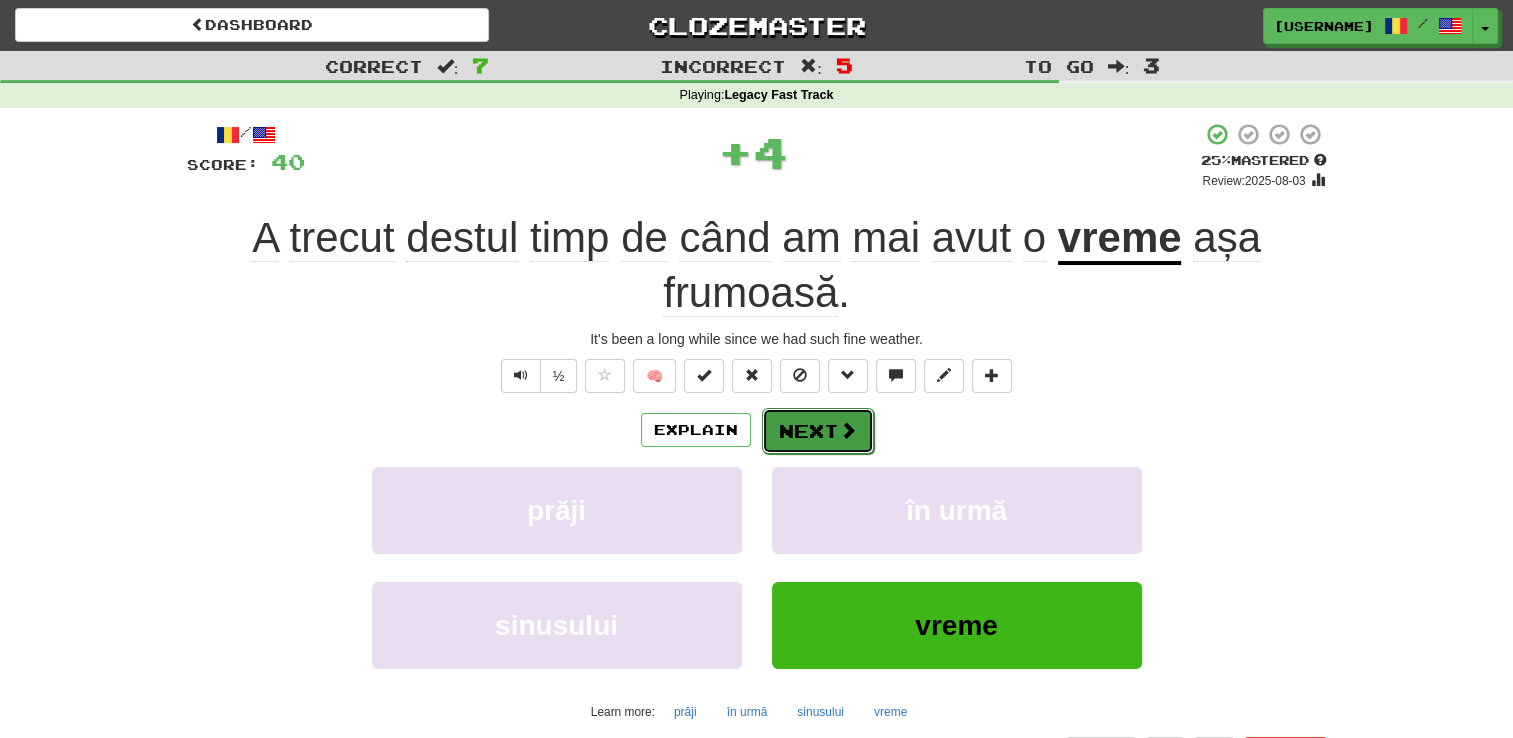 click on "Next" at bounding box center (818, 431) 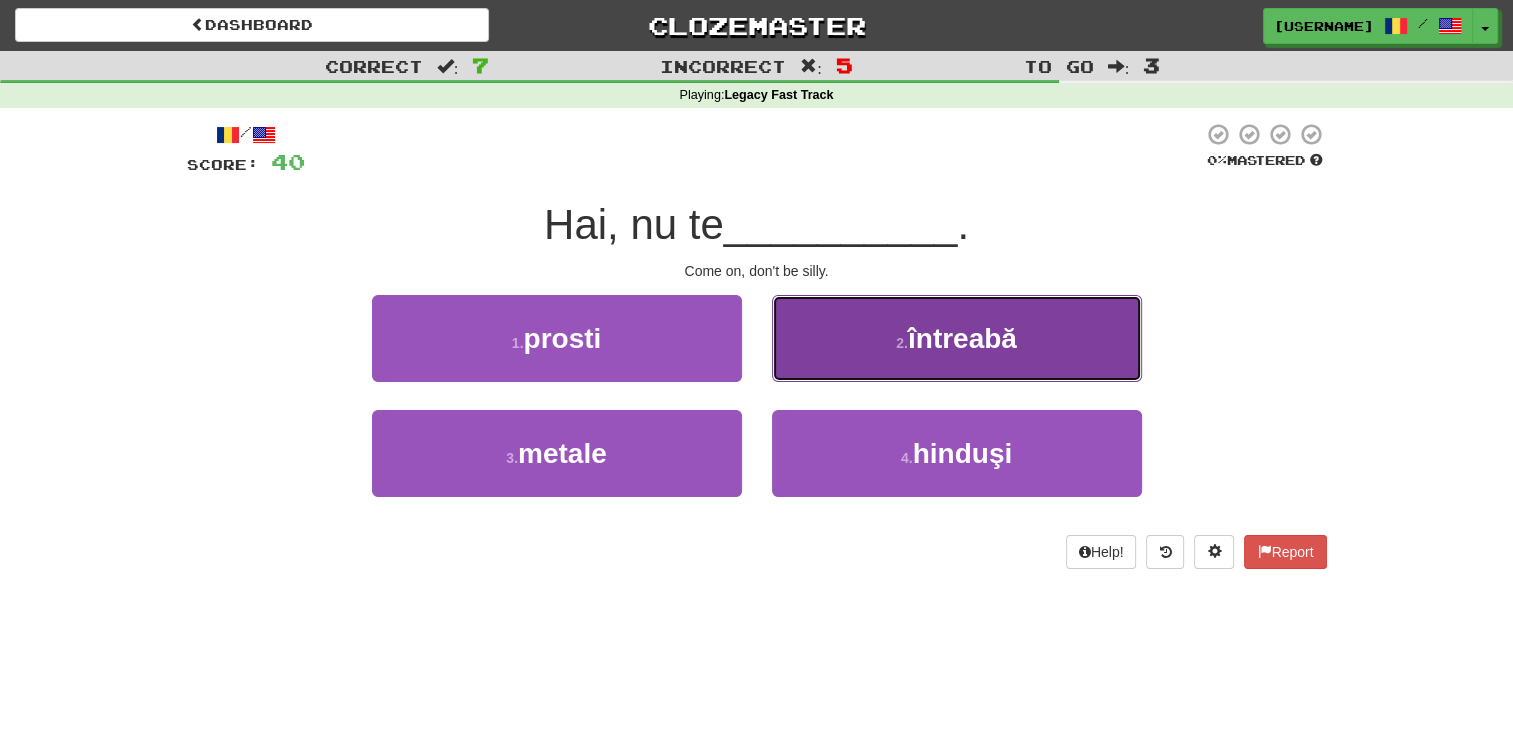 click on "2 .  întreabă" at bounding box center (957, 338) 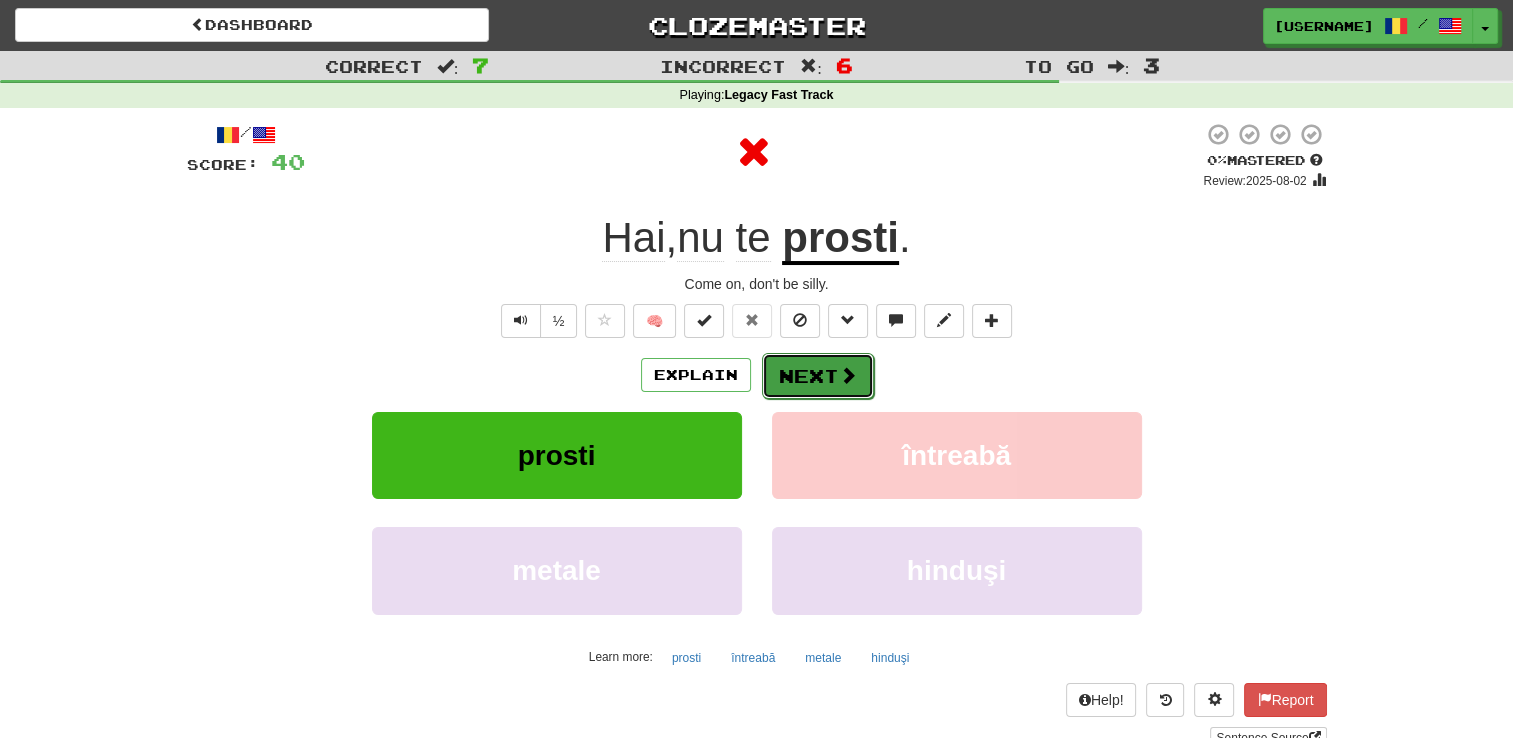 click on "Next" at bounding box center [818, 376] 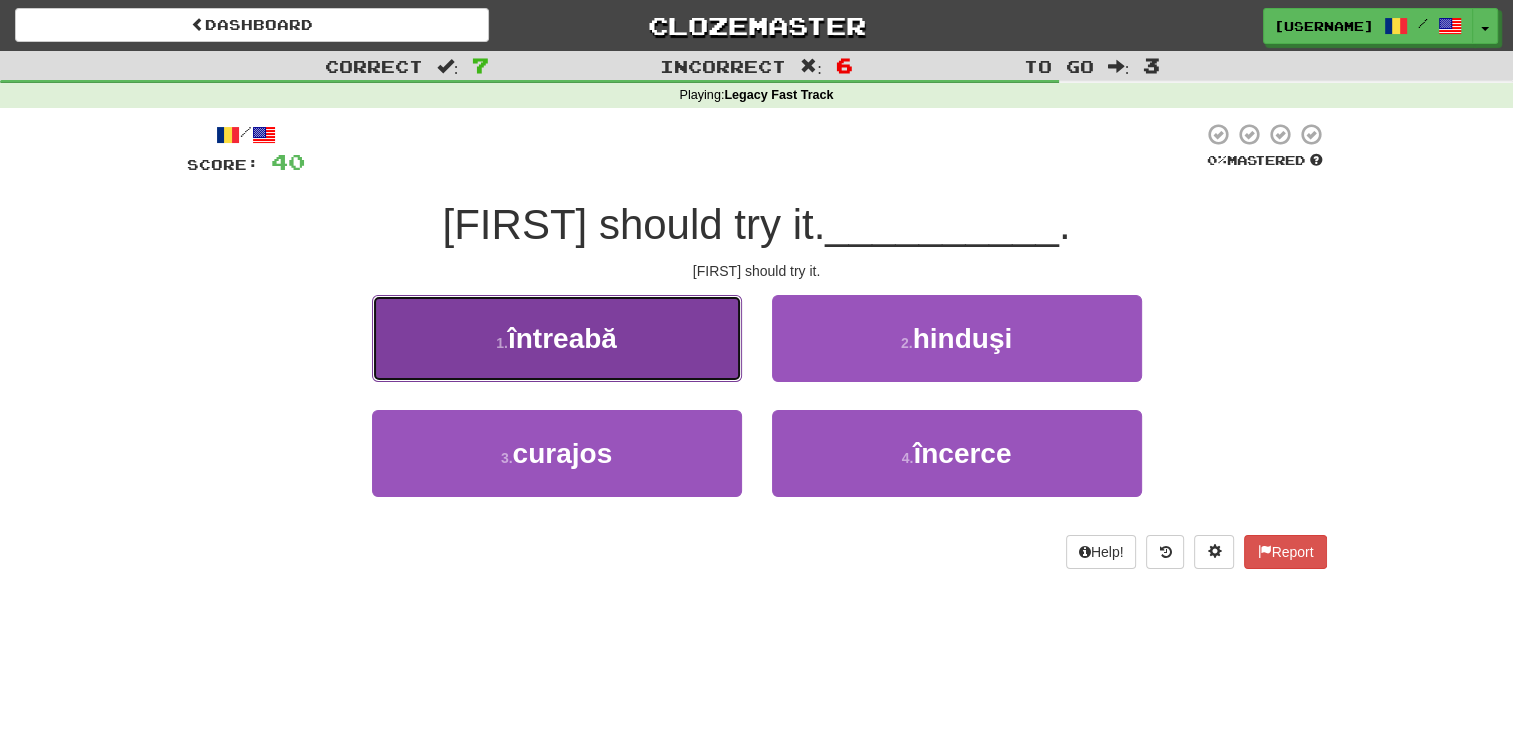 click on "1 .  întreabă" at bounding box center [557, 338] 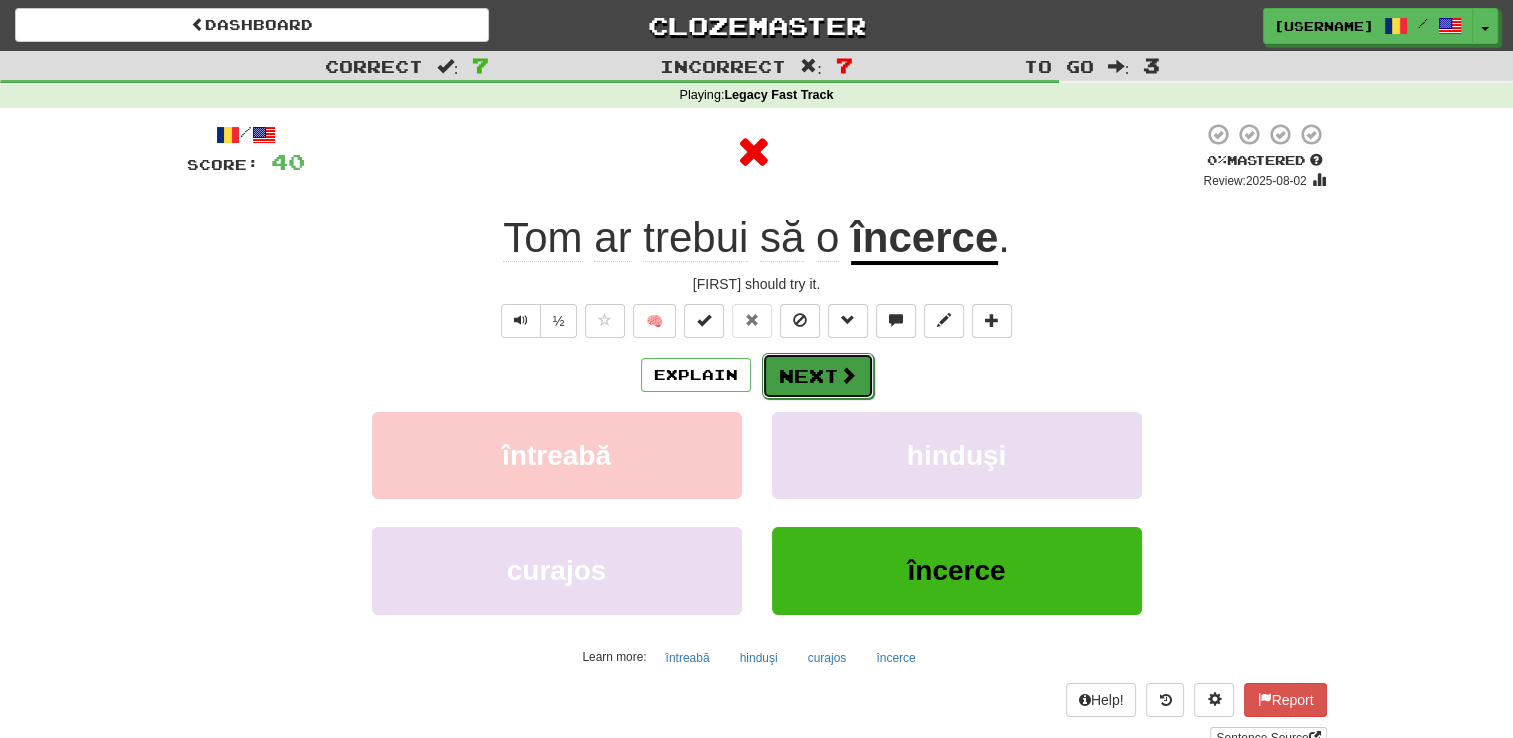click on "Next" at bounding box center (818, 376) 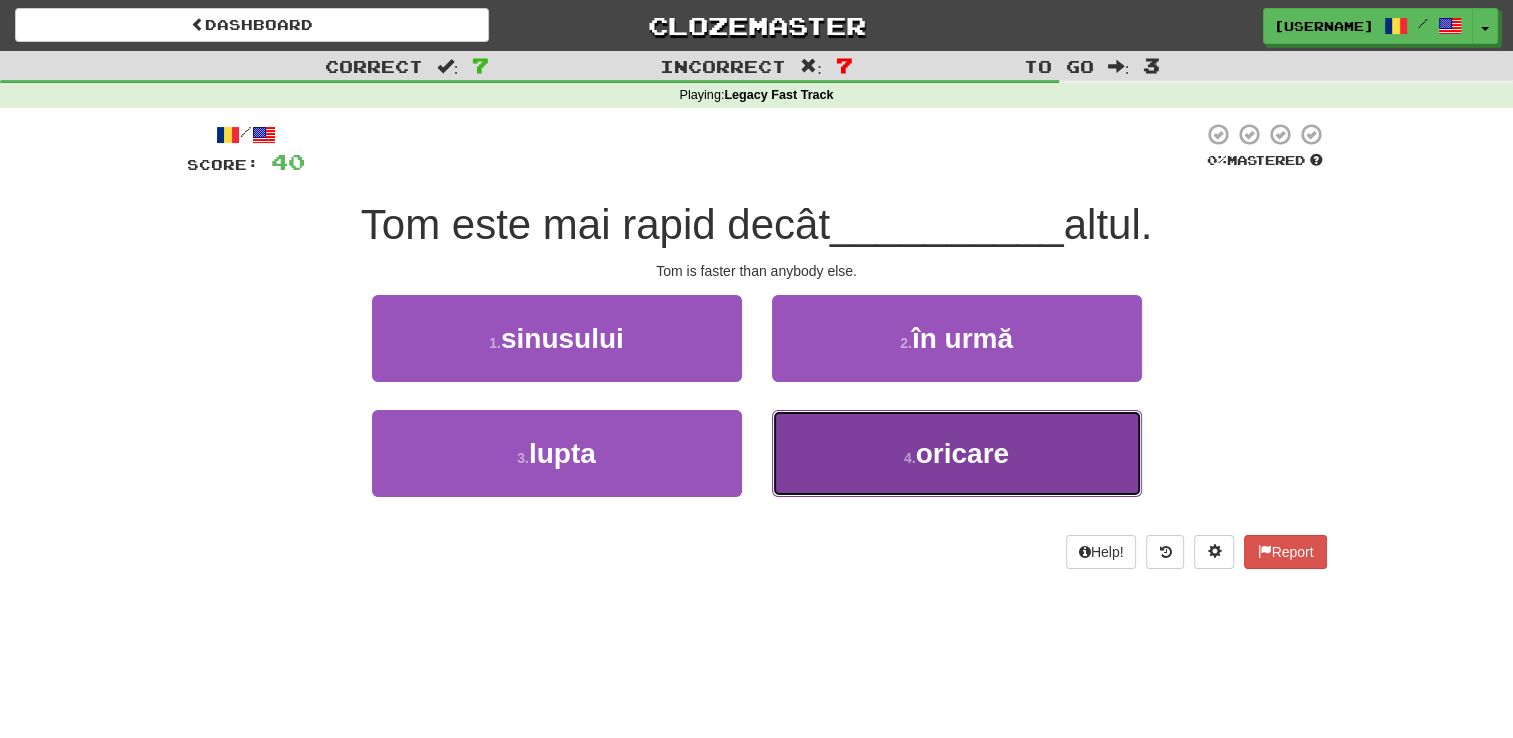 click on "4 .  oricare" at bounding box center [957, 453] 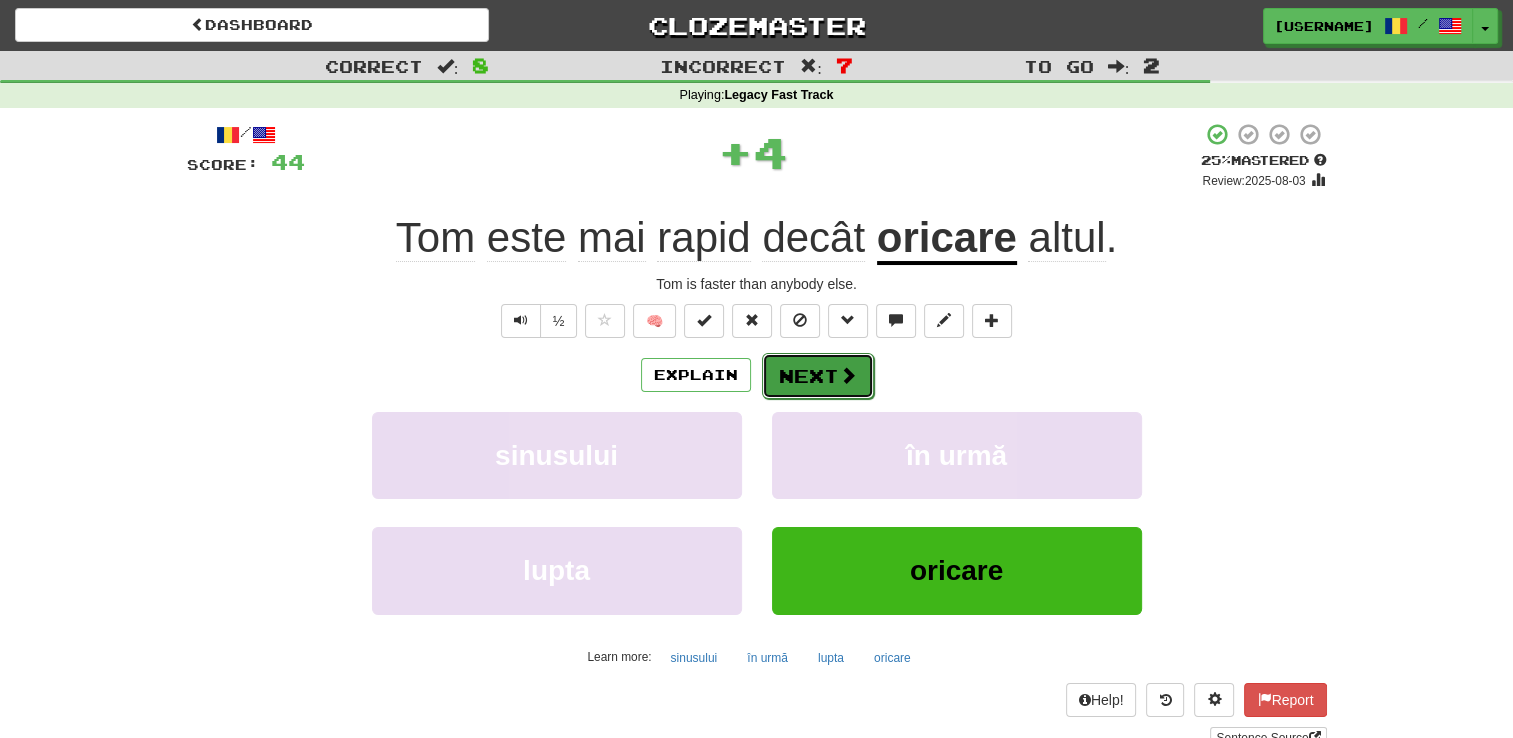 click on "Next" at bounding box center (818, 376) 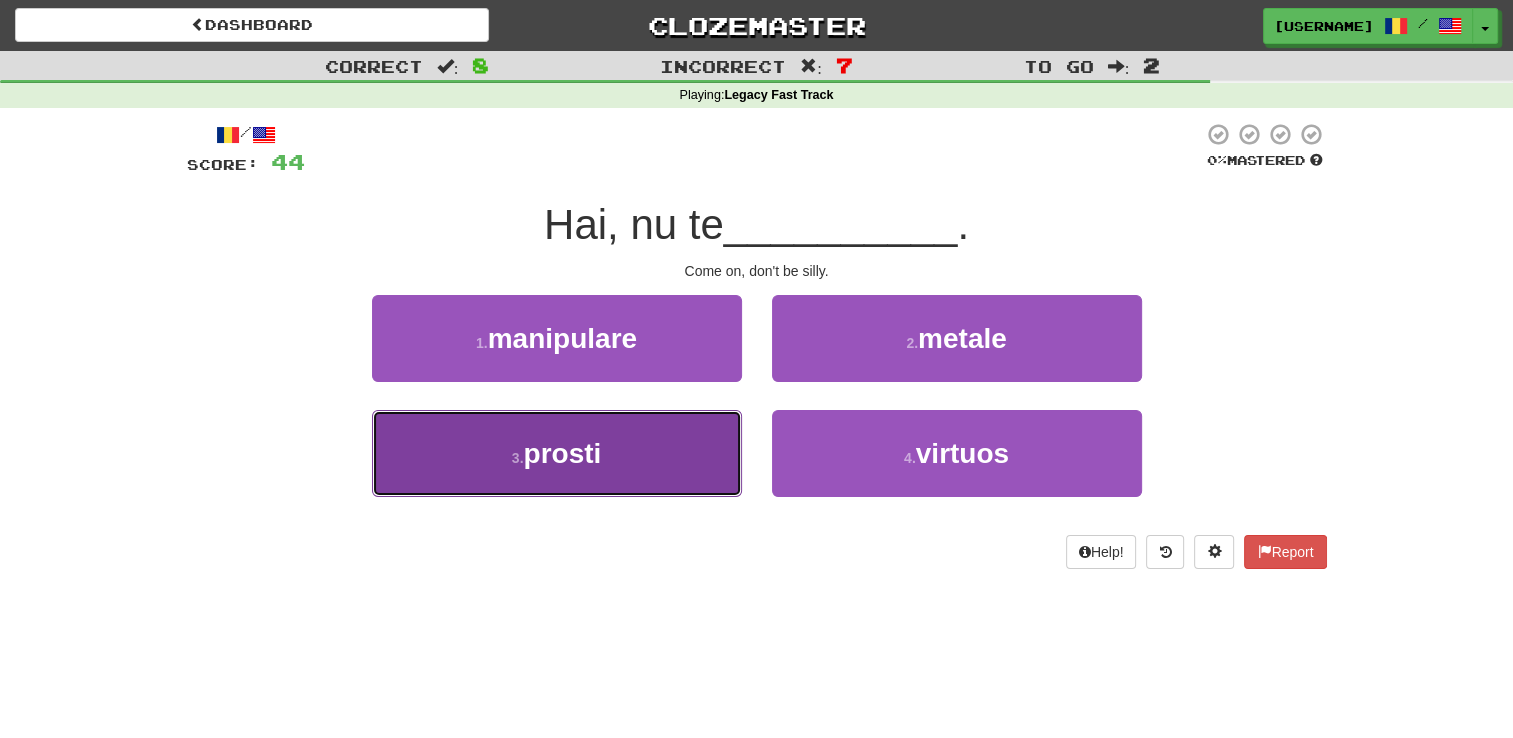 click on "3 .  prosti" at bounding box center (557, 453) 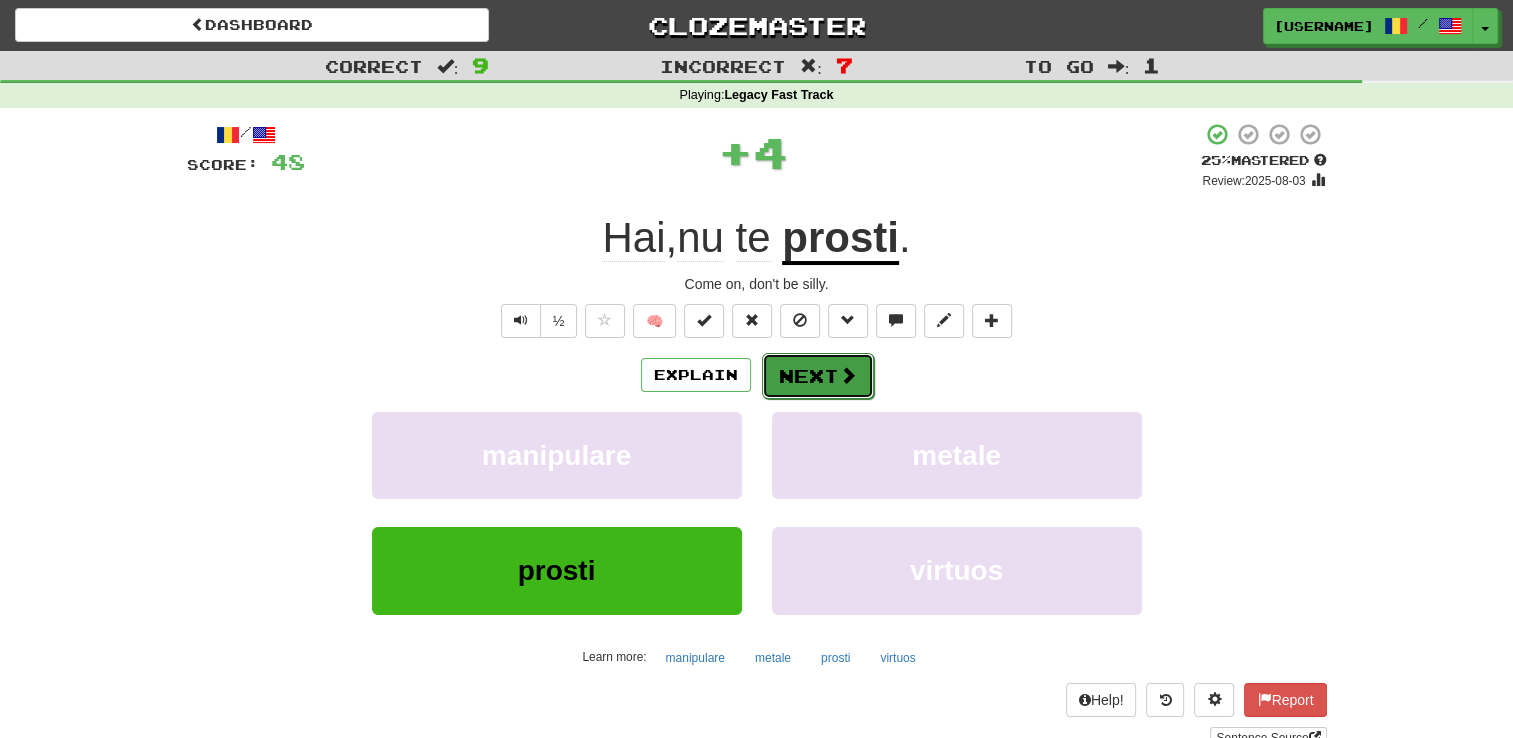 click on "Next" at bounding box center [818, 376] 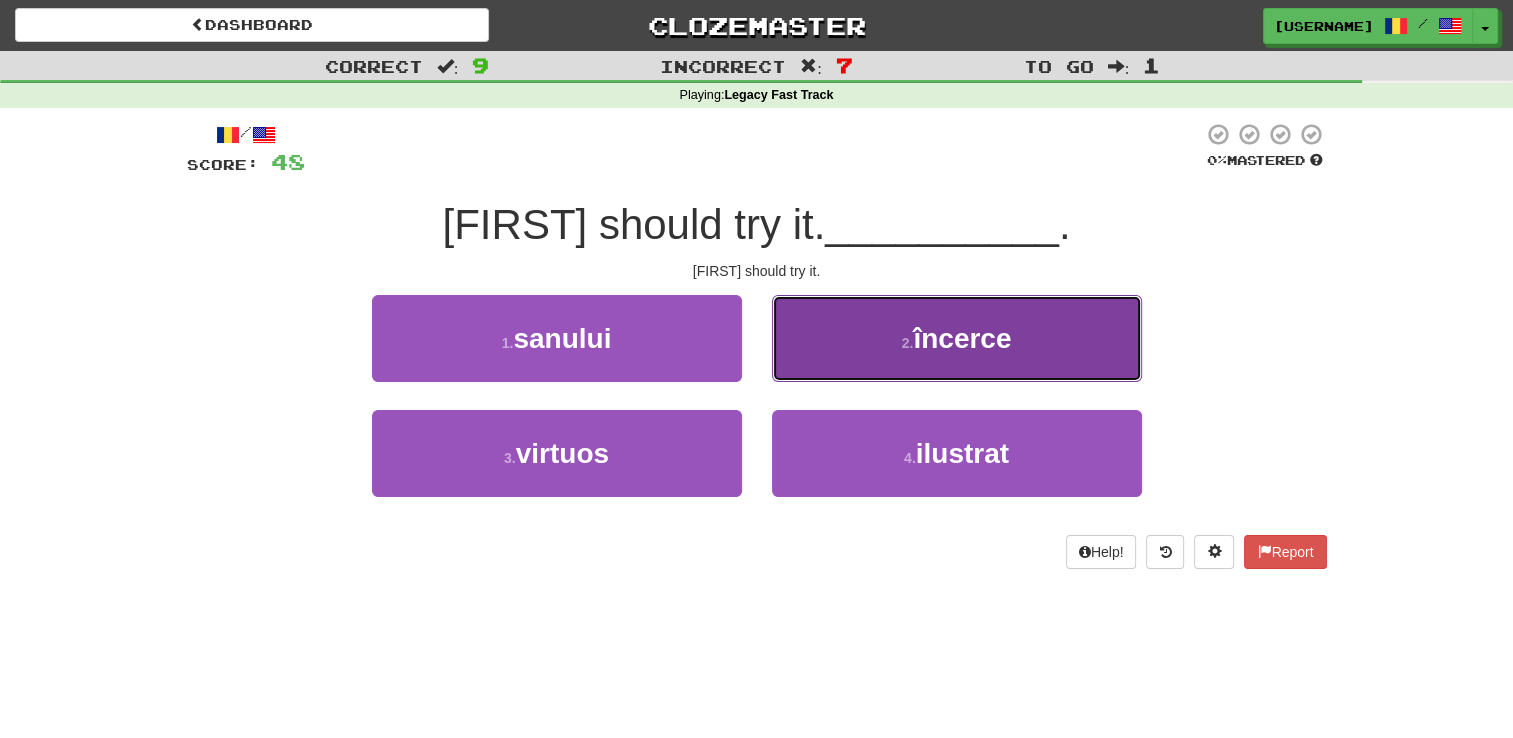 click on "2 .  încerce" at bounding box center [957, 338] 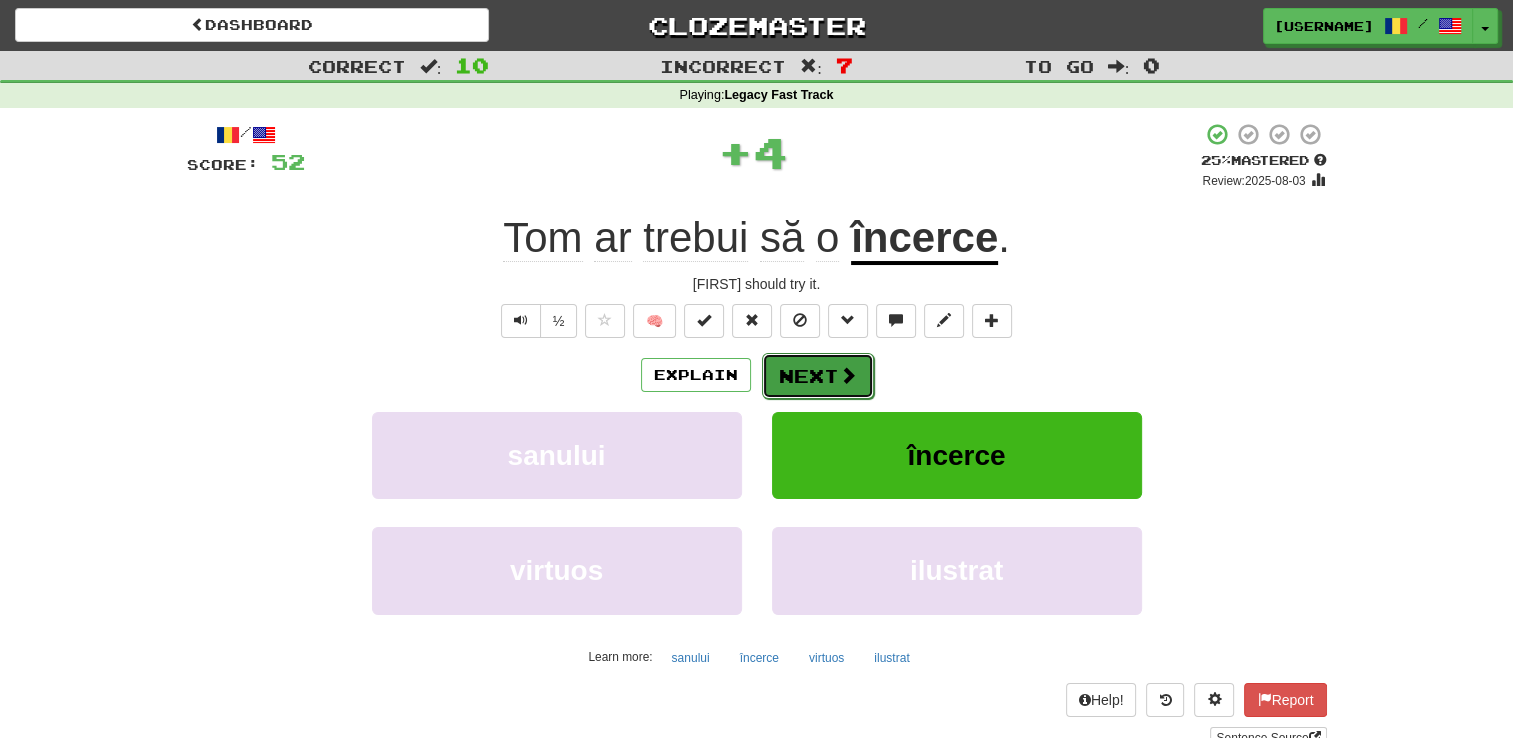 click on "Next" at bounding box center [818, 376] 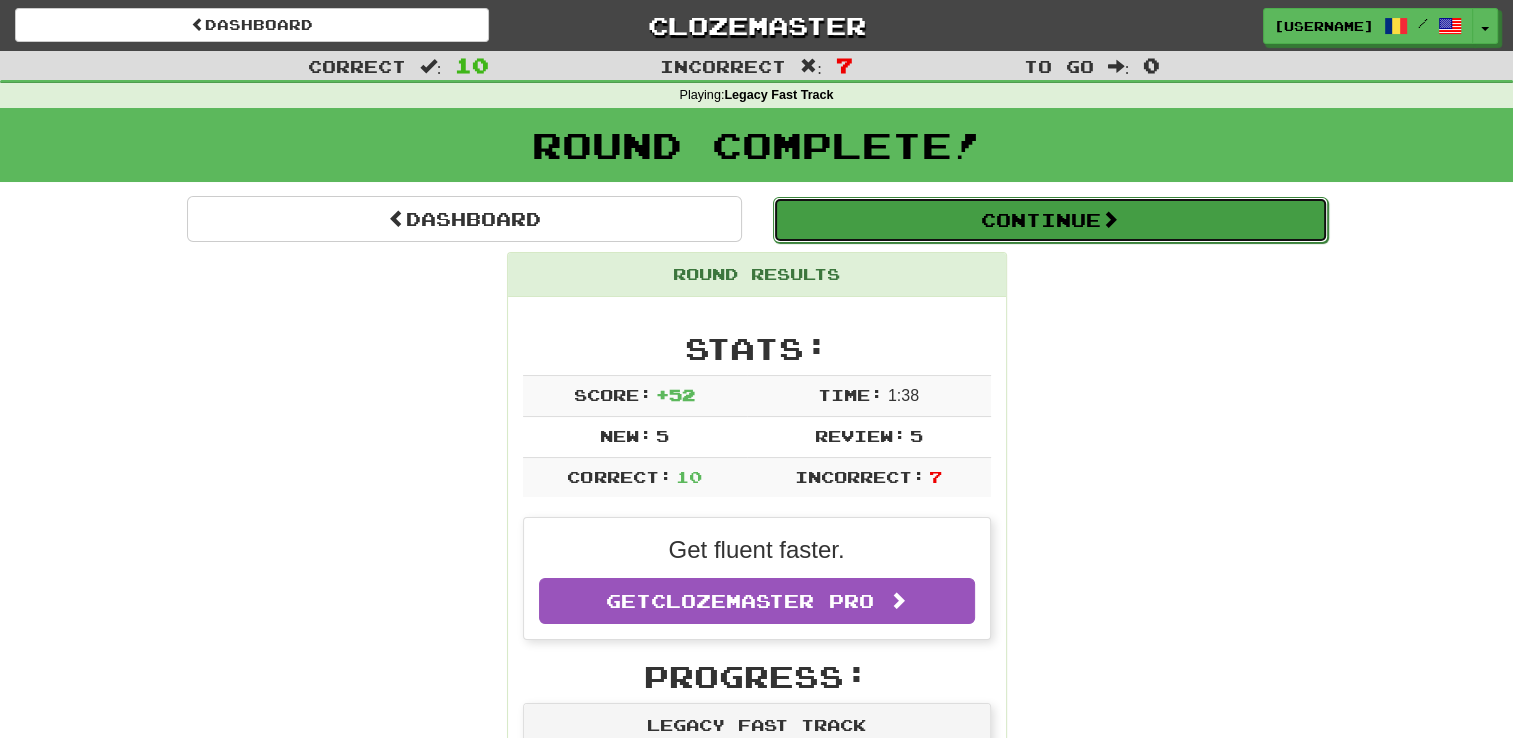 click on "Continue" at bounding box center [1050, 220] 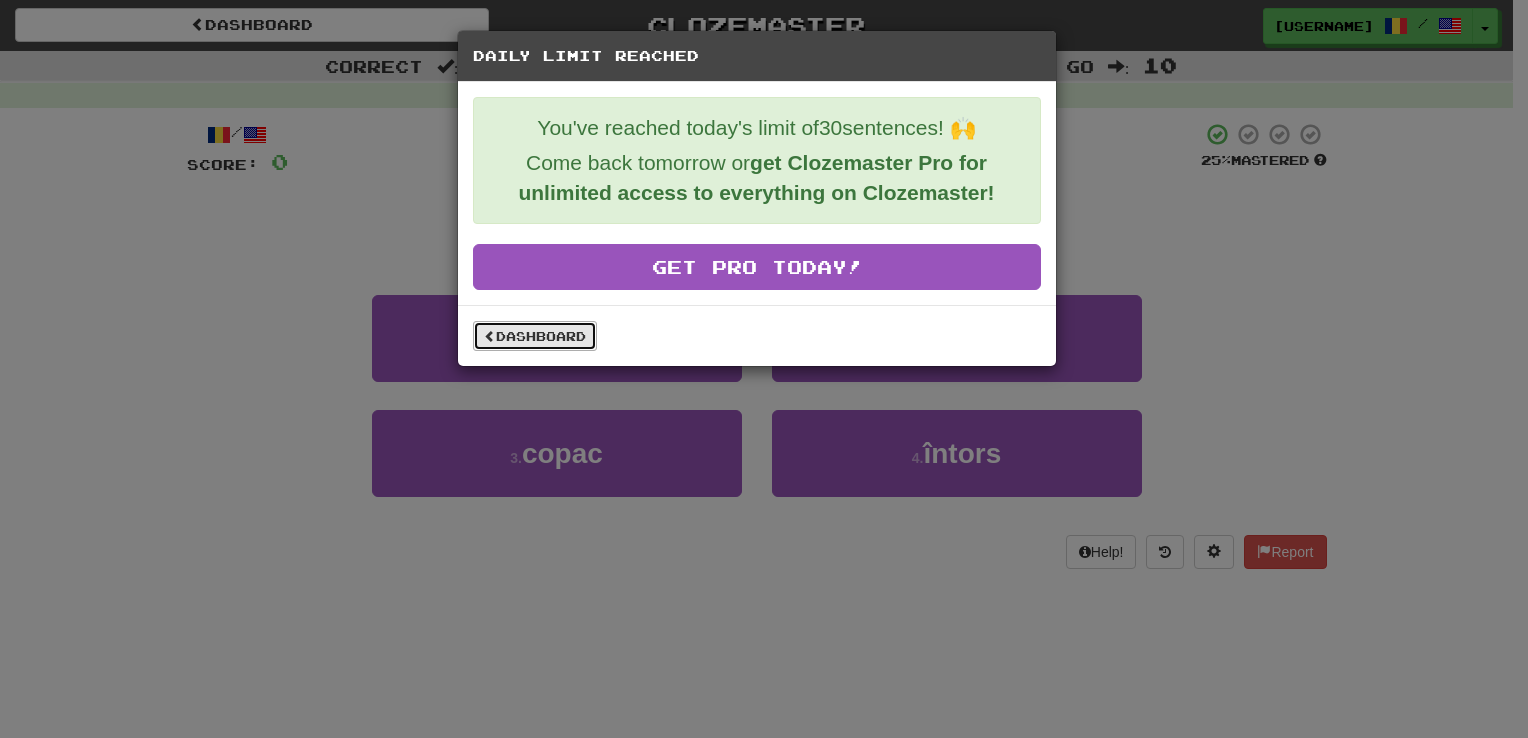 click on "Dashboard" at bounding box center (535, 336) 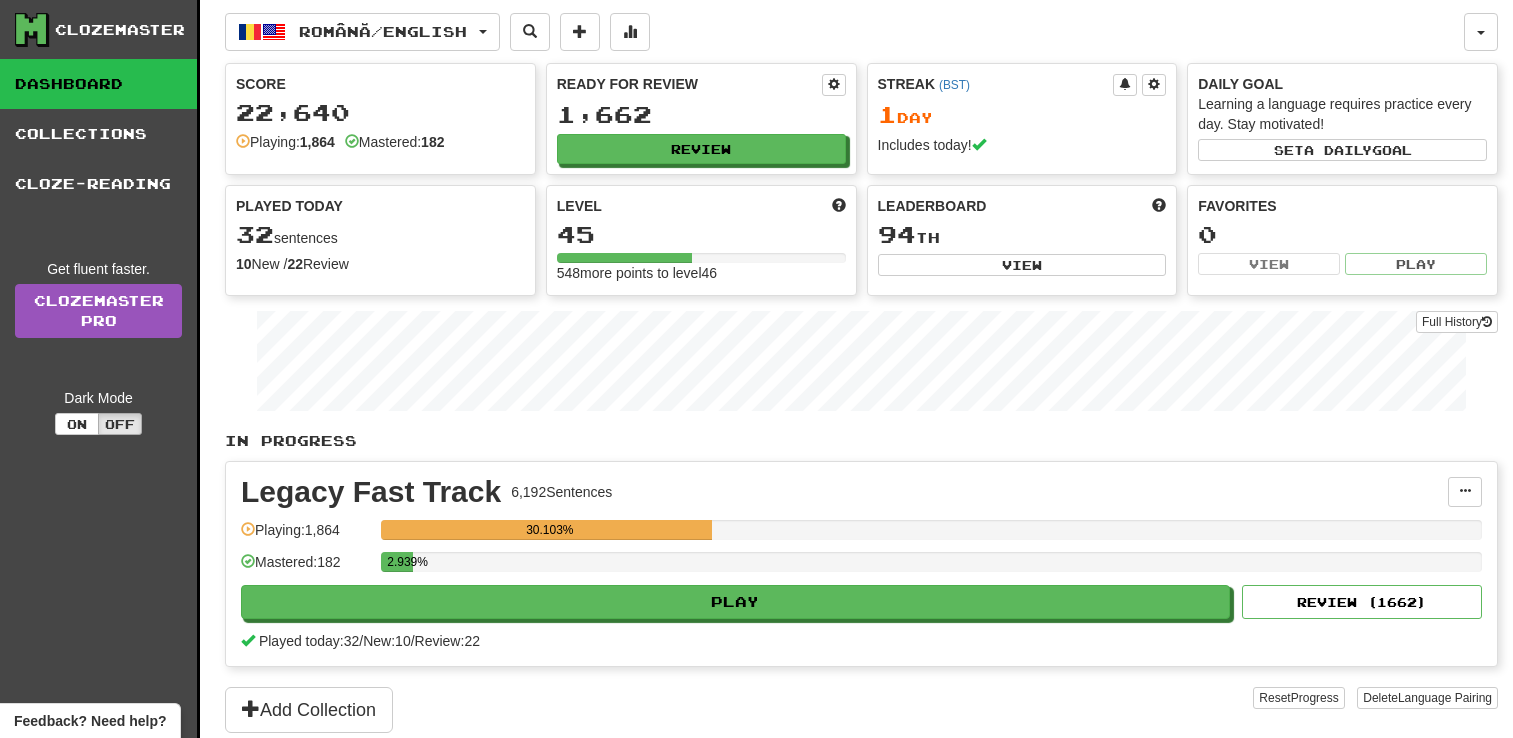 scroll, scrollTop: 0, scrollLeft: 0, axis: both 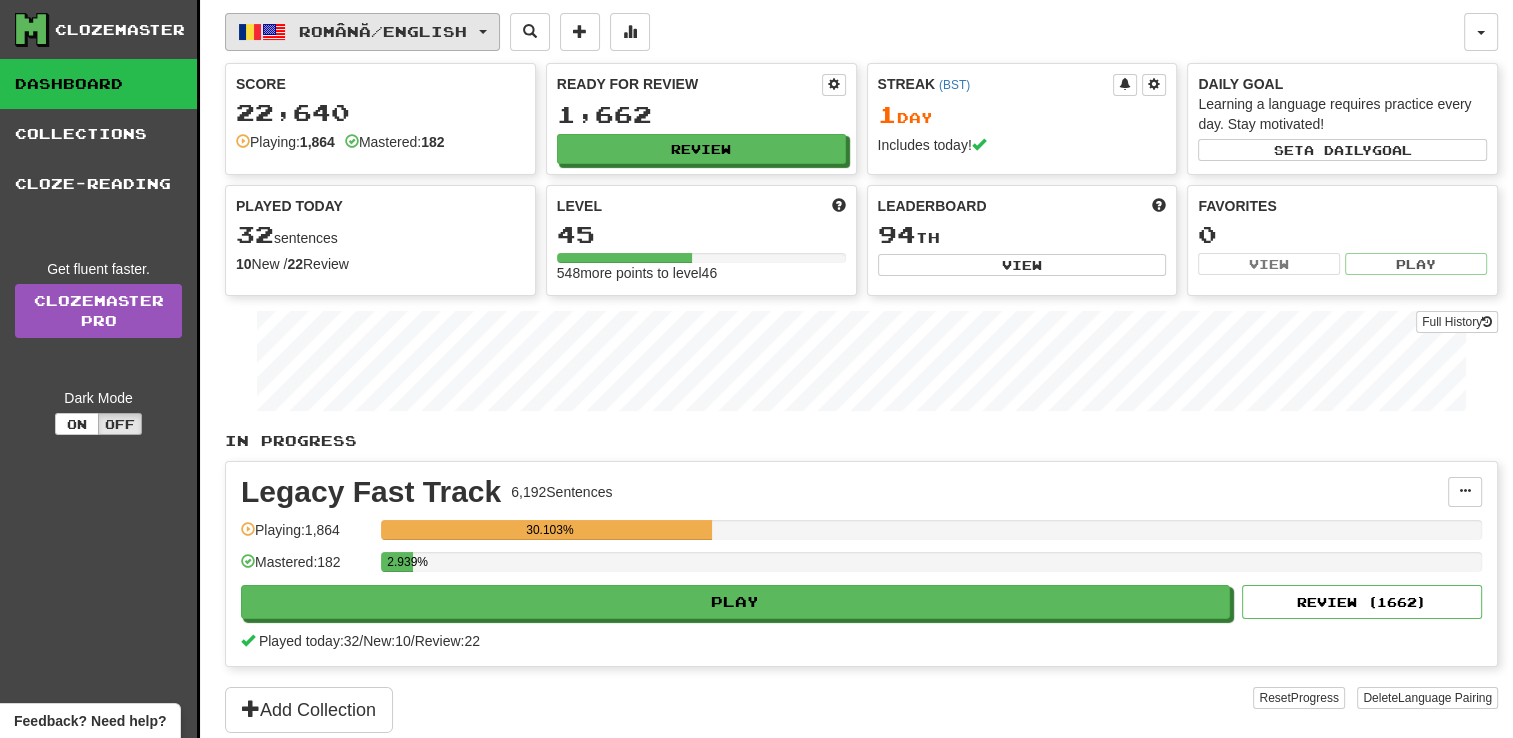 click on "Română  /  English" at bounding box center (362, 32) 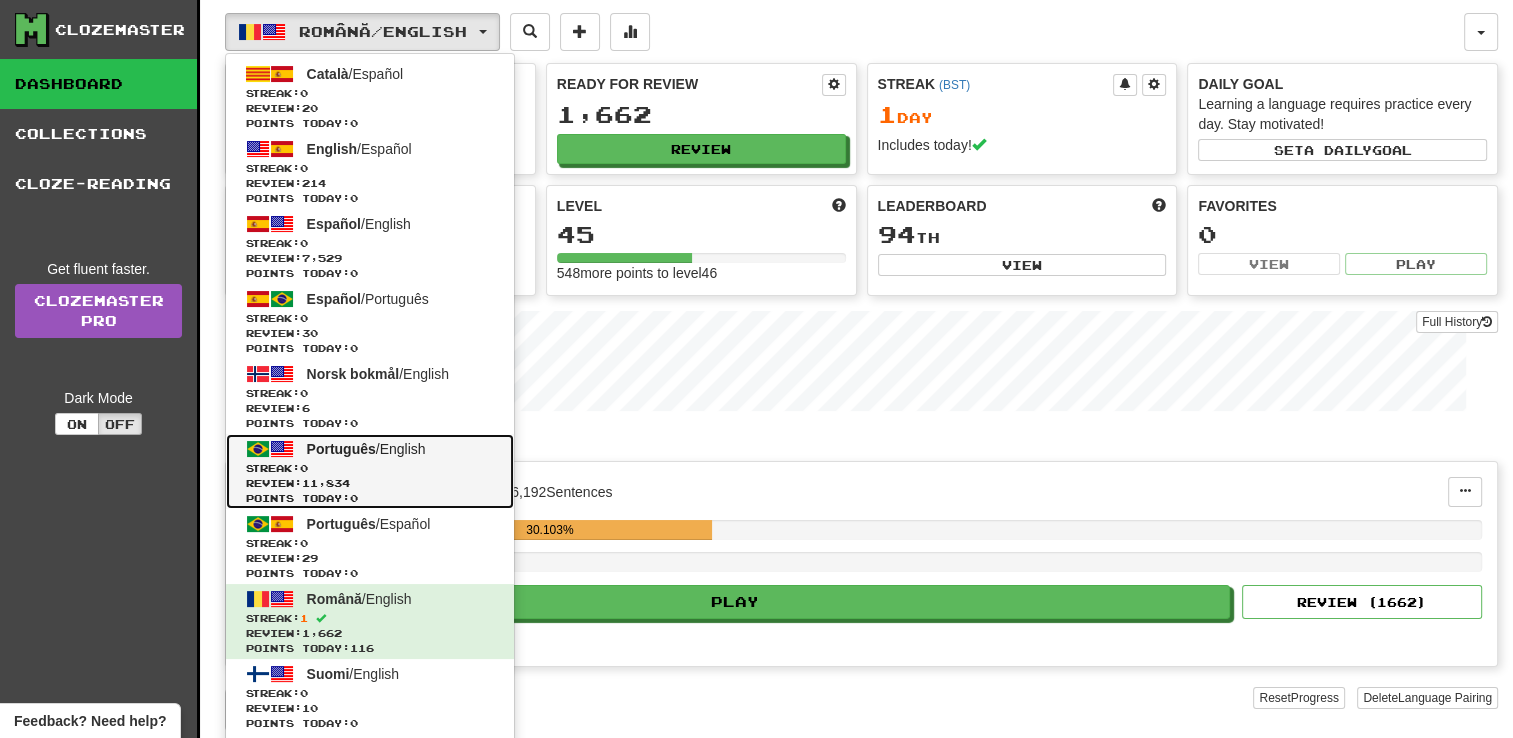 click on "Português" at bounding box center (341, 449) 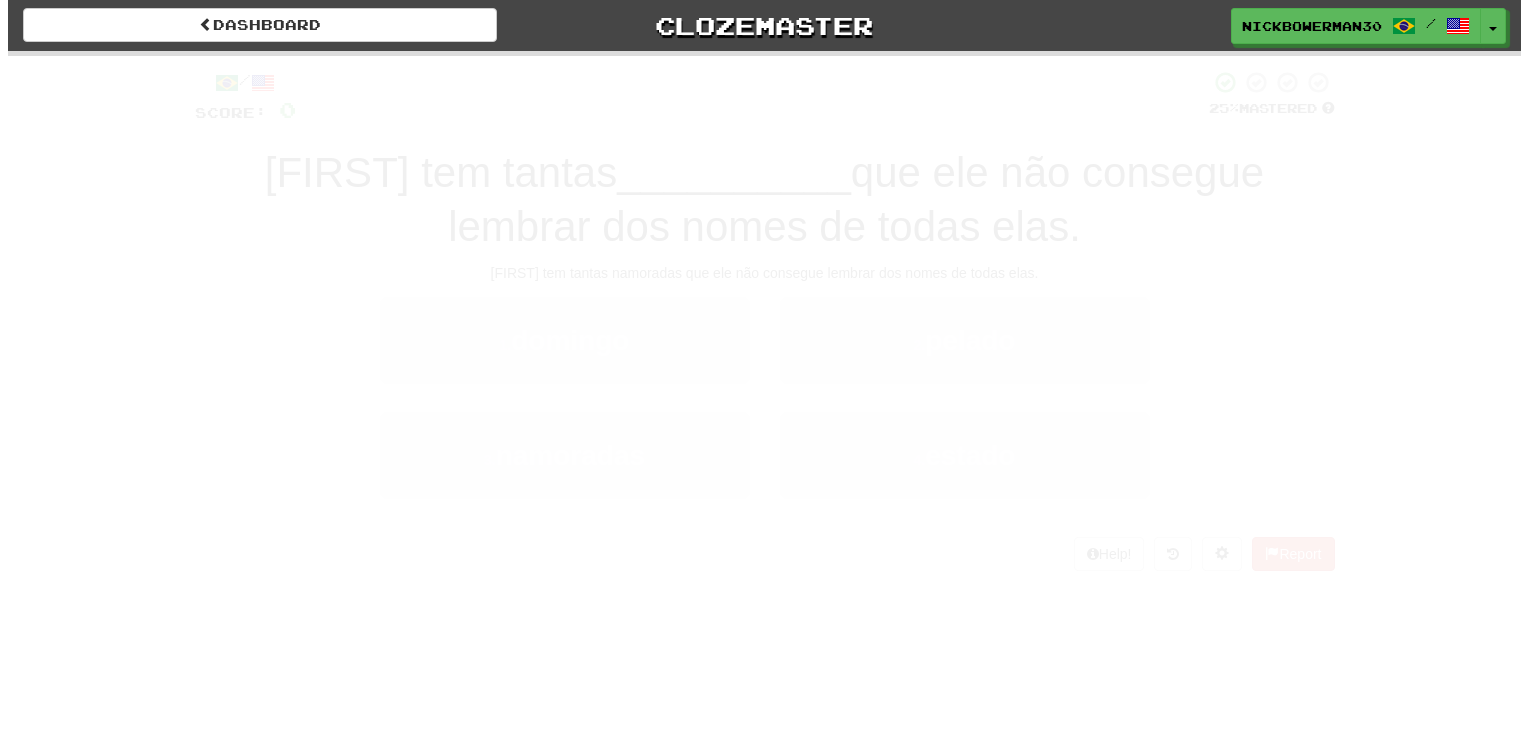 scroll, scrollTop: 0, scrollLeft: 0, axis: both 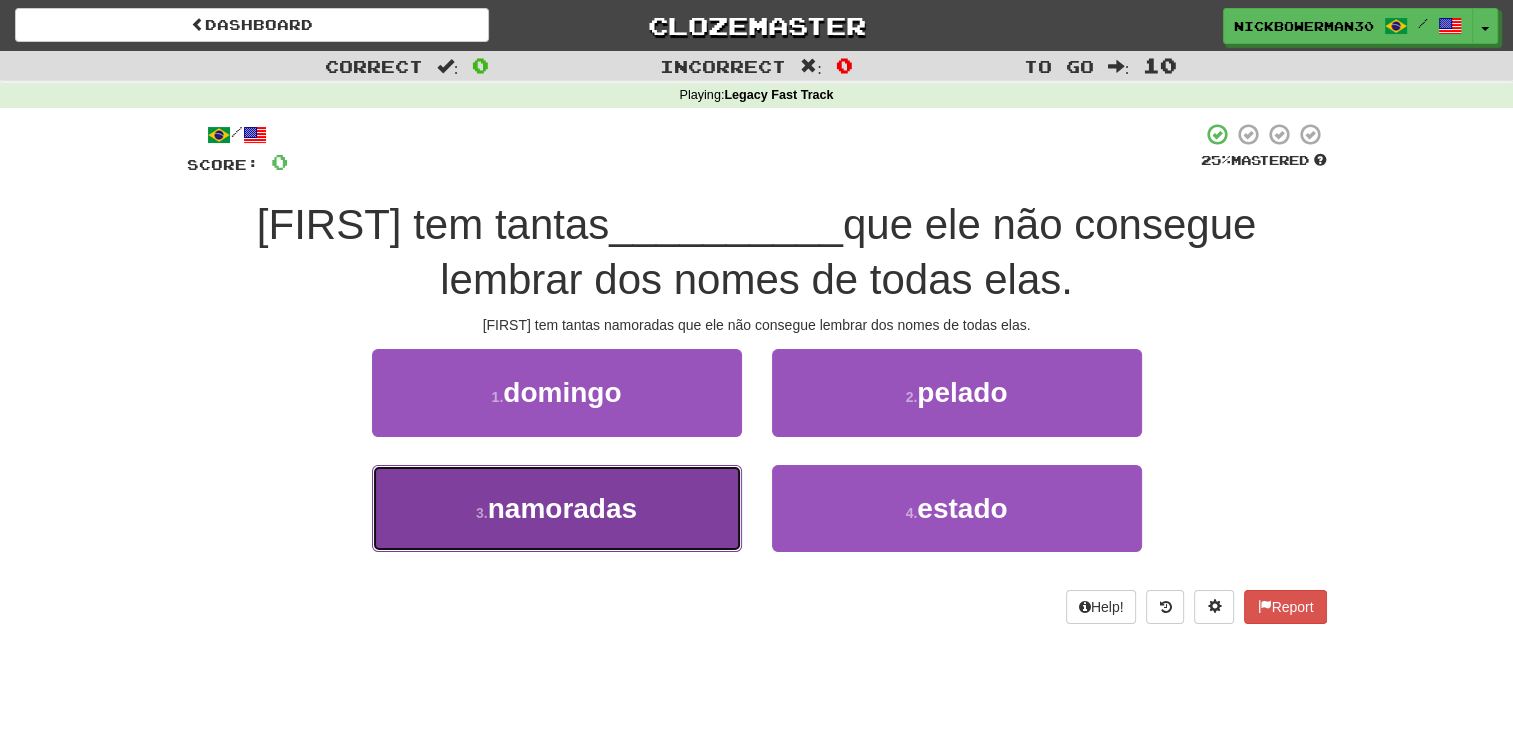click on "3 .  namoradas" at bounding box center [557, 508] 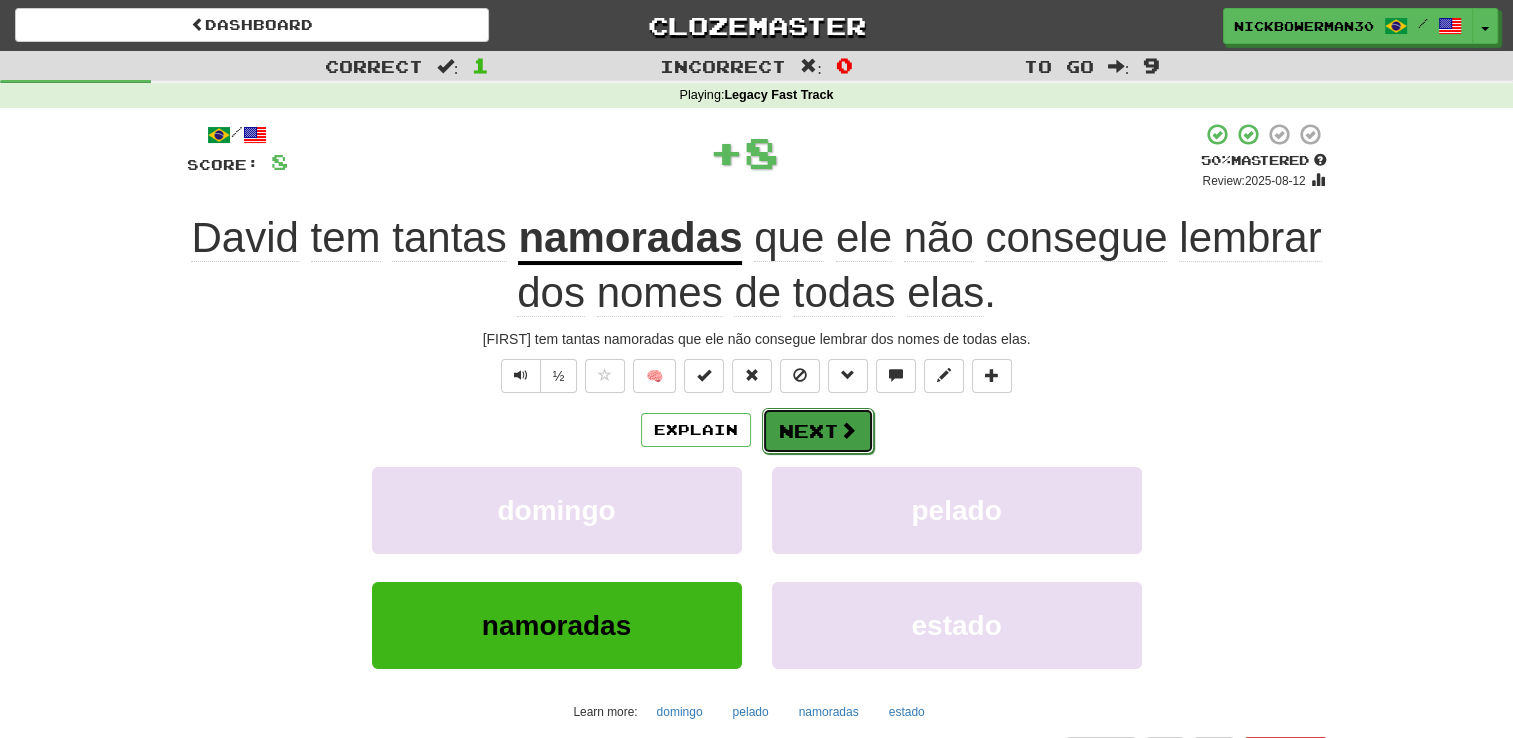 click on "Next" at bounding box center [818, 431] 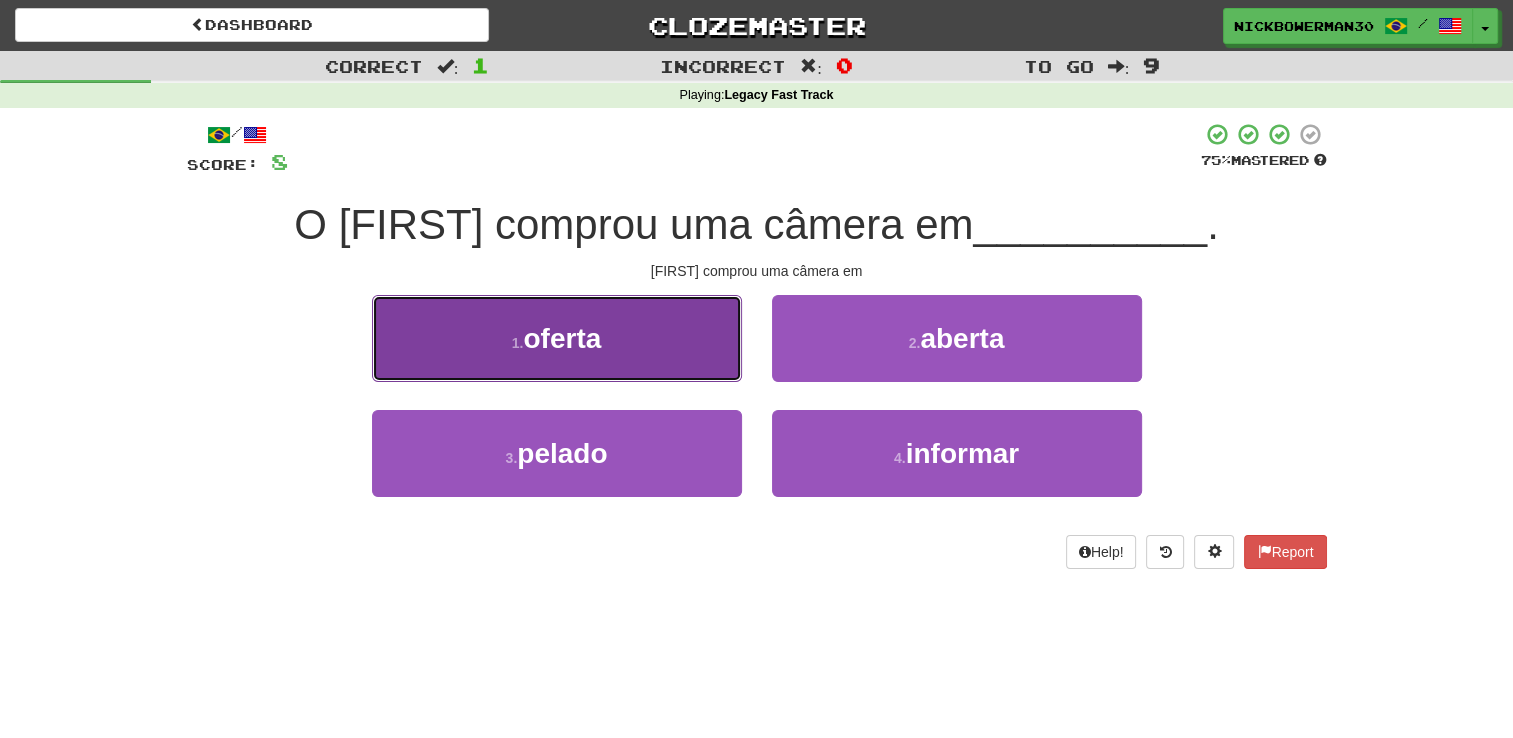 click on "1 .  oferta" at bounding box center [557, 338] 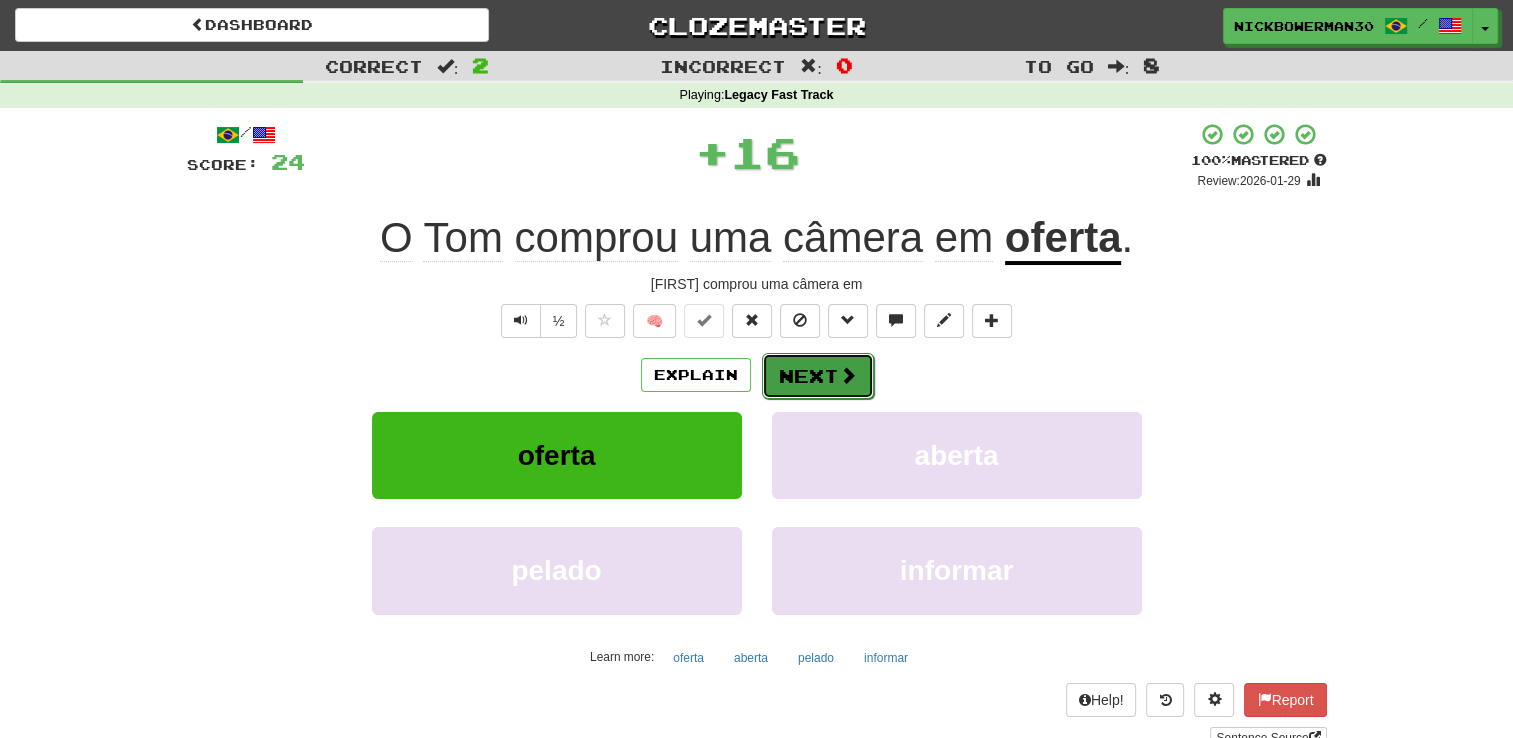click on "Next" at bounding box center (818, 376) 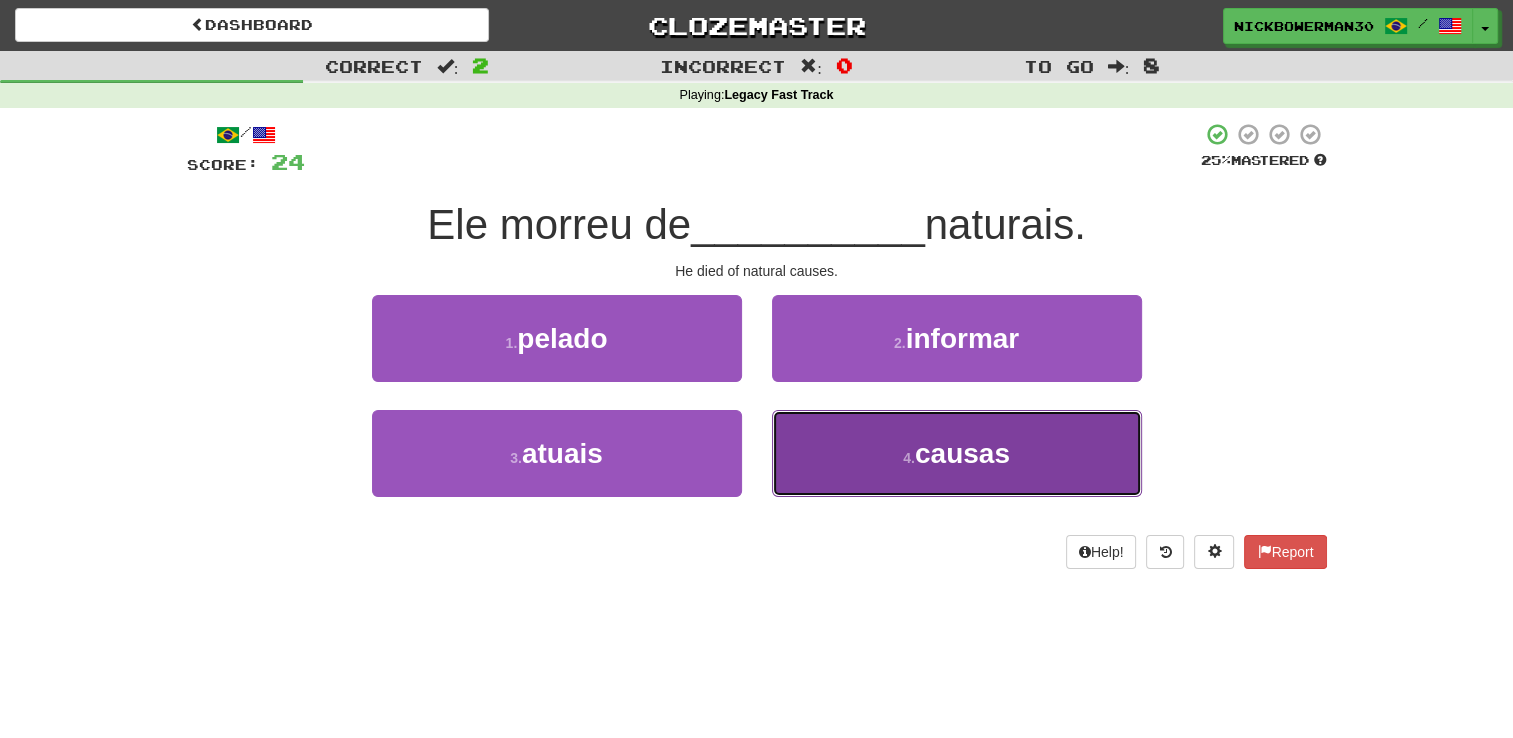 click on "4 .  causas" at bounding box center (957, 453) 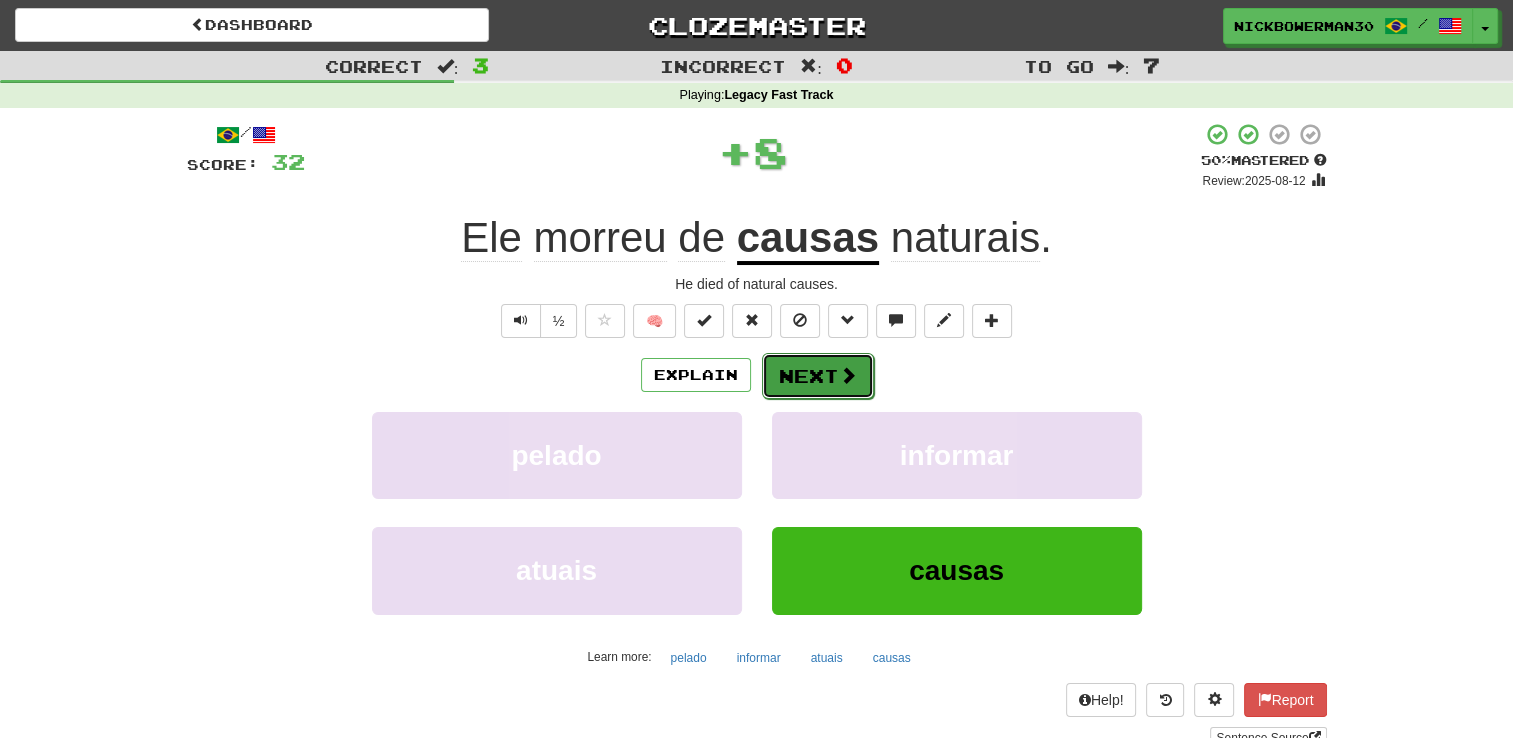 click on "Next" at bounding box center [818, 376] 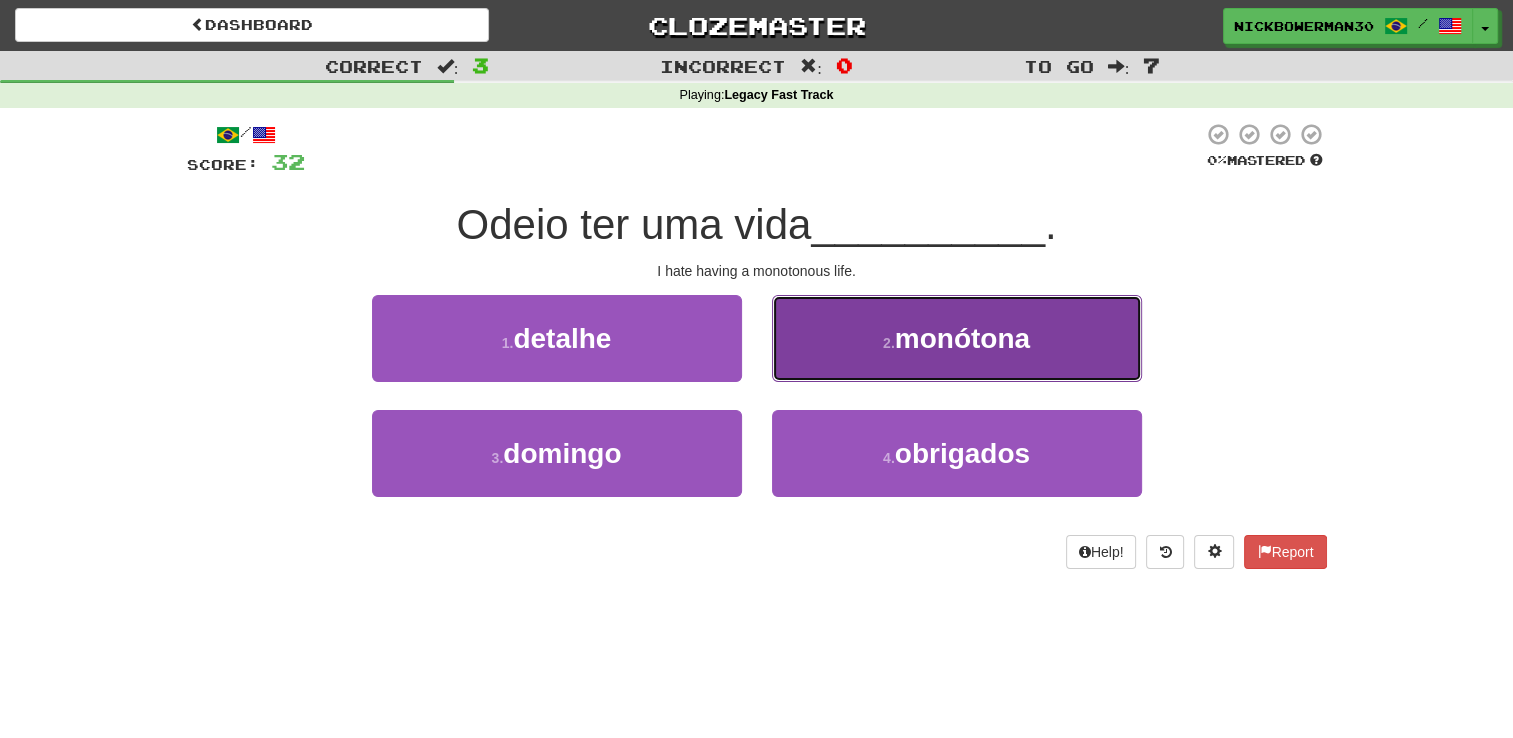 click on "2 .  monótona" at bounding box center [957, 338] 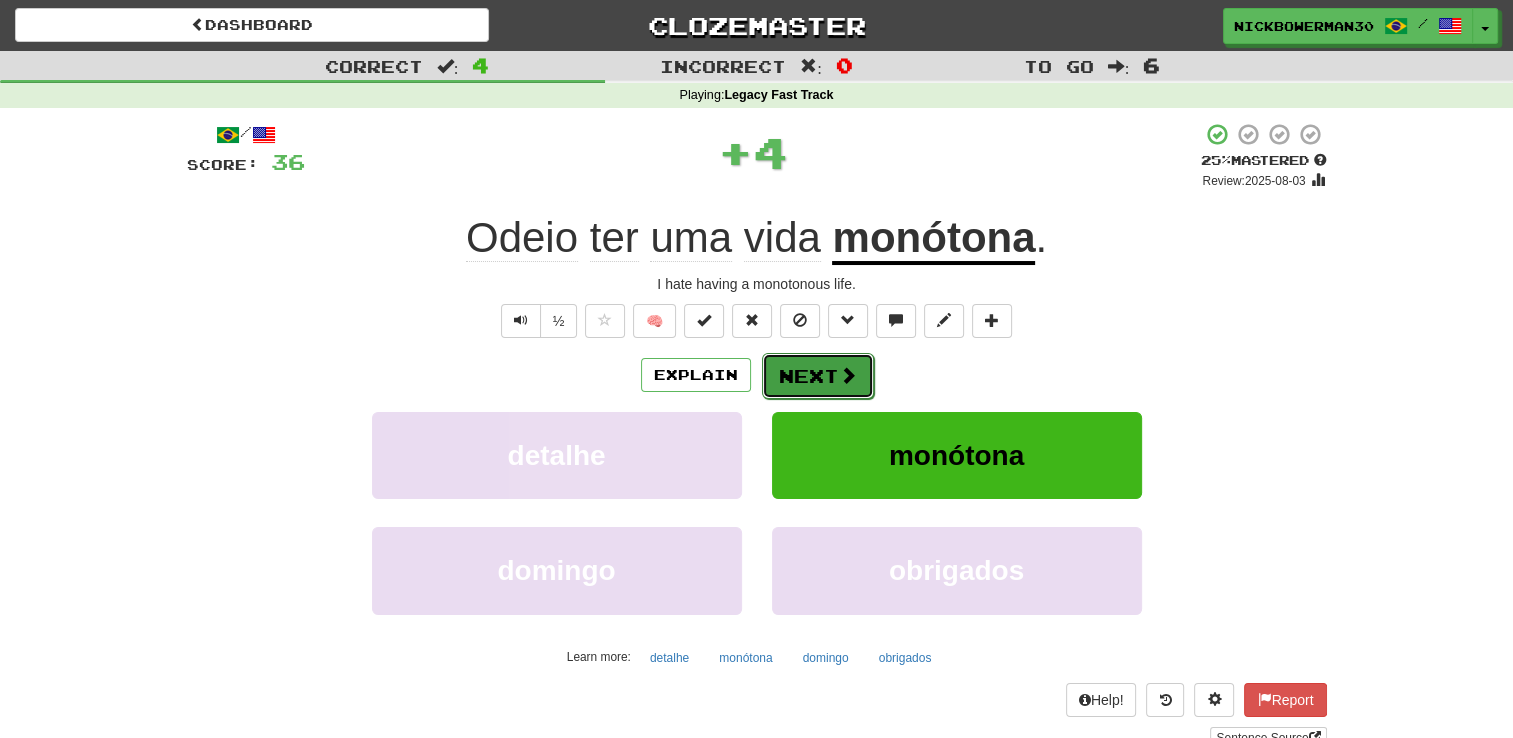 click on "Next" at bounding box center (818, 376) 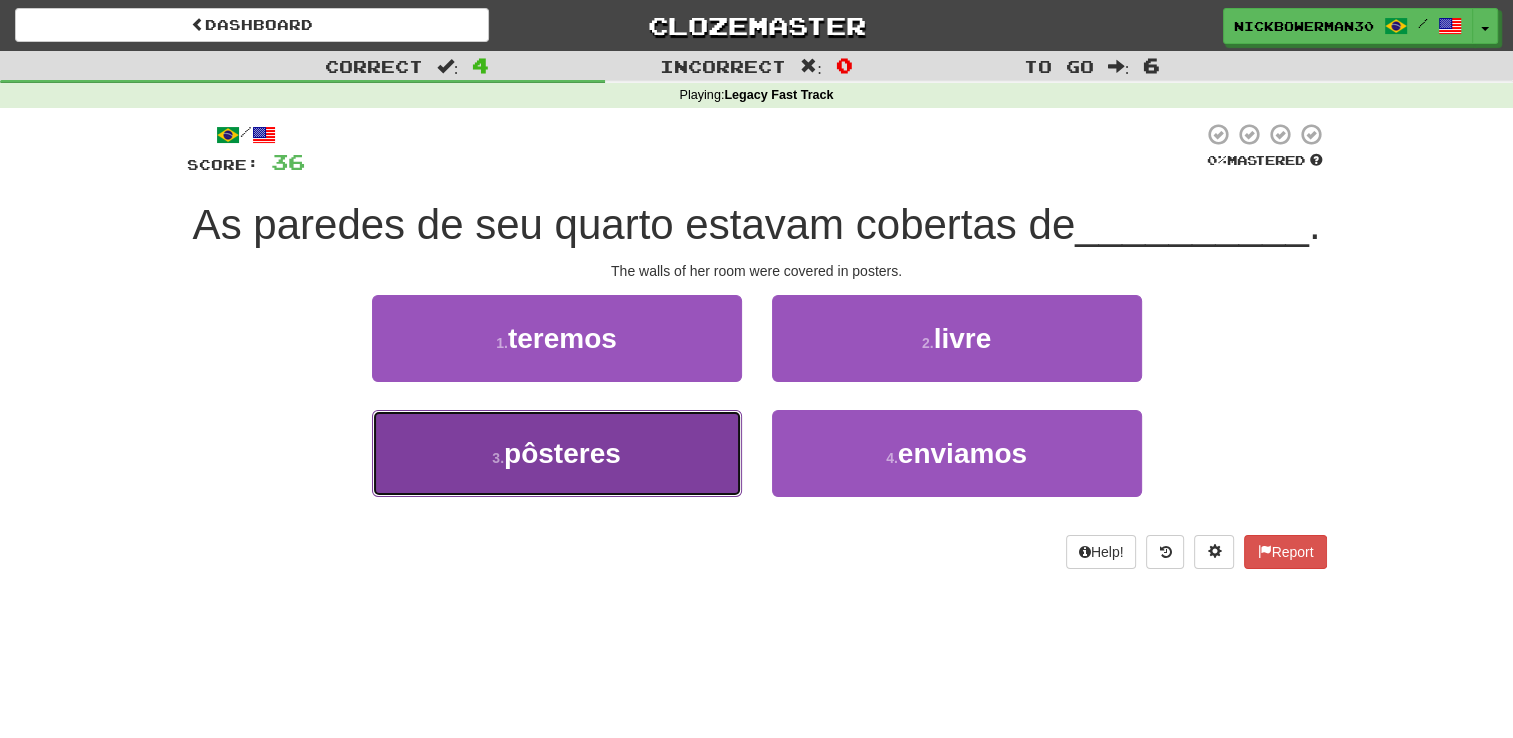 click on "3 .  pôsteres" at bounding box center [557, 453] 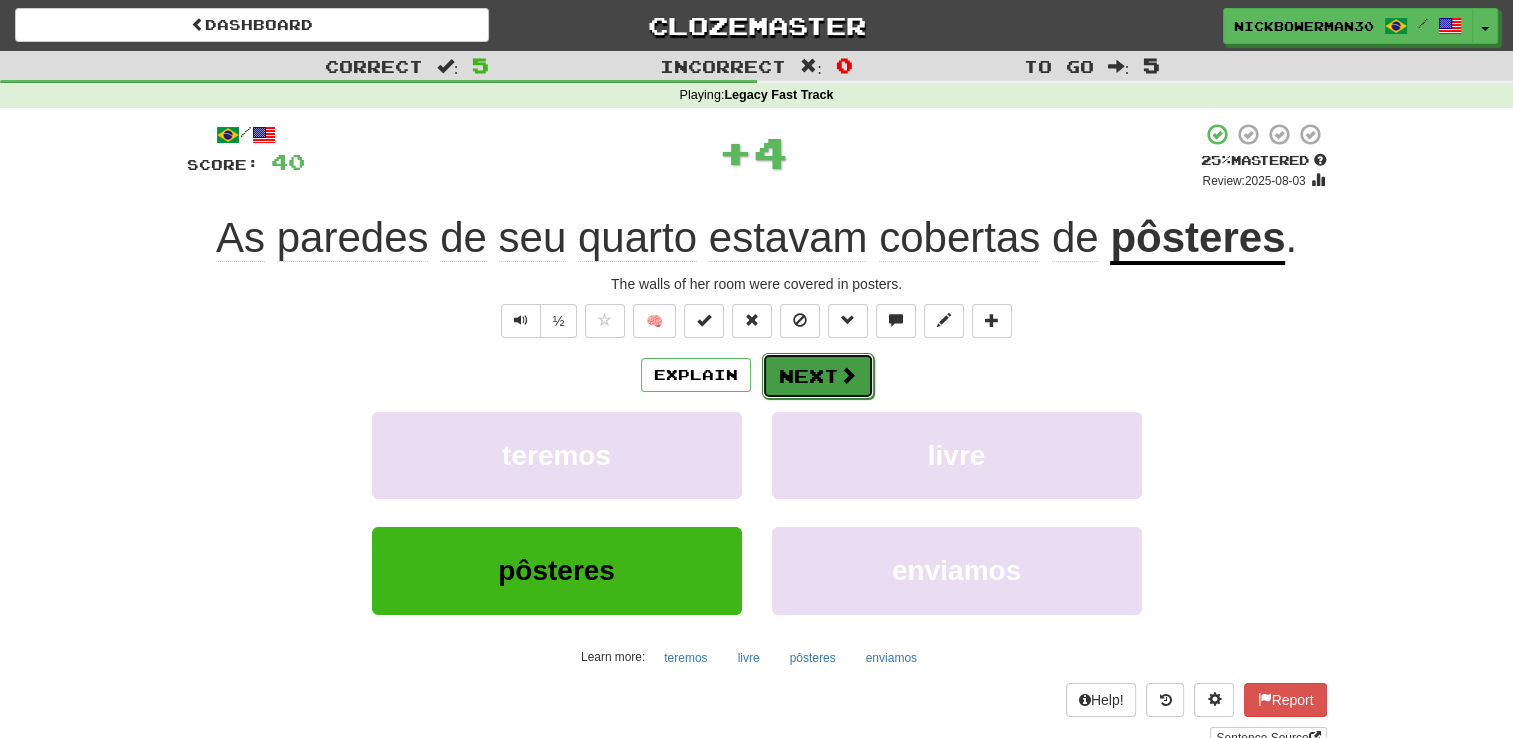 click on "Next" at bounding box center (818, 376) 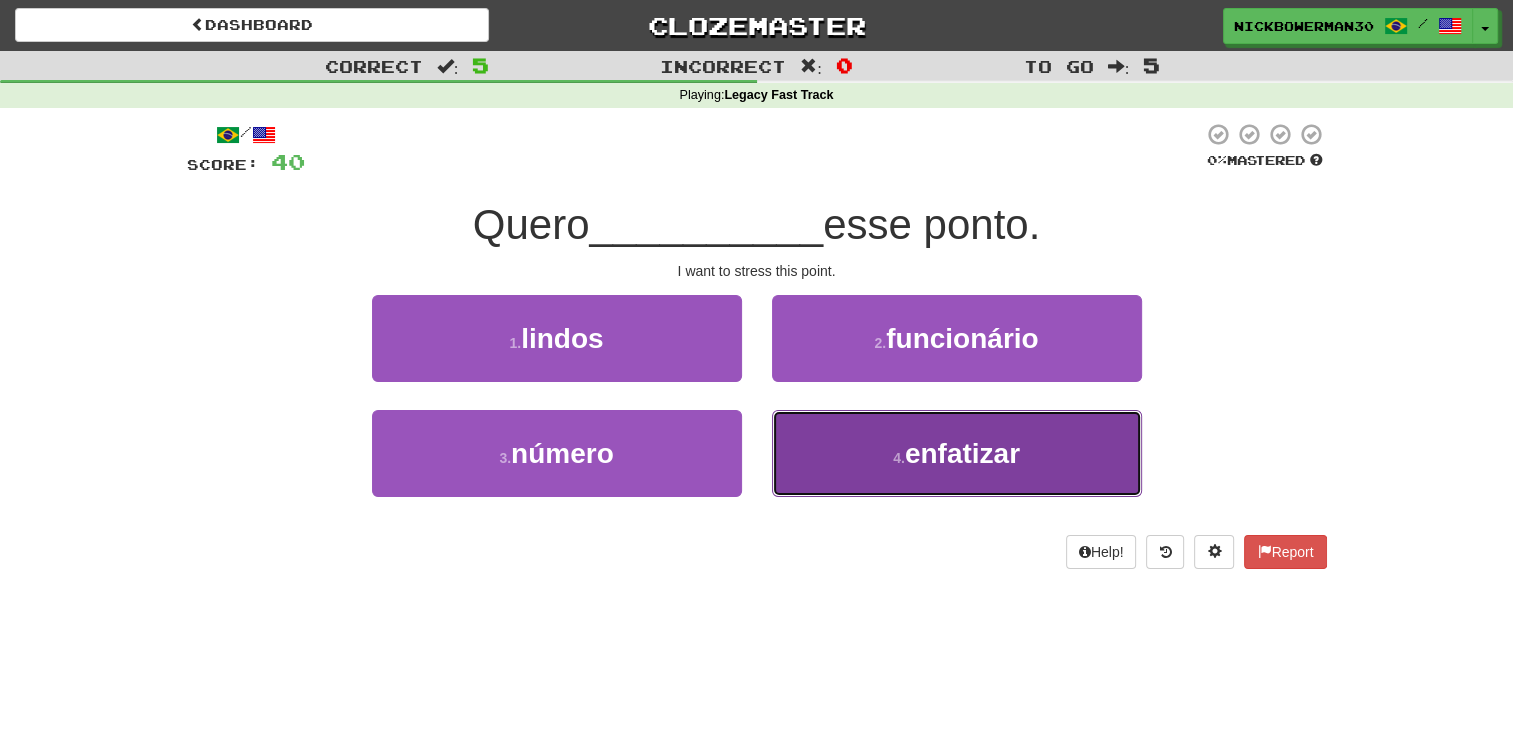 click on "4 .  enfatizar" at bounding box center (957, 453) 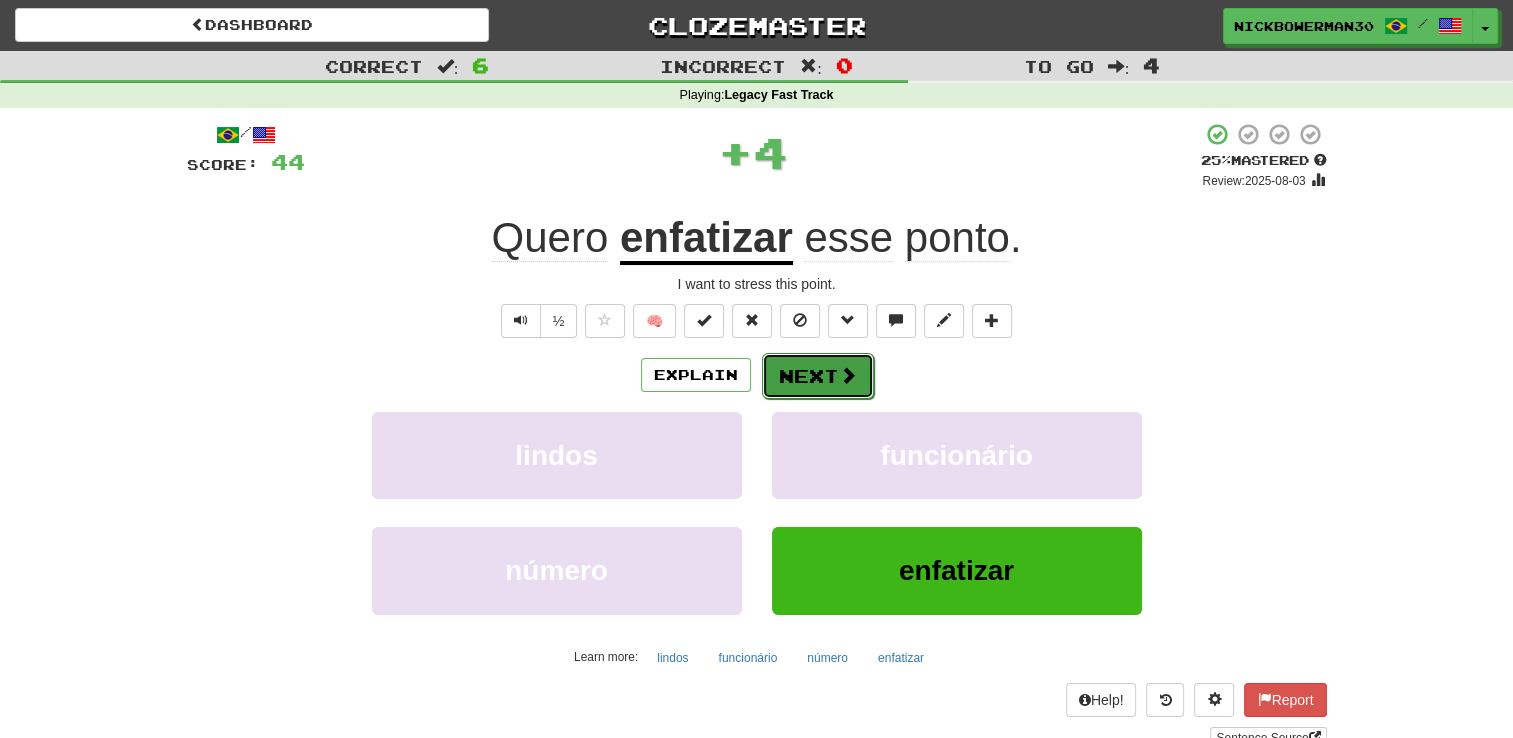 click on "Next" at bounding box center (818, 376) 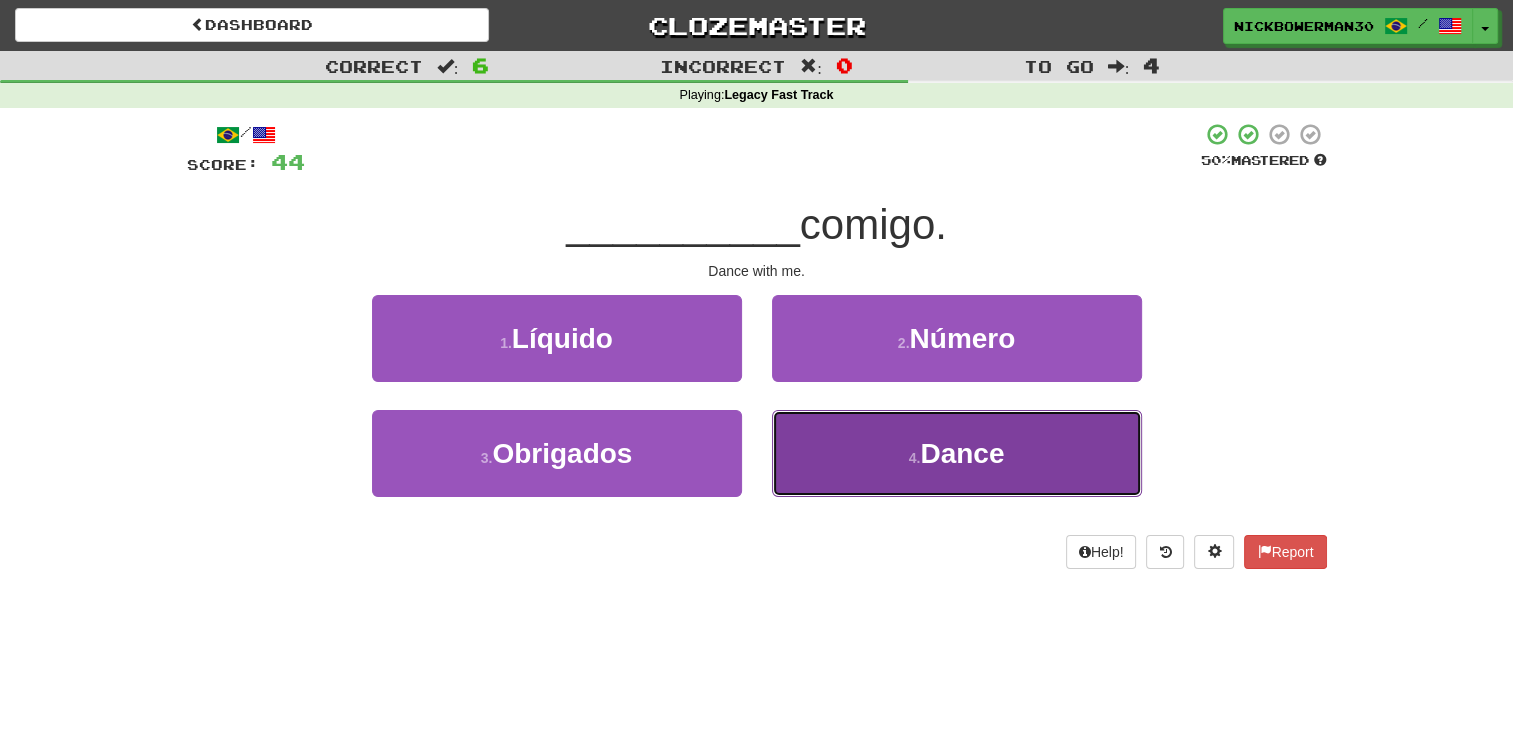 click on "4 .  Dance" at bounding box center (957, 453) 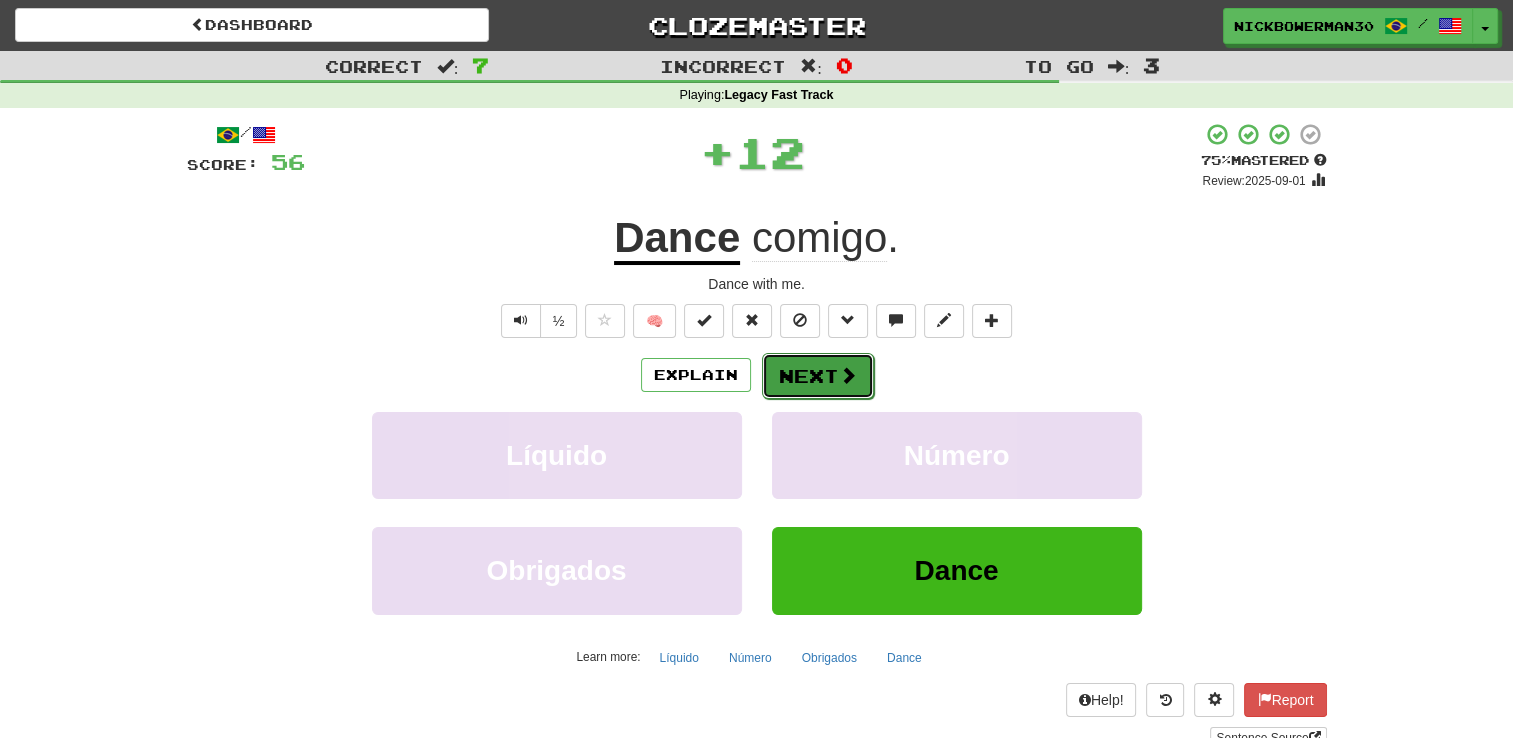 click on "Next" at bounding box center (818, 376) 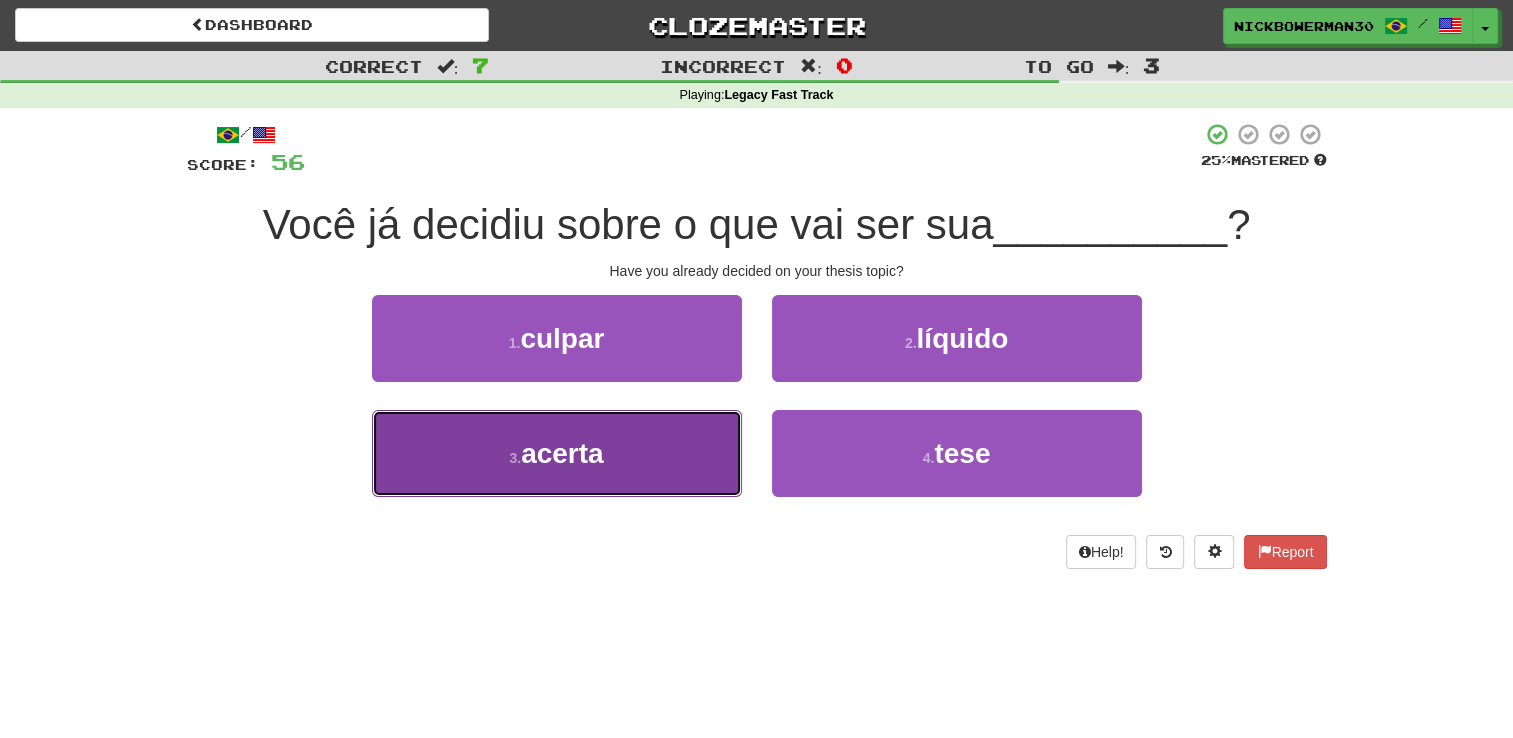 click on "3 .  acerta" at bounding box center (557, 453) 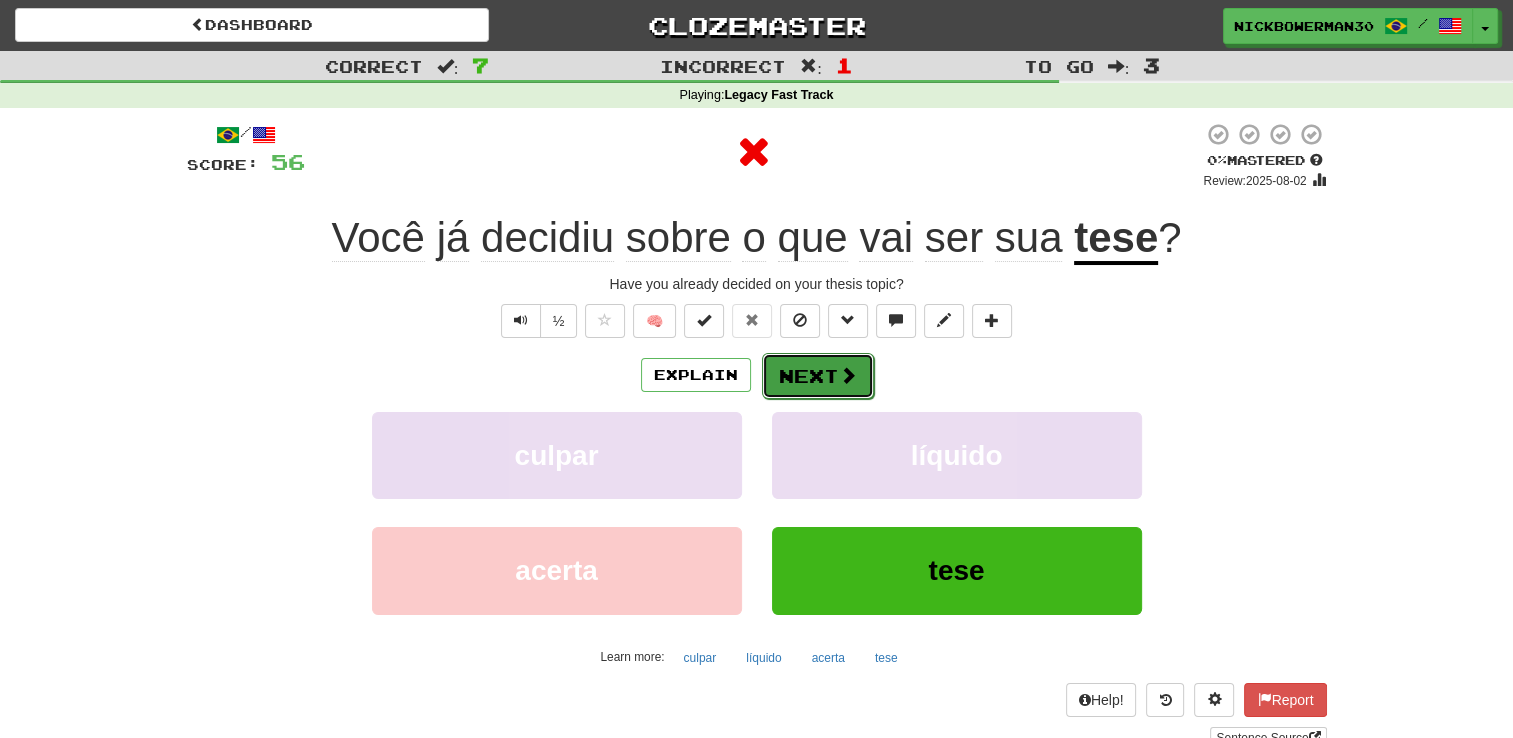 click on "Next" at bounding box center [818, 376] 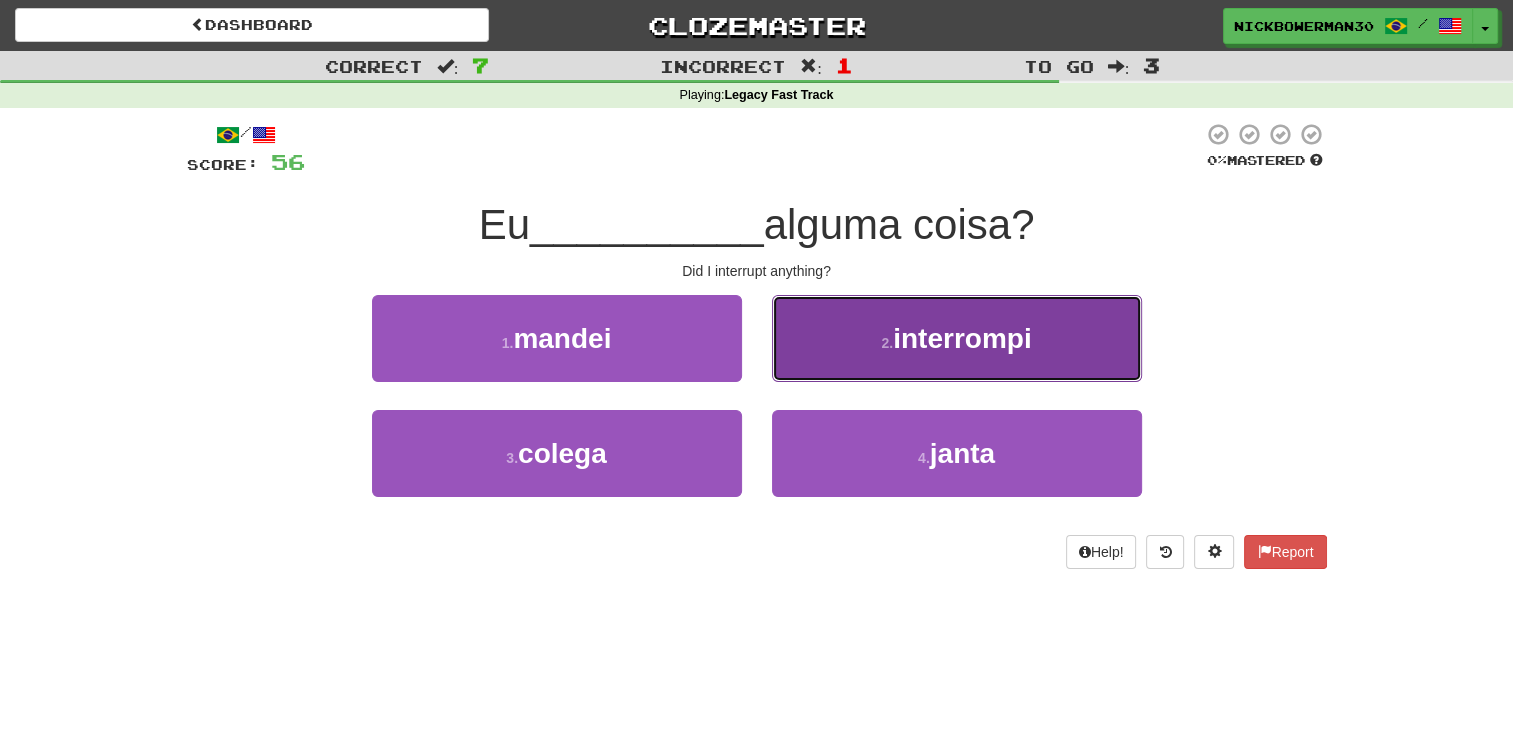 click on "2 .  interrompi" at bounding box center [957, 338] 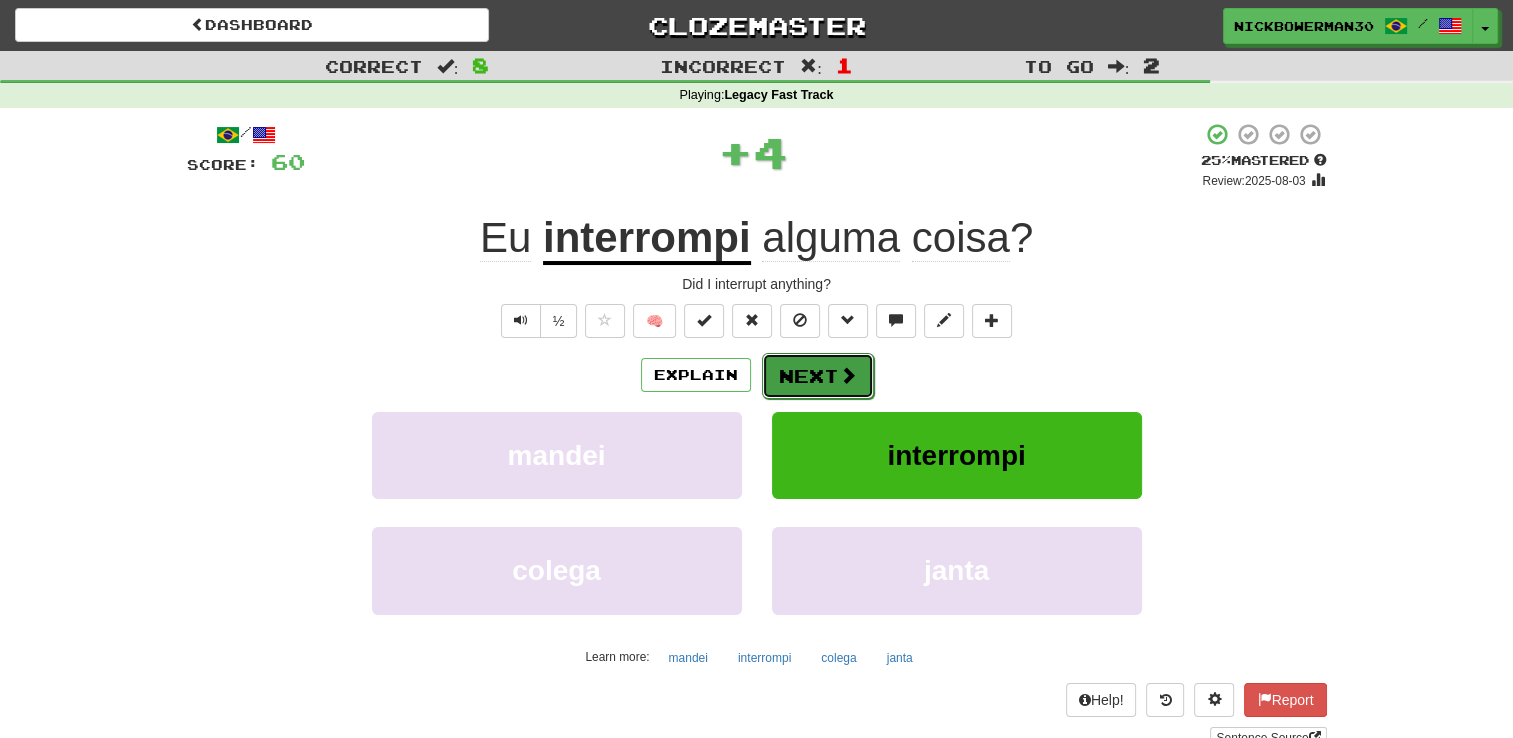 click on "Next" at bounding box center [818, 376] 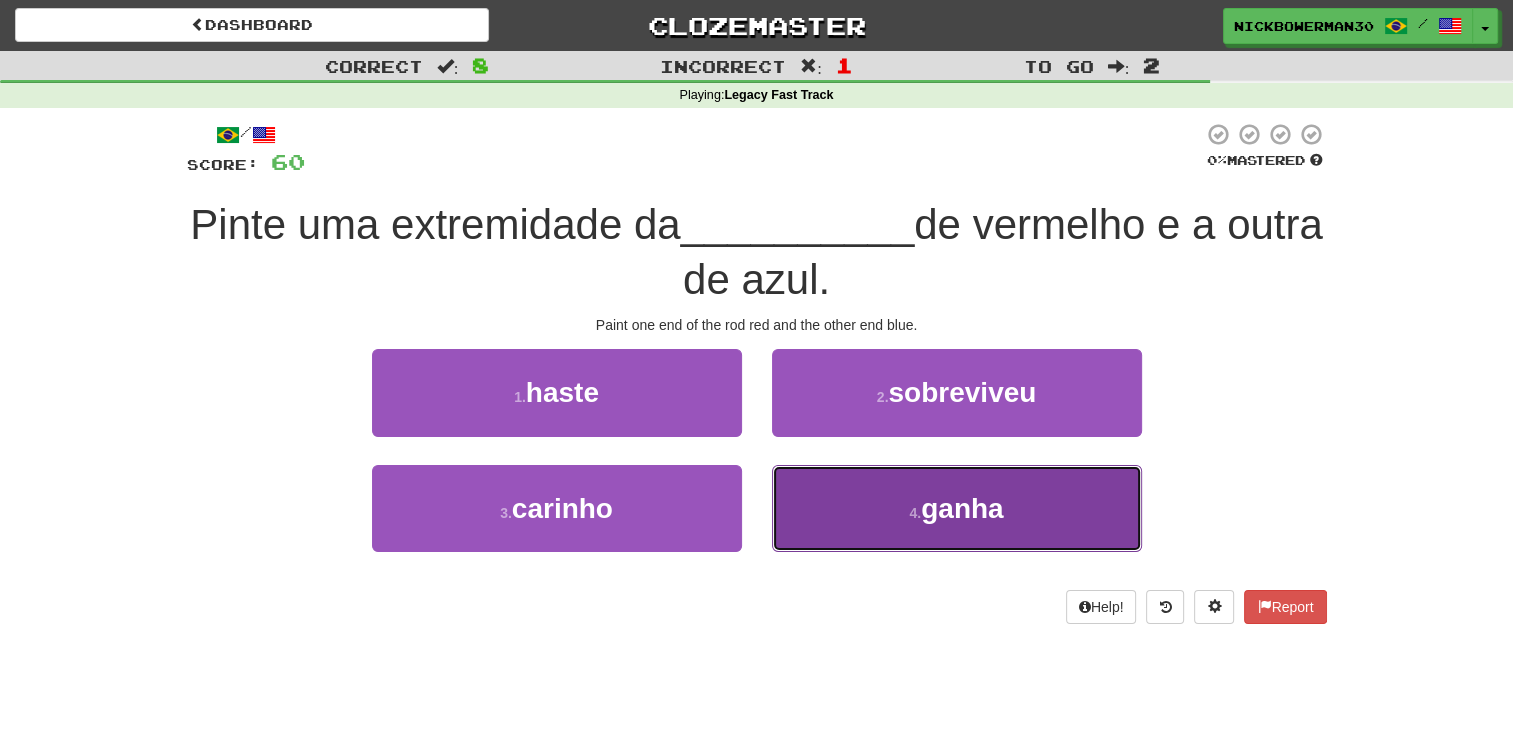 click on "4 .  ganha" at bounding box center (957, 508) 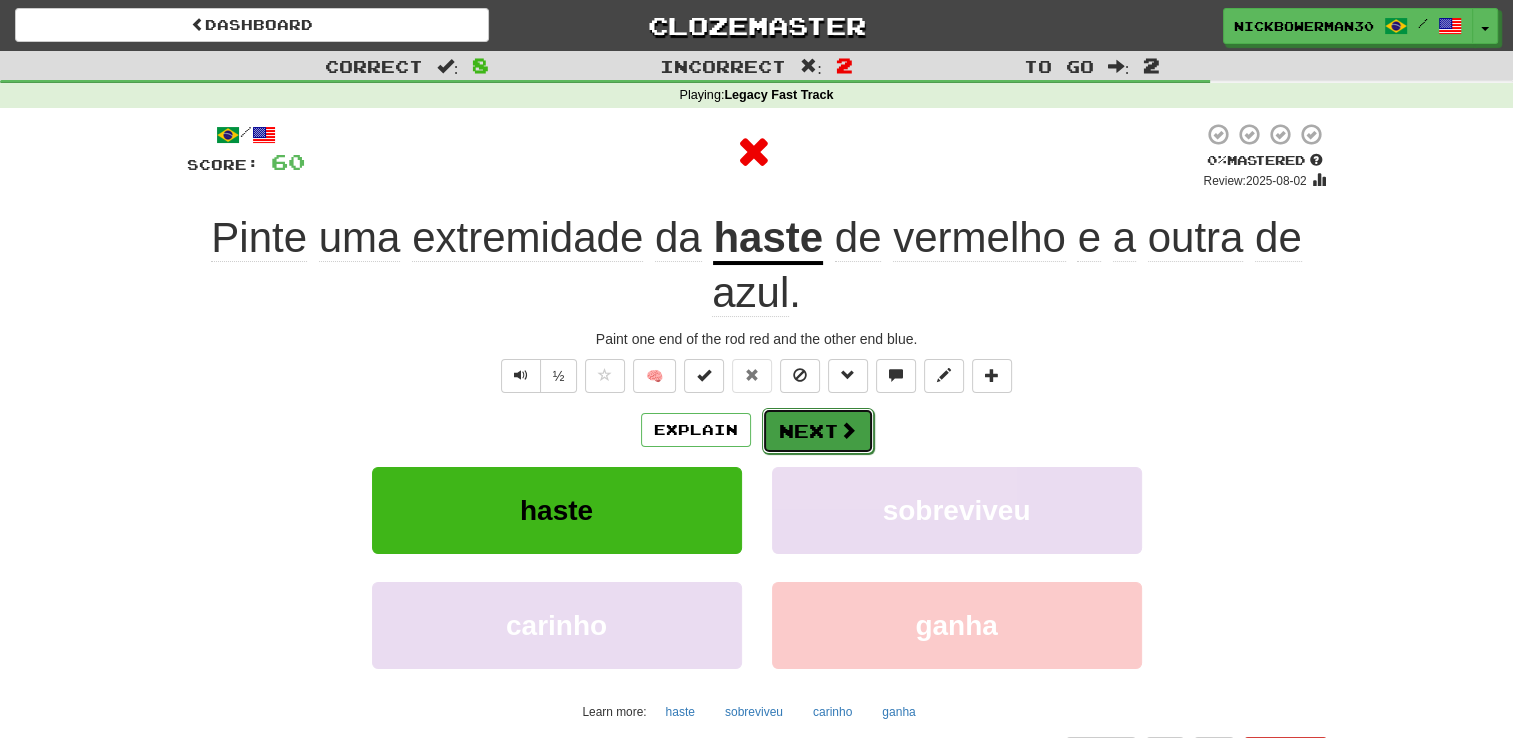 click on "Next" at bounding box center (818, 431) 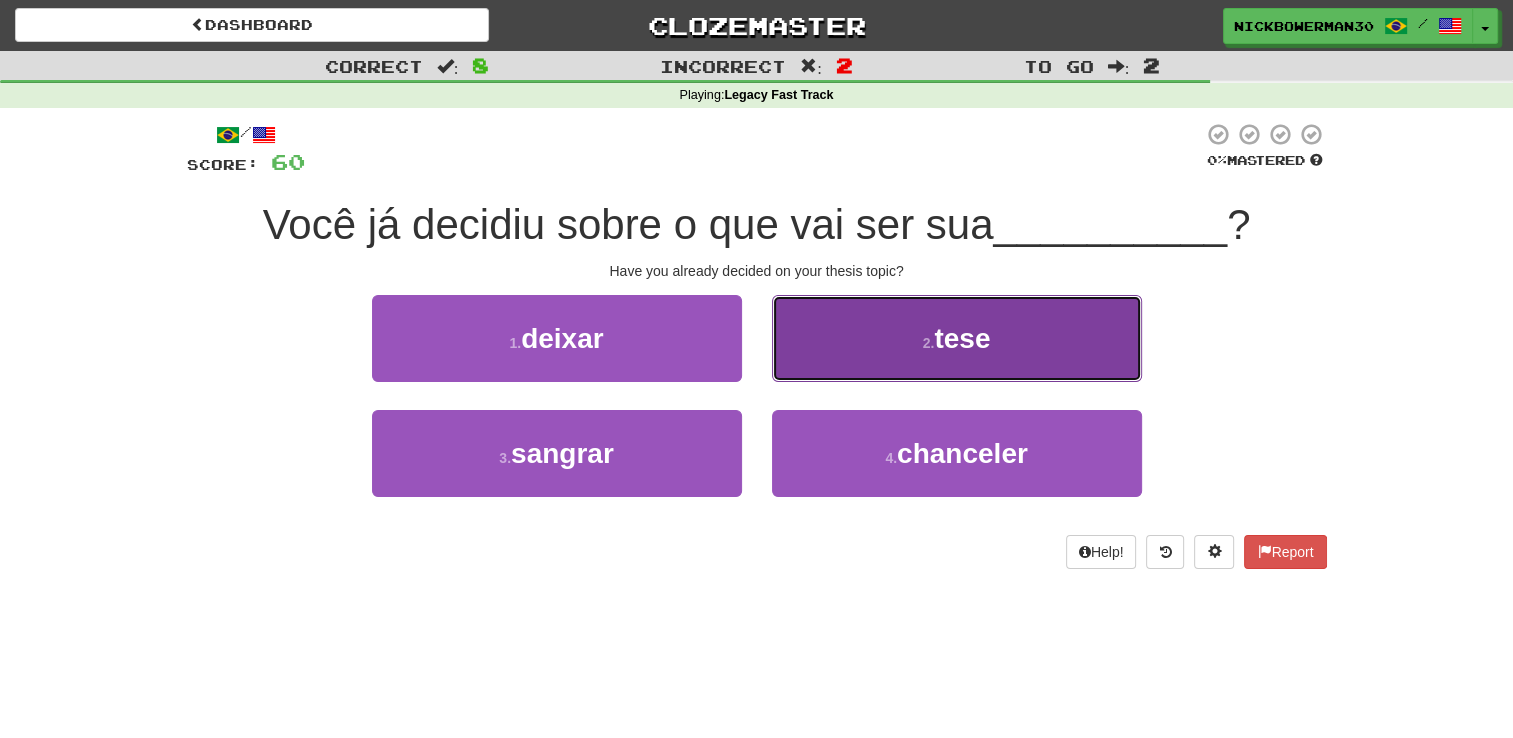 click on "2 .  tese" at bounding box center [957, 338] 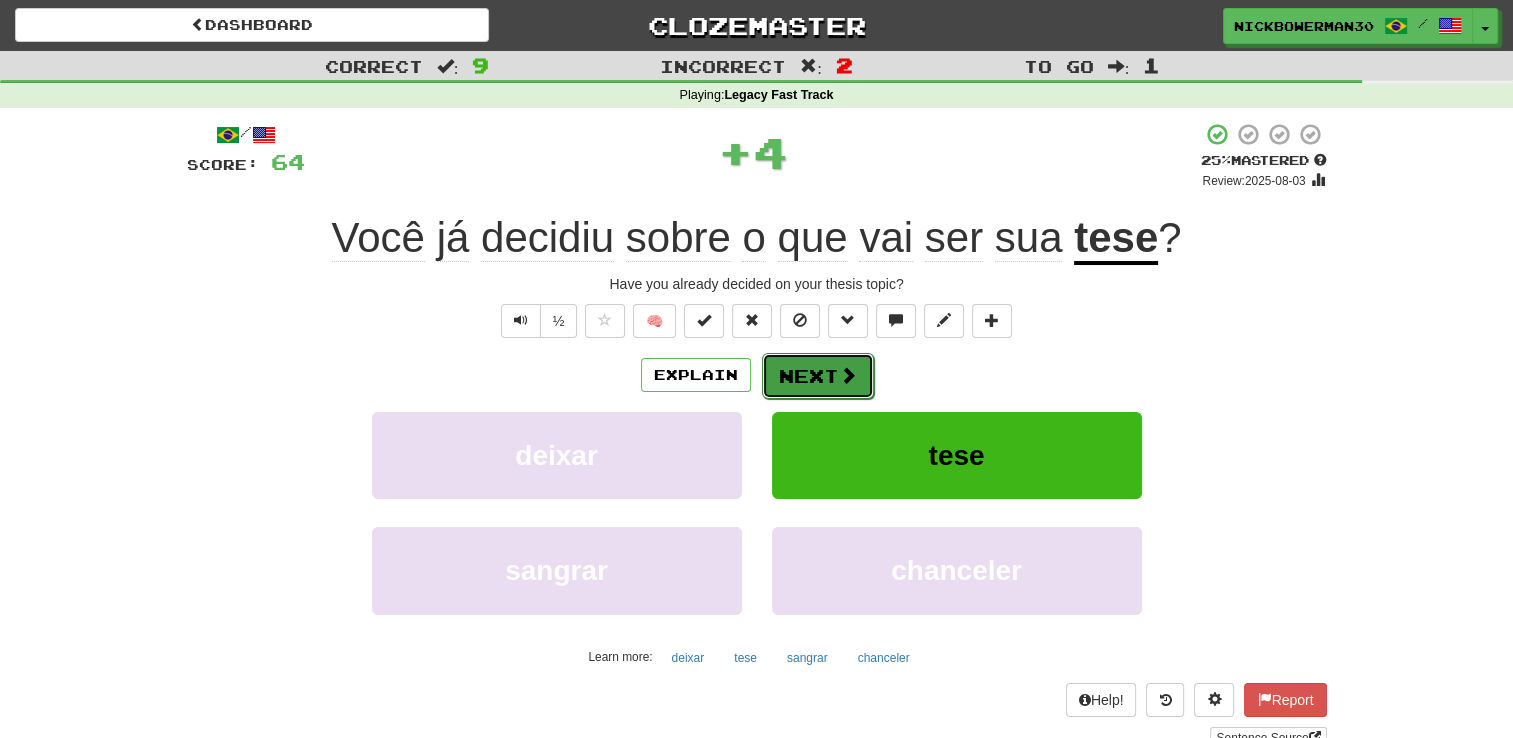 click on "Next" at bounding box center (818, 376) 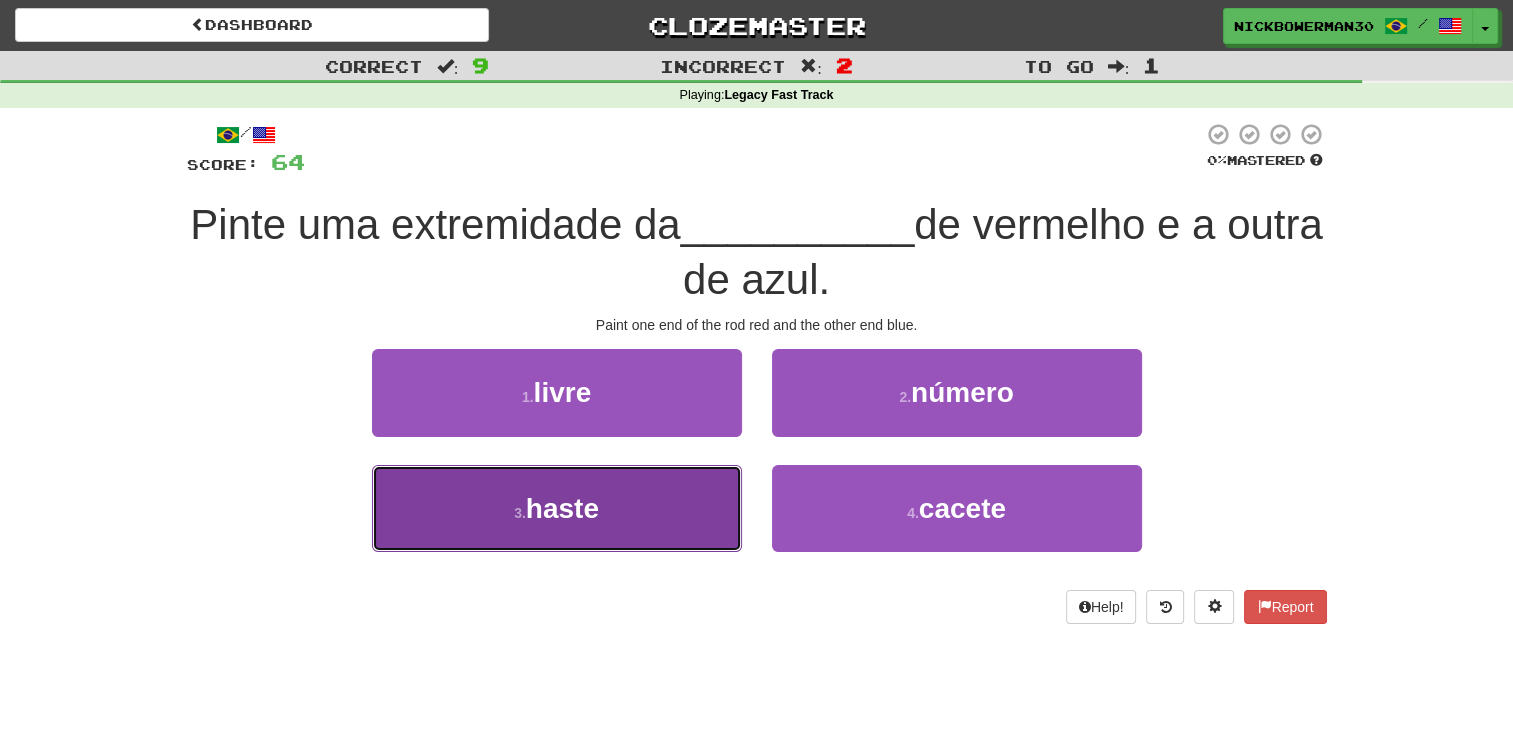 click on "3 .  haste" at bounding box center (557, 508) 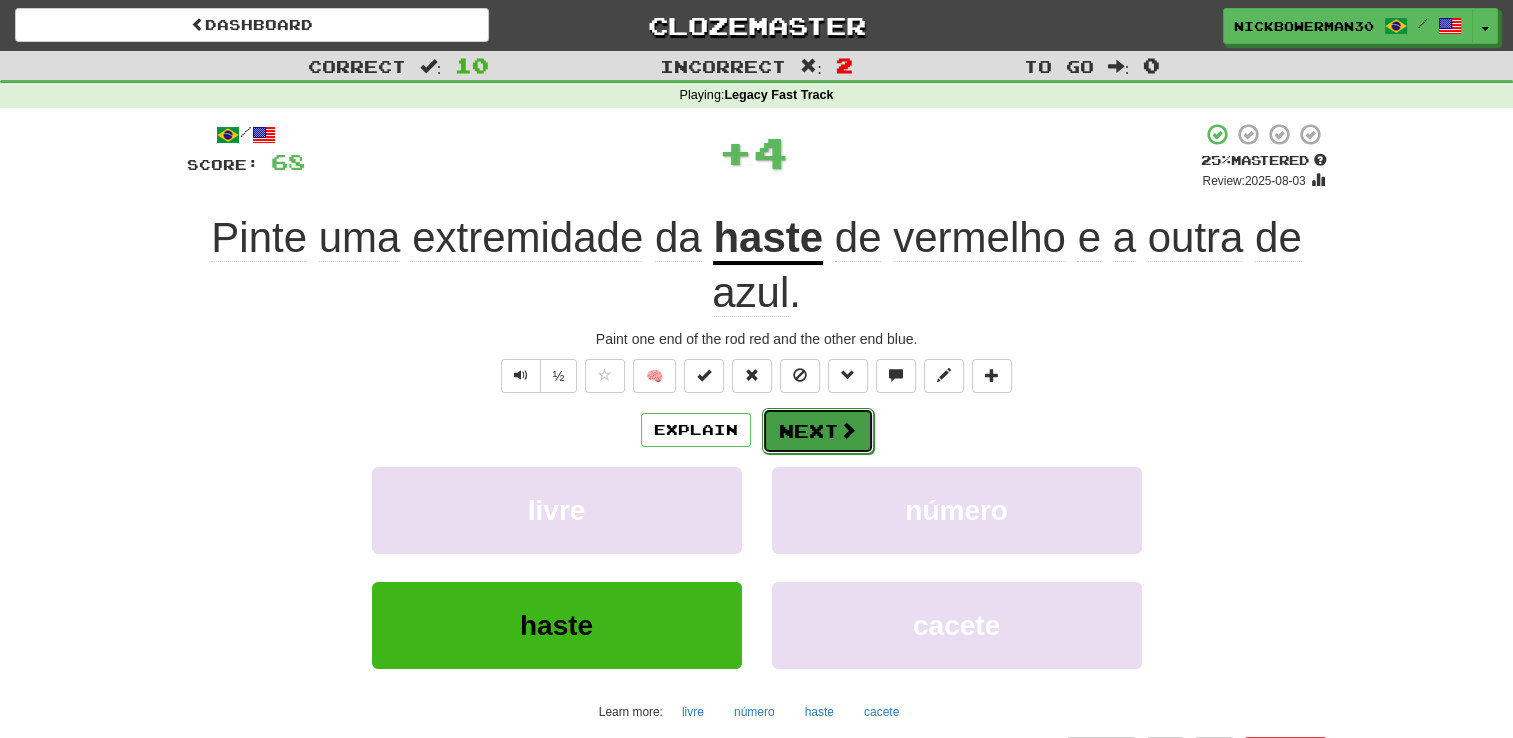 click on "Next" at bounding box center [818, 431] 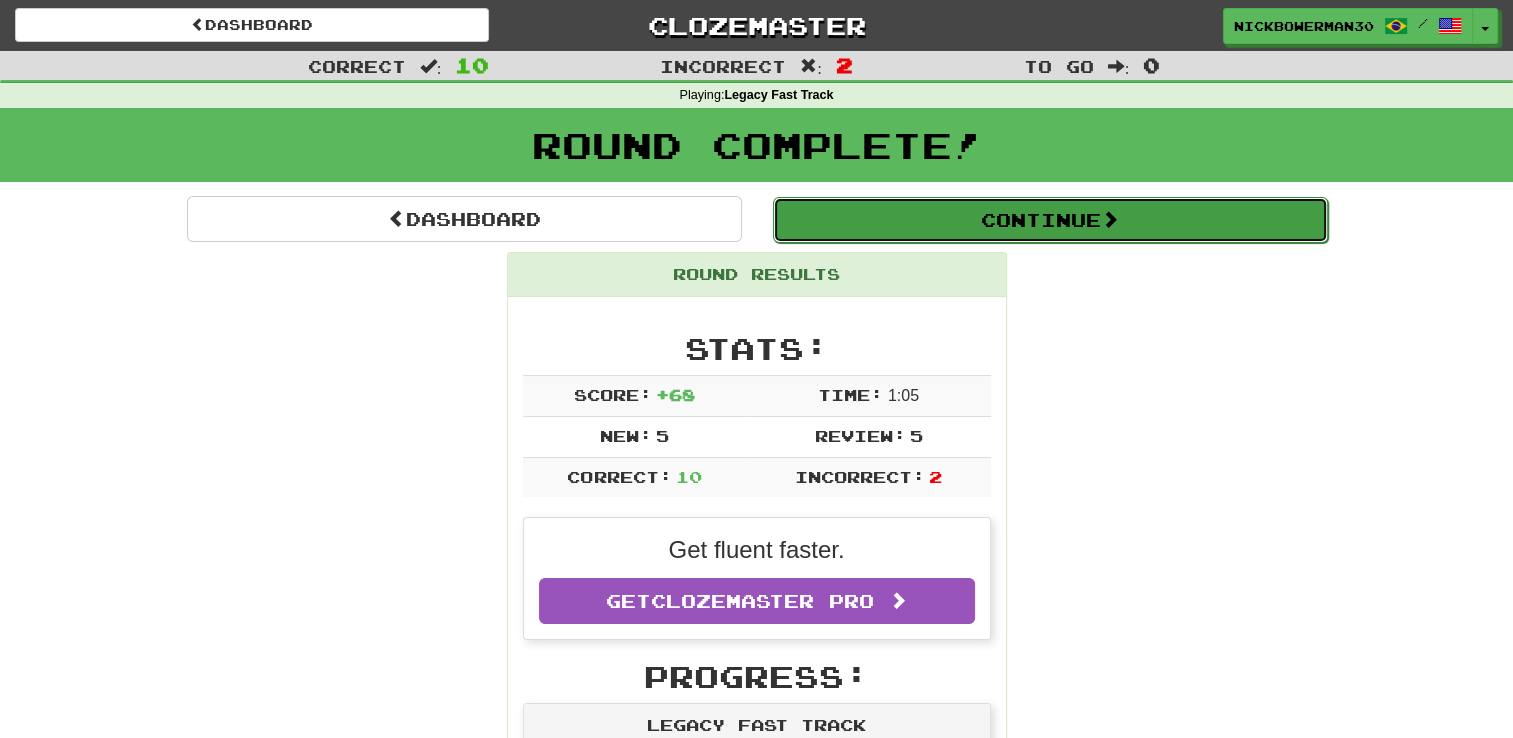 click on "Continue" at bounding box center (1050, 220) 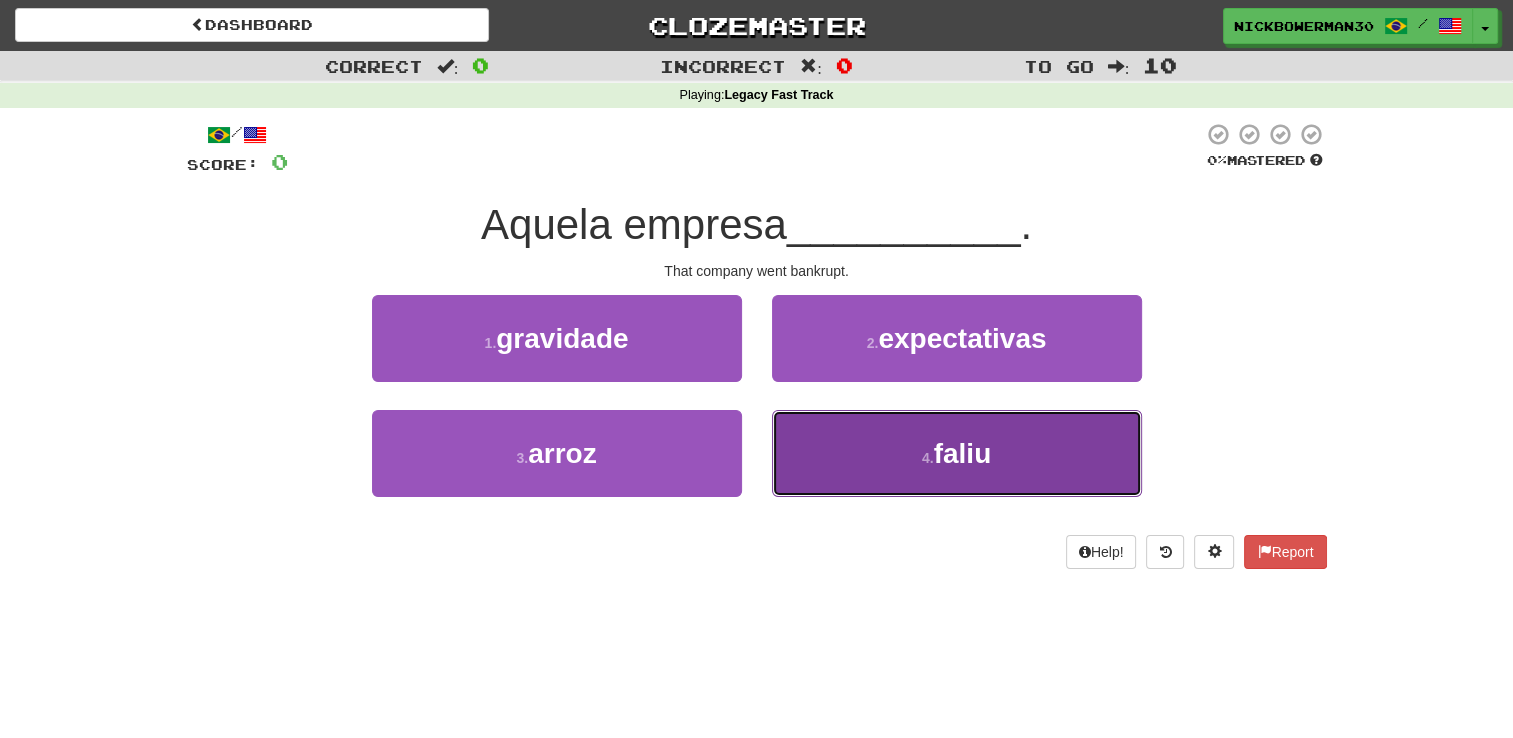click on "4 .  faliu" at bounding box center [957, 453] 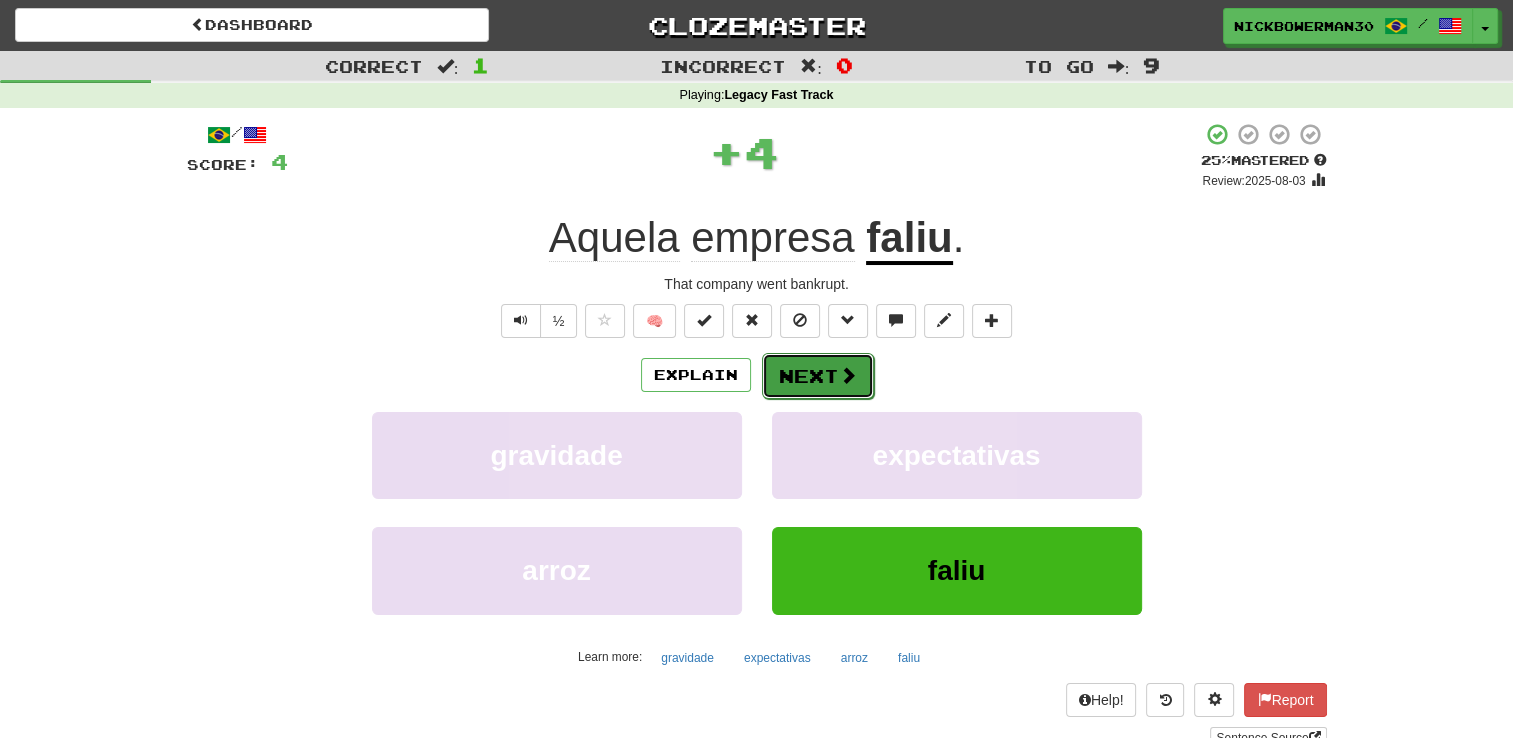 click on "Next" at bounding box center (818, 376) 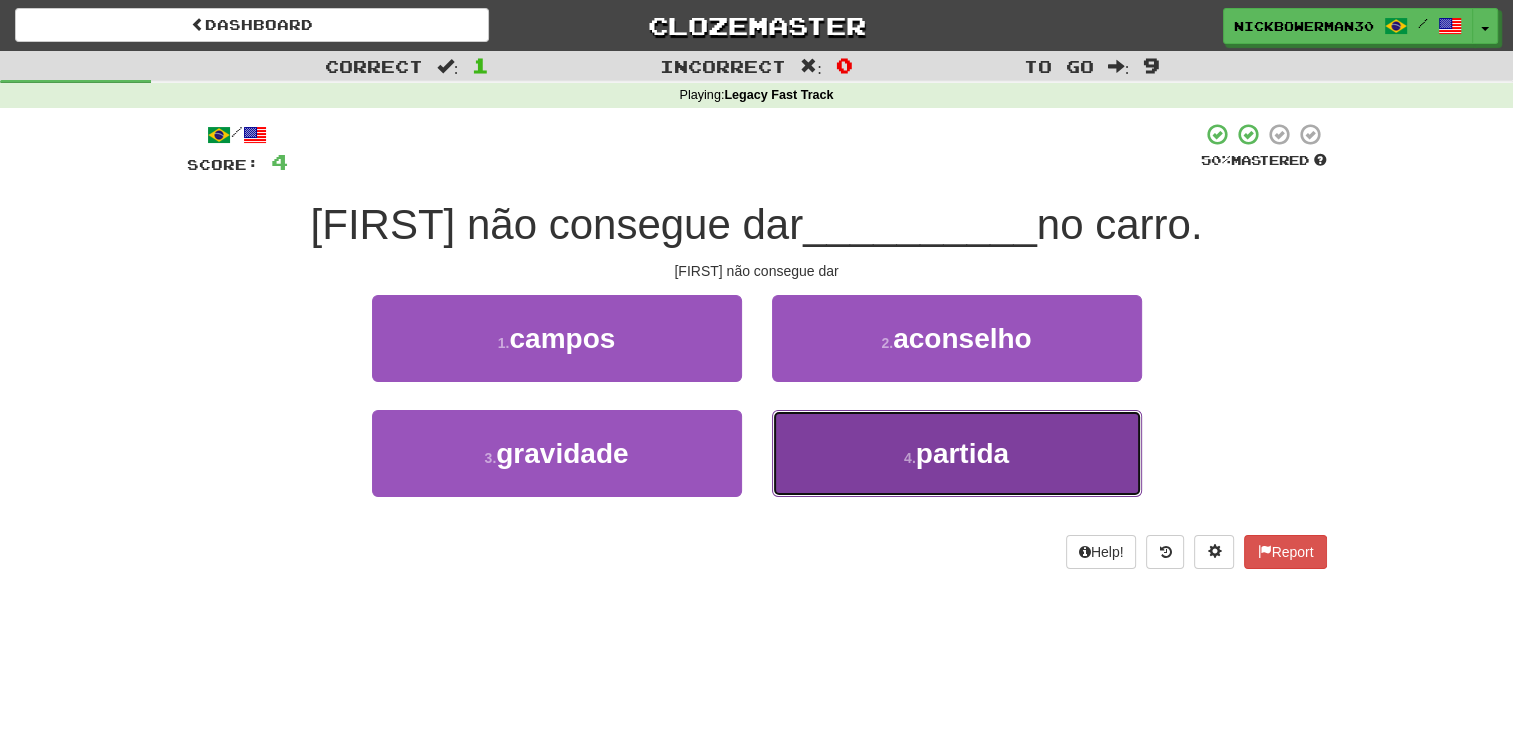 click on "4 .  partida" at bounding box center [957, 453] 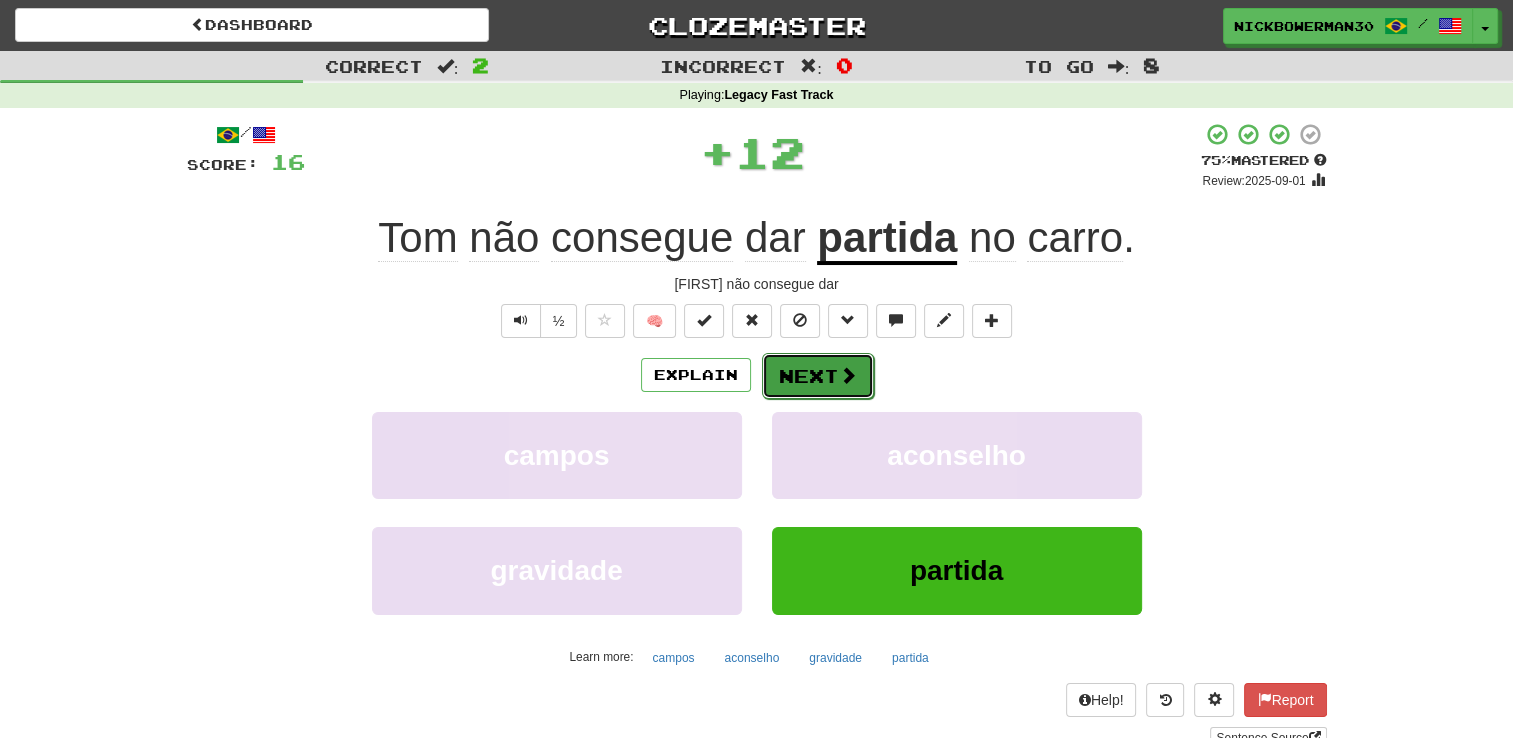 click on "Next" at bounding box center [818, 376] 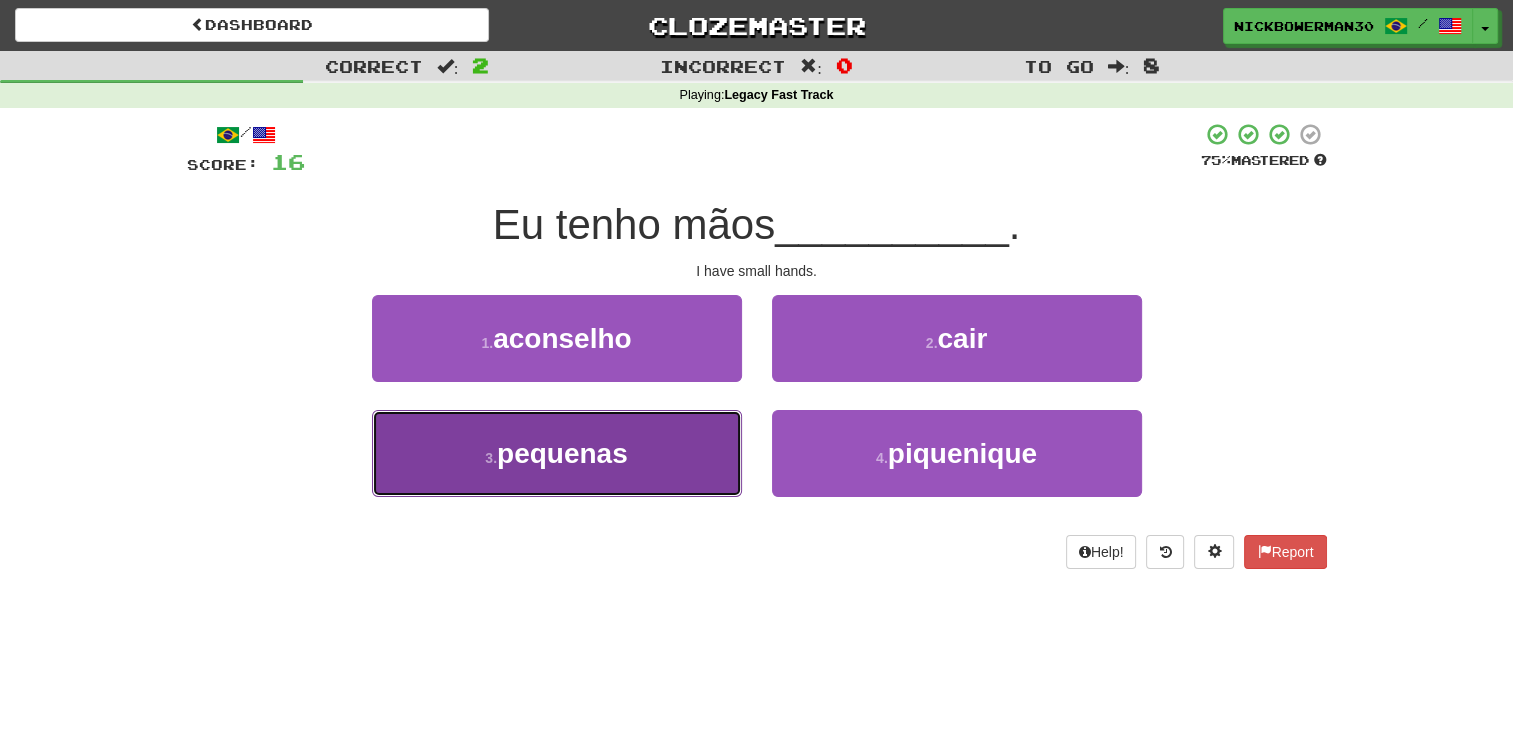 click on "3 .  pequenas" at bounding box center [557, 453] 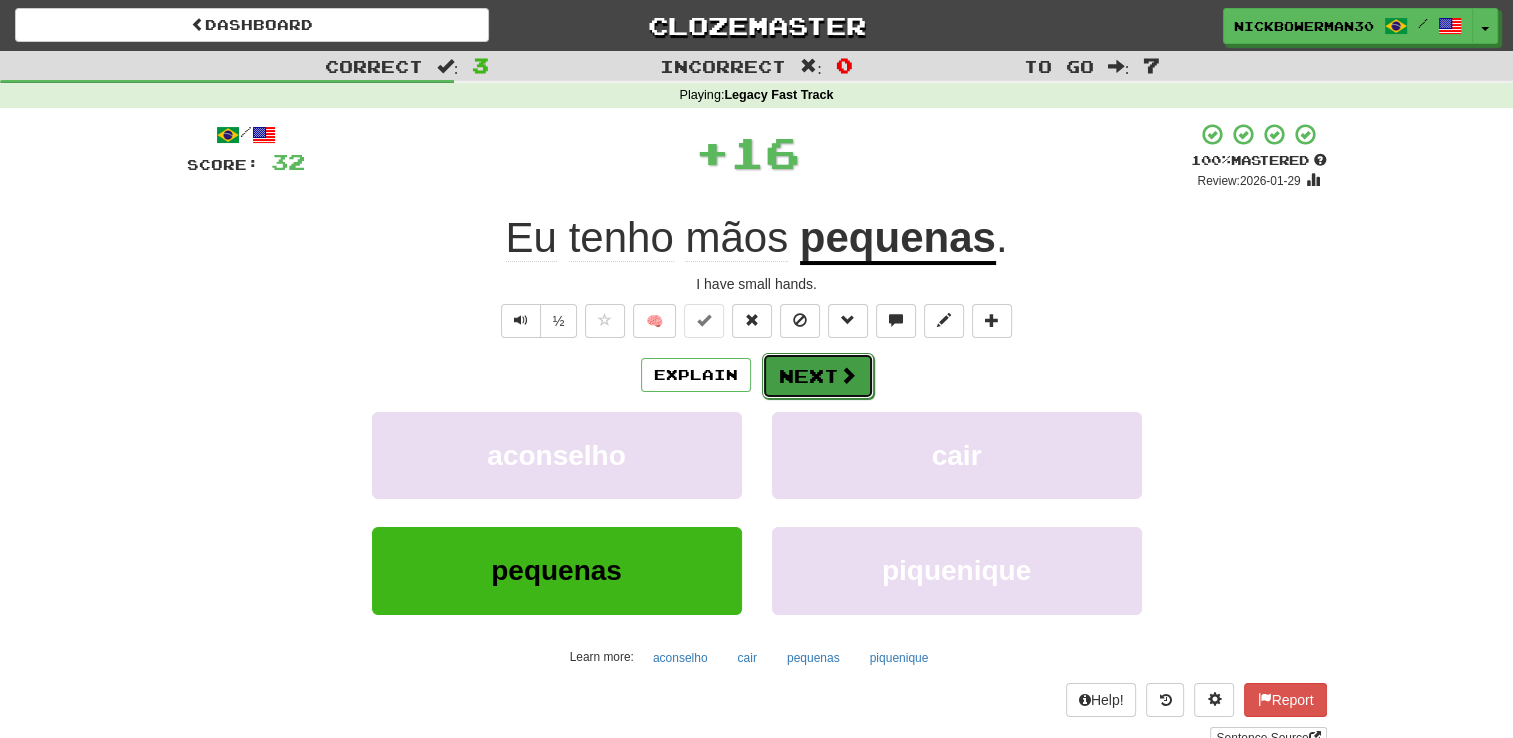 click on "Next" at bounding box center [818, 376] 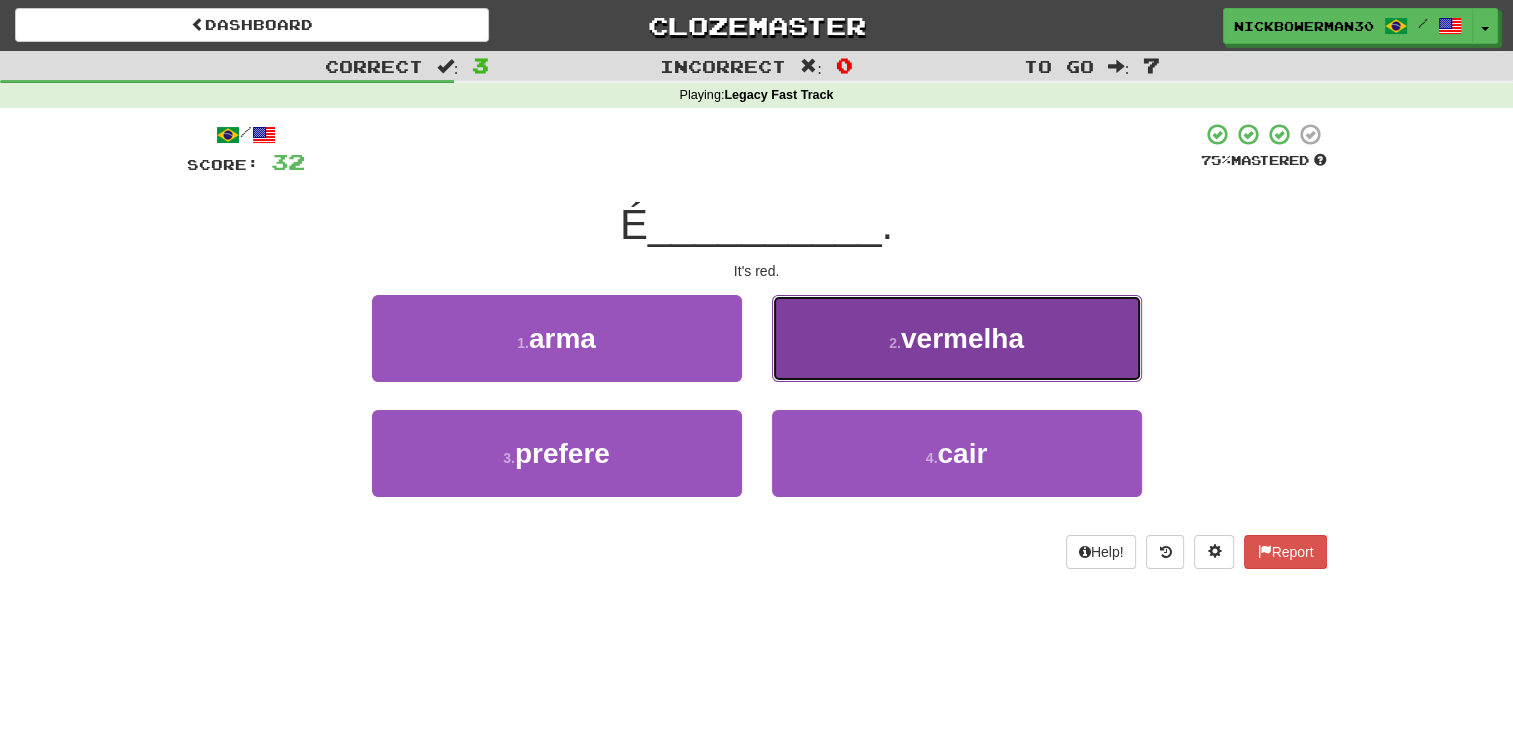 click on "2 .  vermelha" at bounding box center (957, 338) 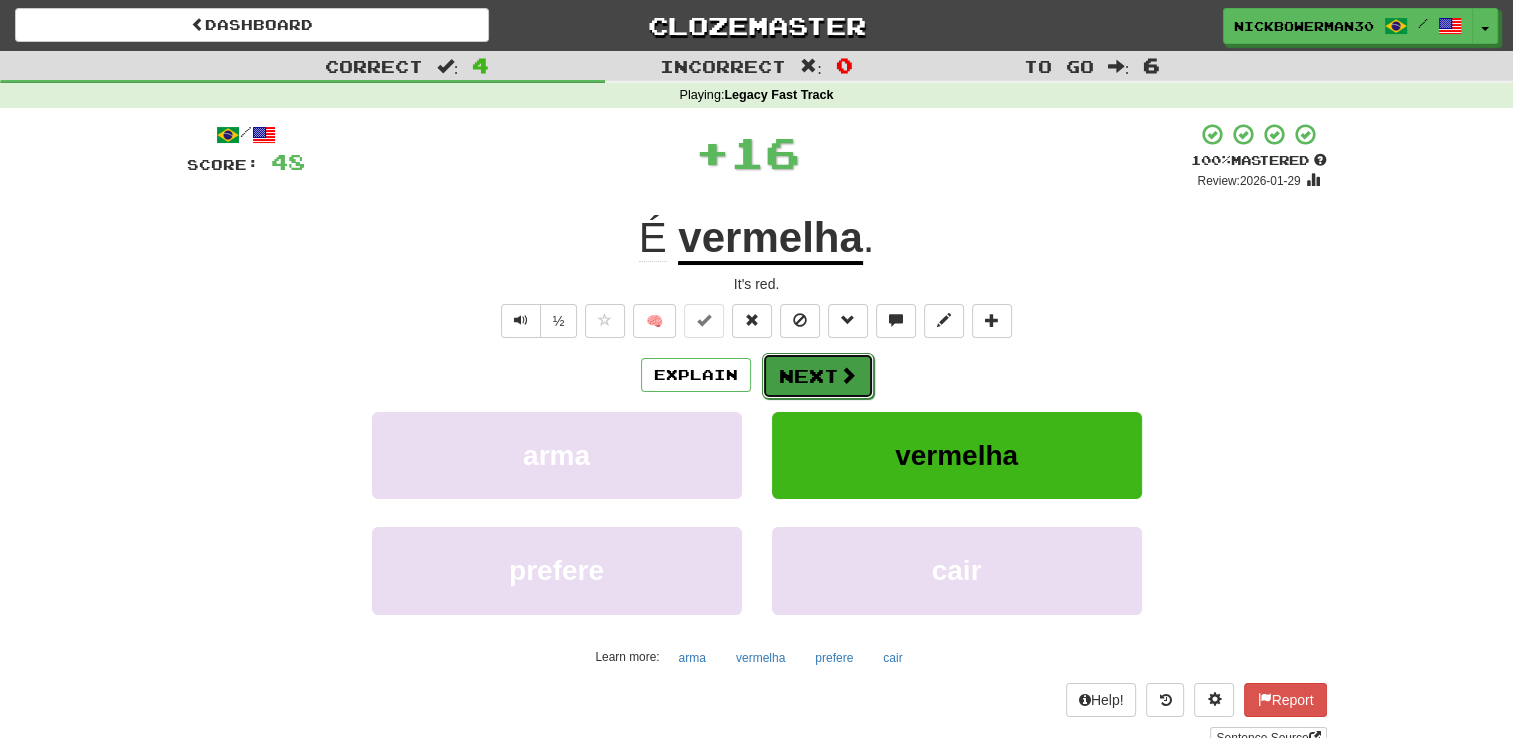 click on "Next" at bounding box center (818, 376) 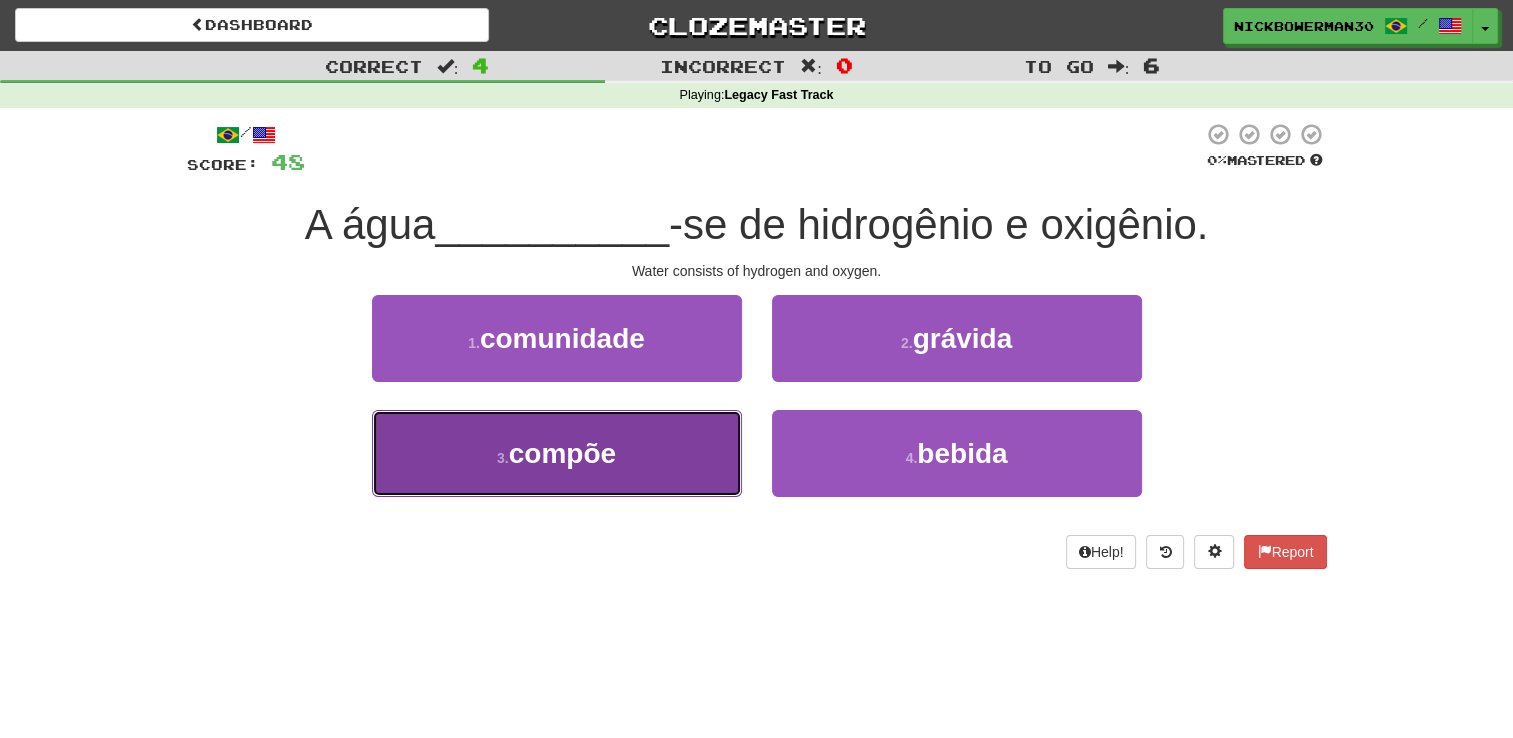 click on "3 .  compõe" at bounding box center (557, 453) 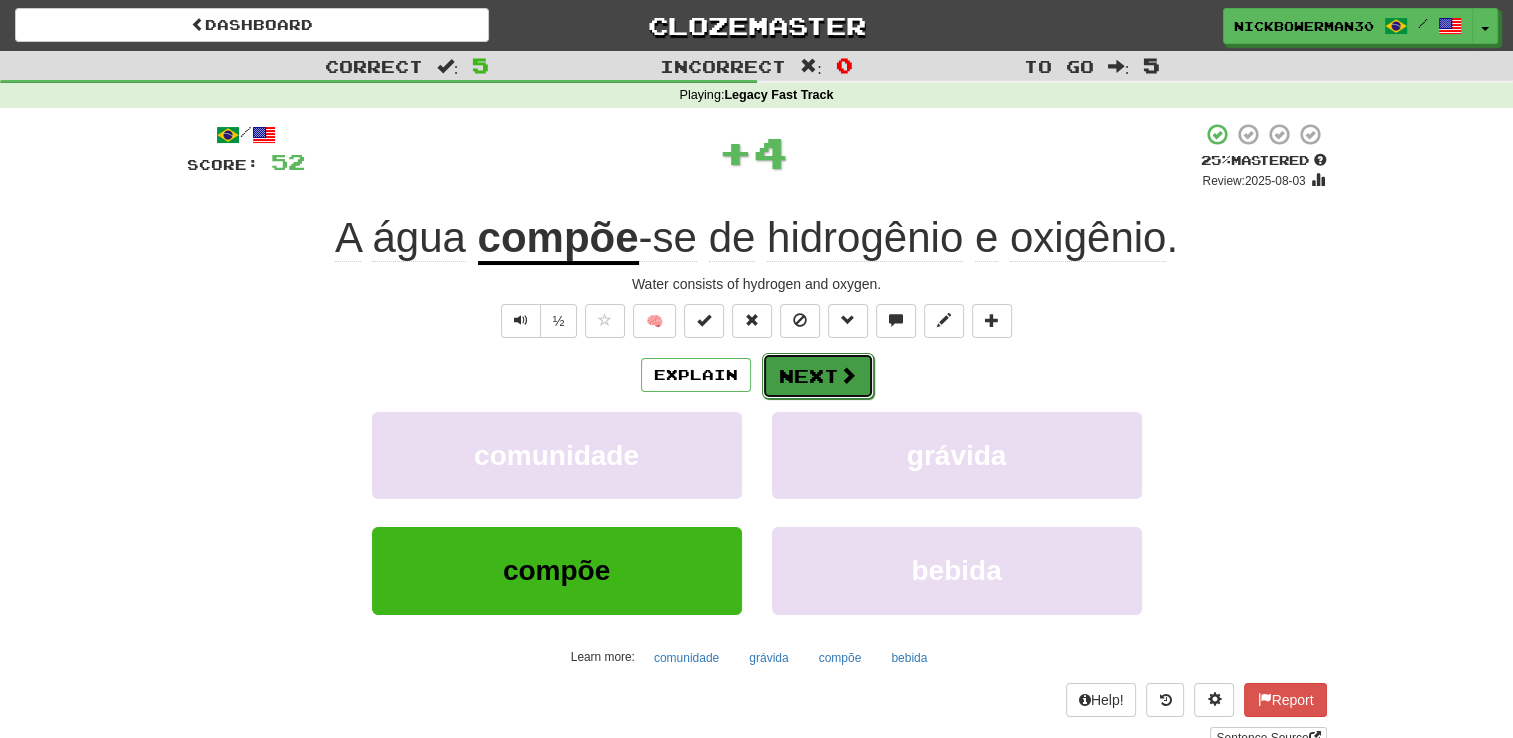 click on "Next" at bounding box center [818, 376] 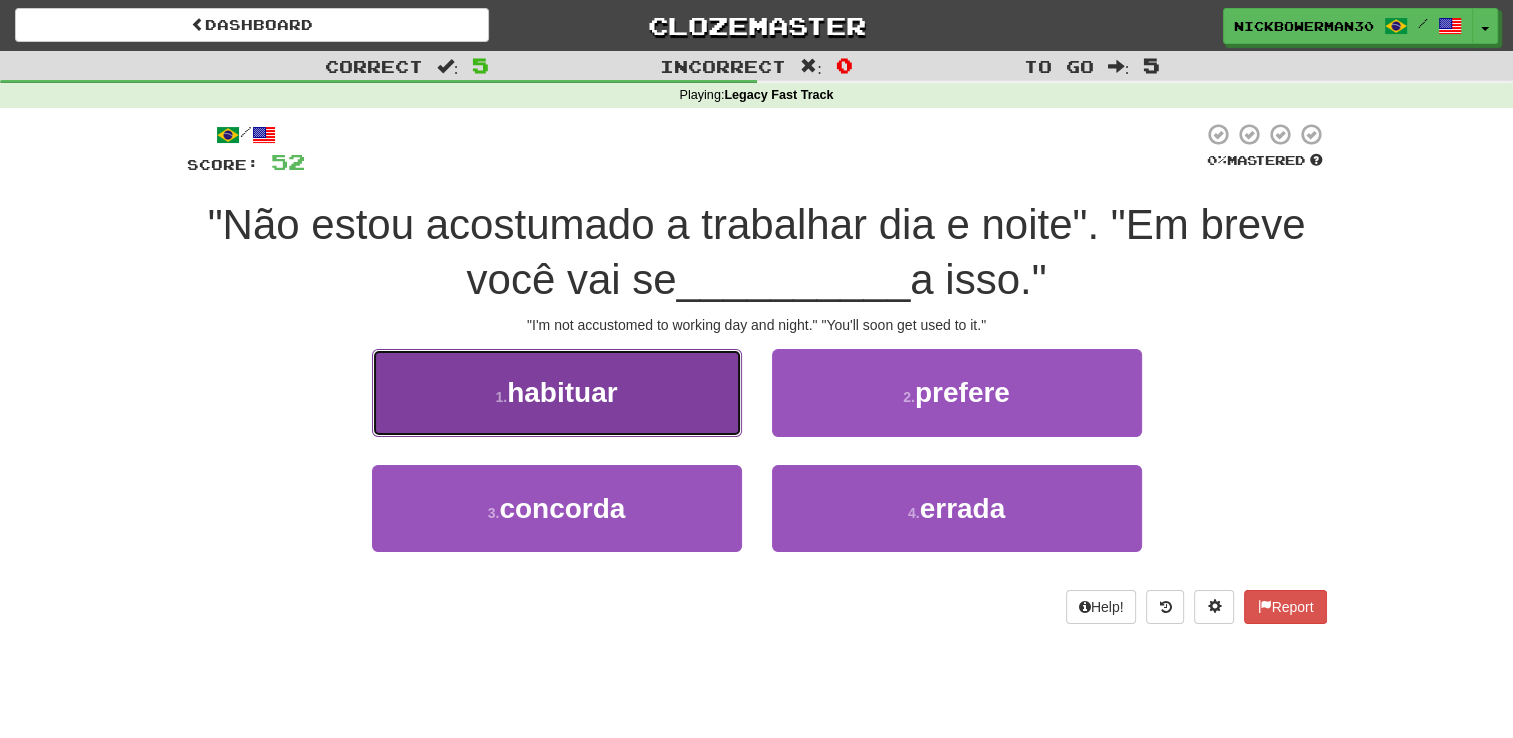 click on "1 .  habituar" at bounding box center [557, 392] 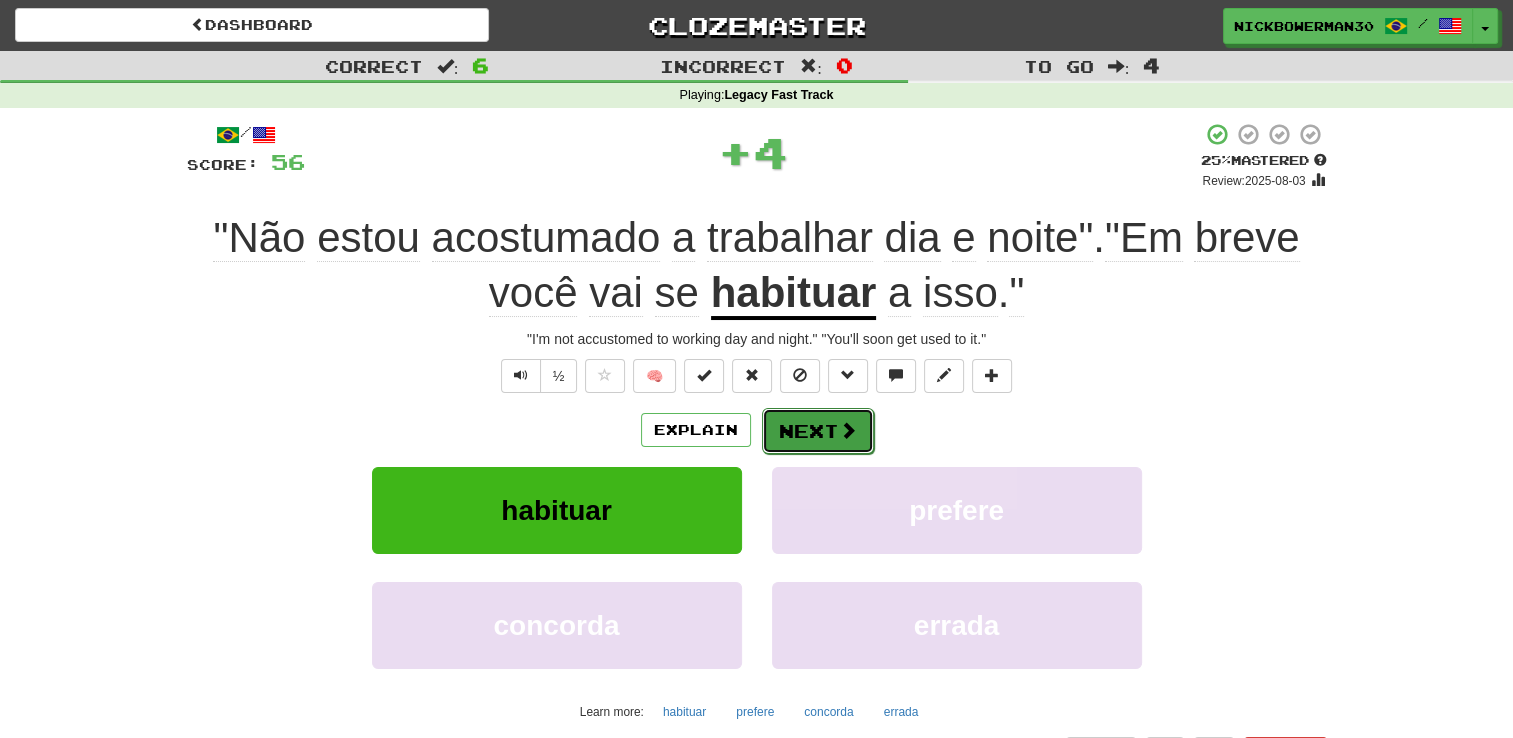 click on "Next" at bounding box center [818, 431] 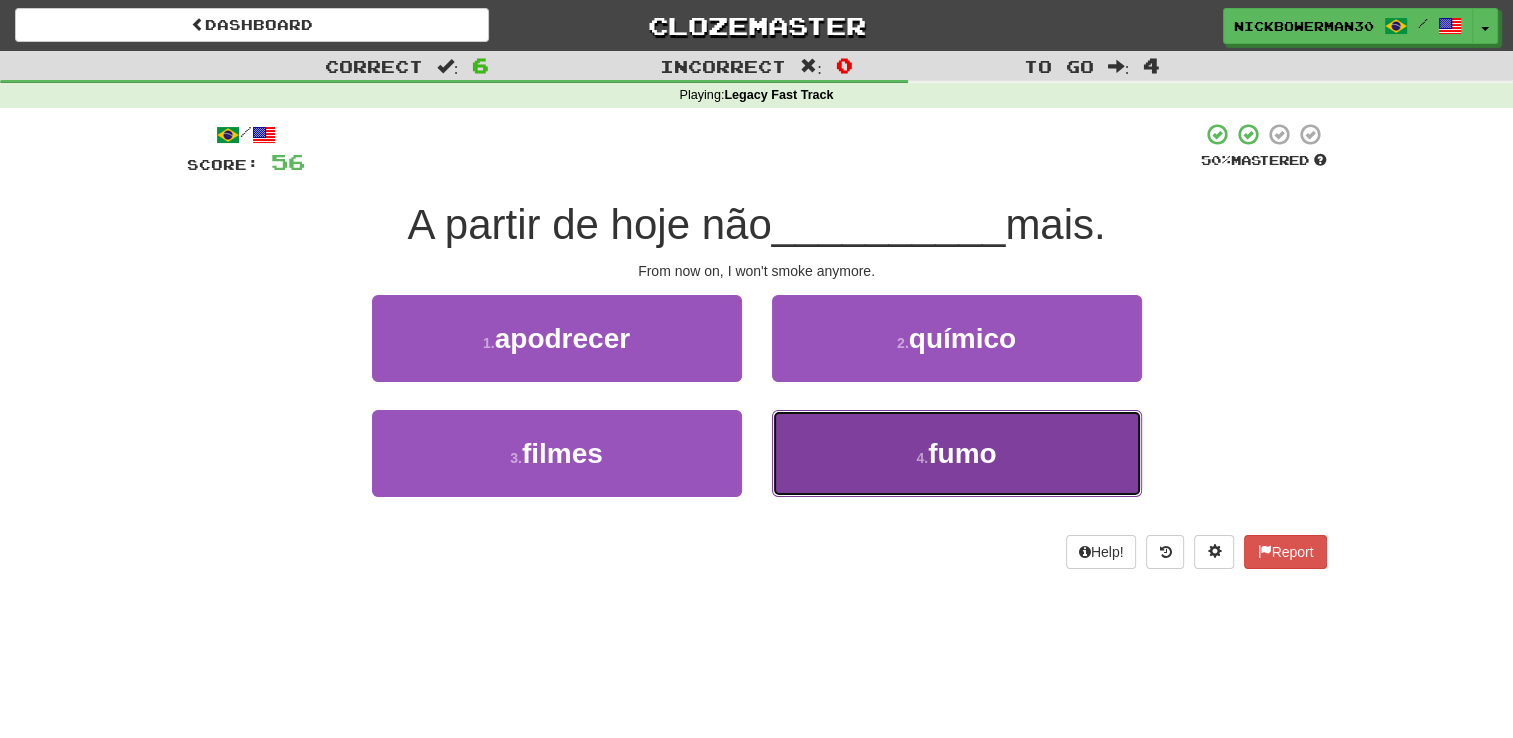 click on "4 .  fumo" at bounding box center [957, 453] 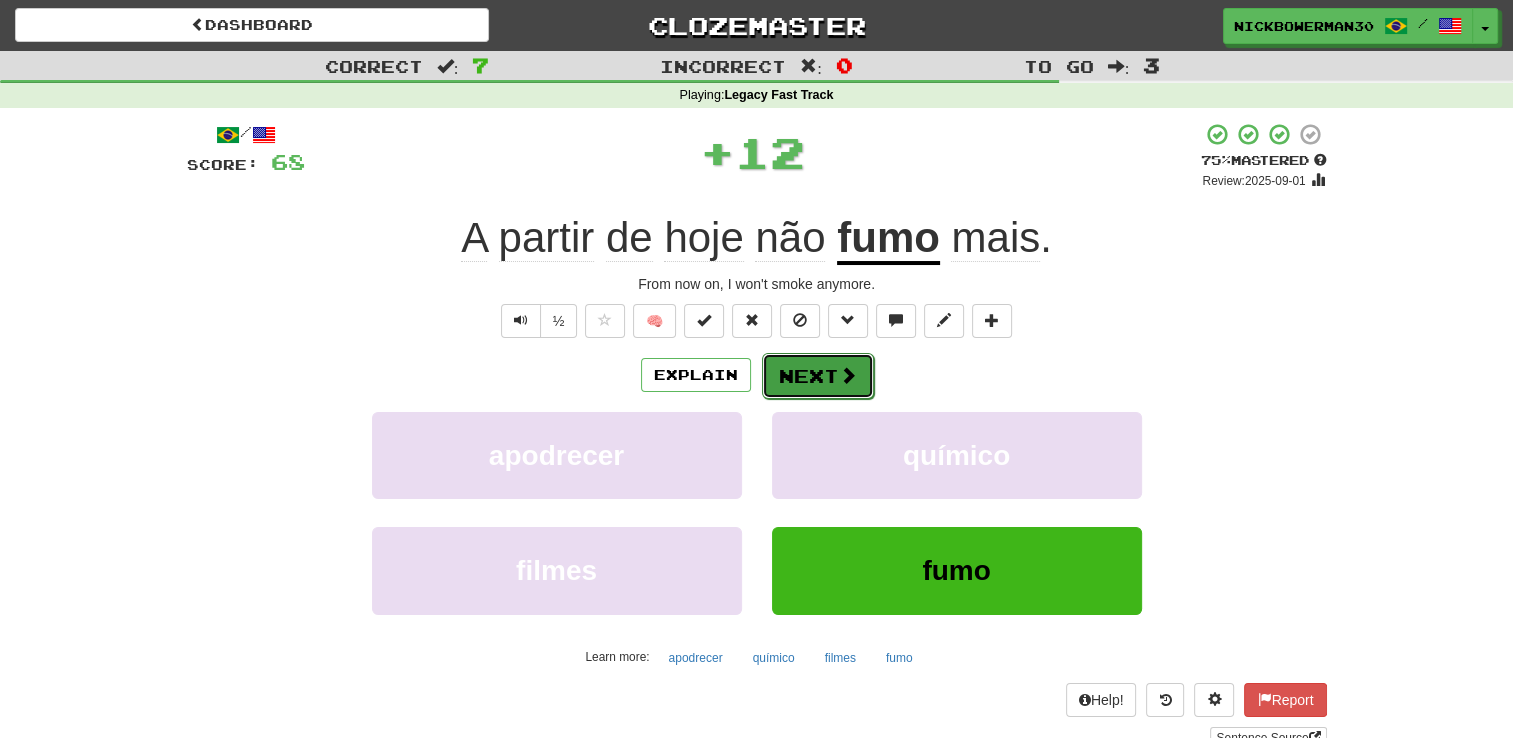 click on "Next" at bounding box center [818, 376] 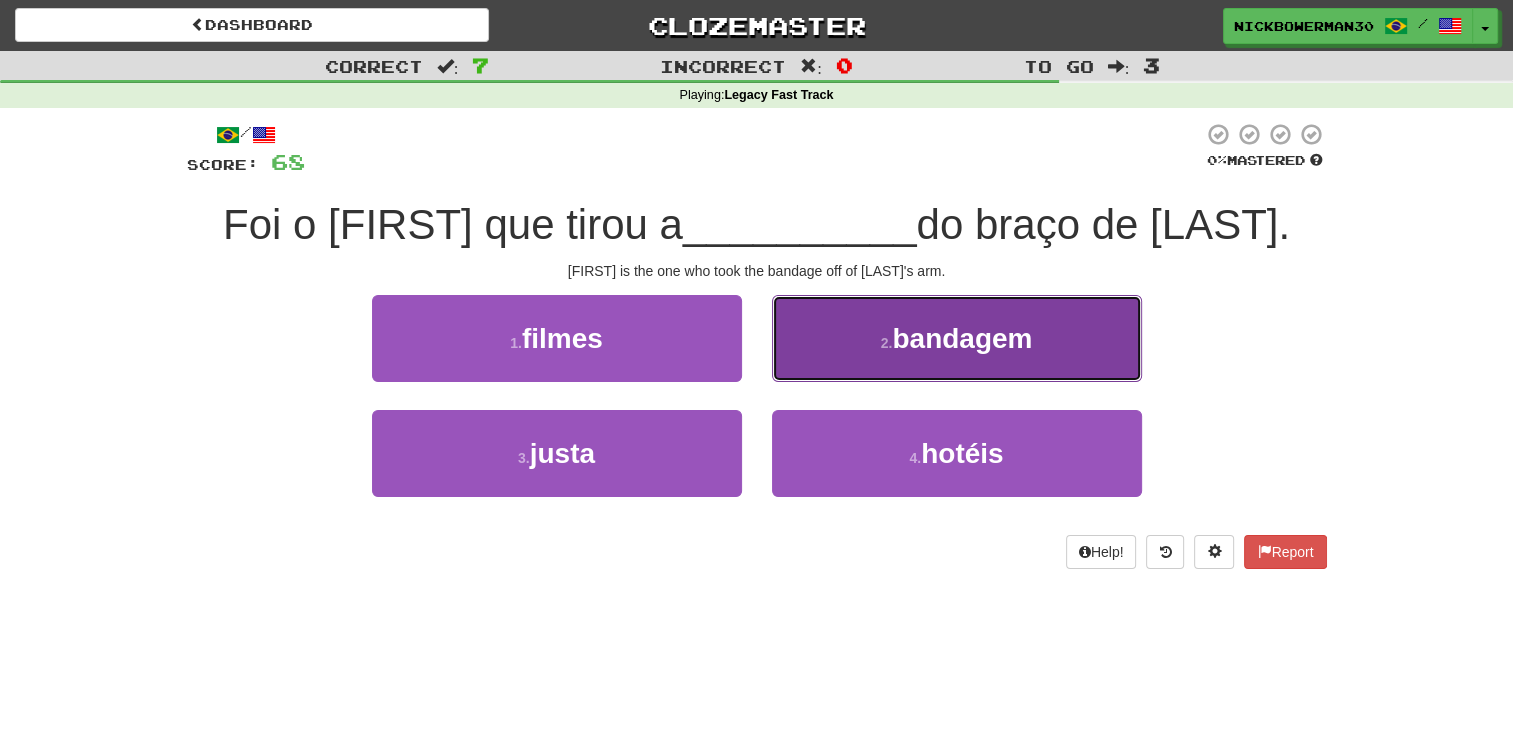 click on "2 .  bandagem" at bounding box center [957, 338] 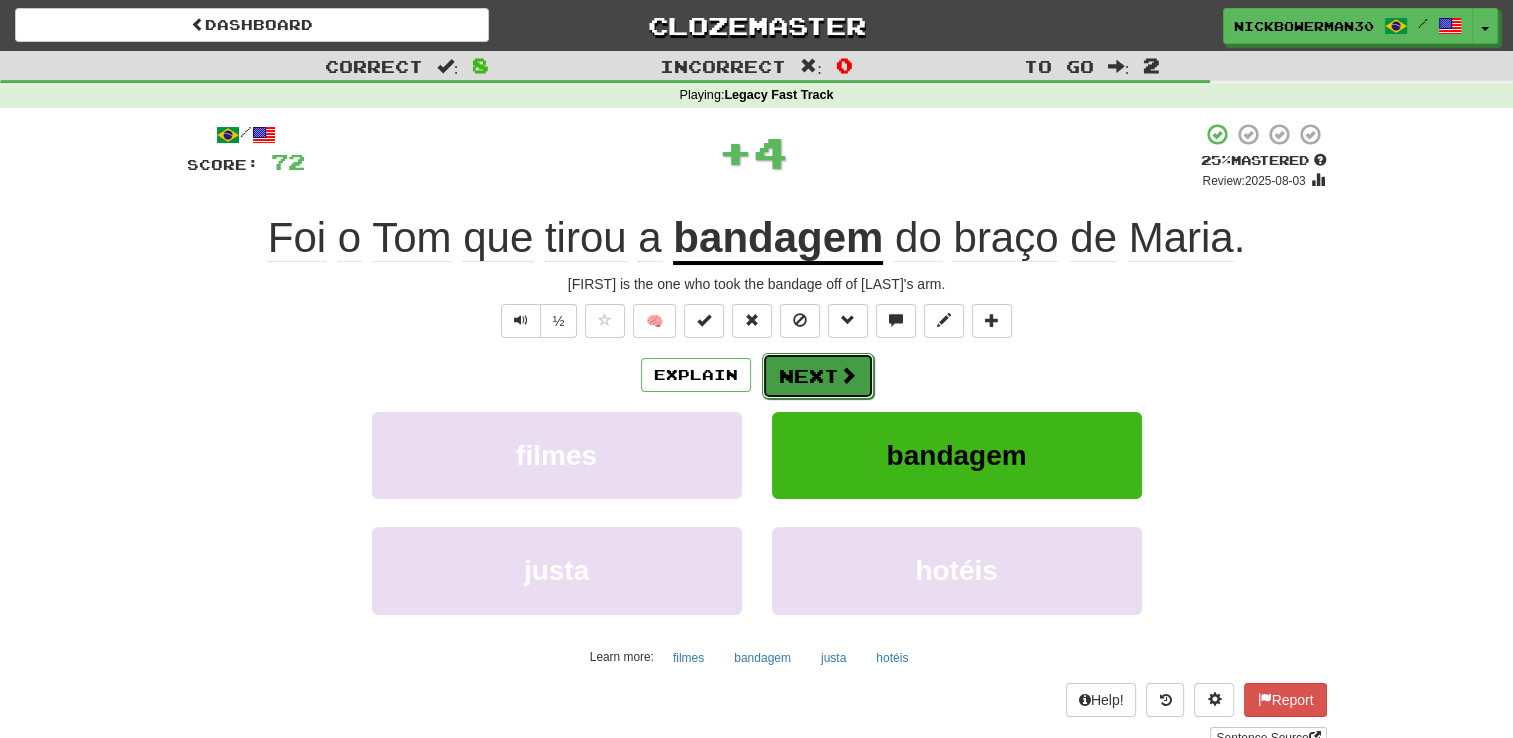 click on "Next" at bounding box center [818, 376] 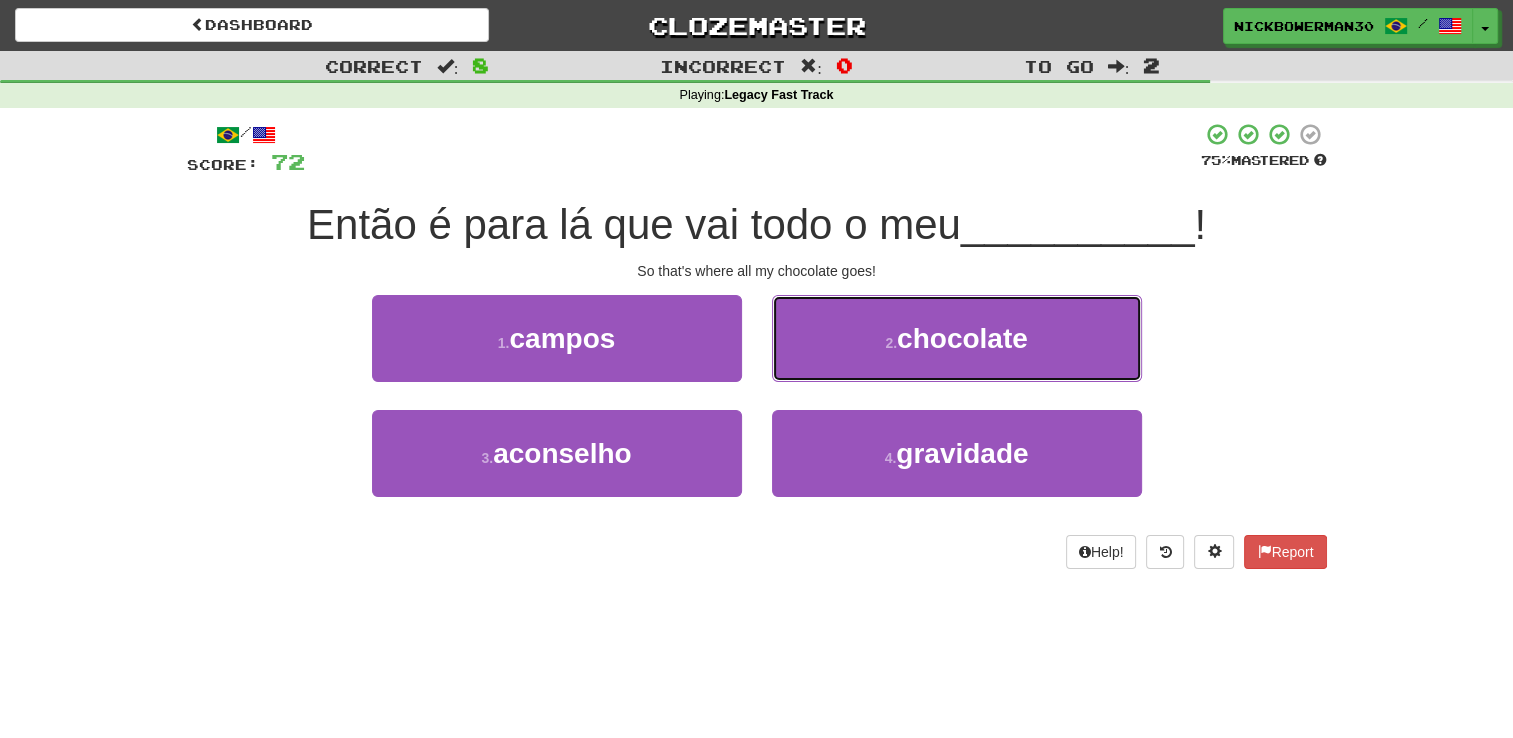 click on "2 .  chocolate" at bounding box center [957, 338] 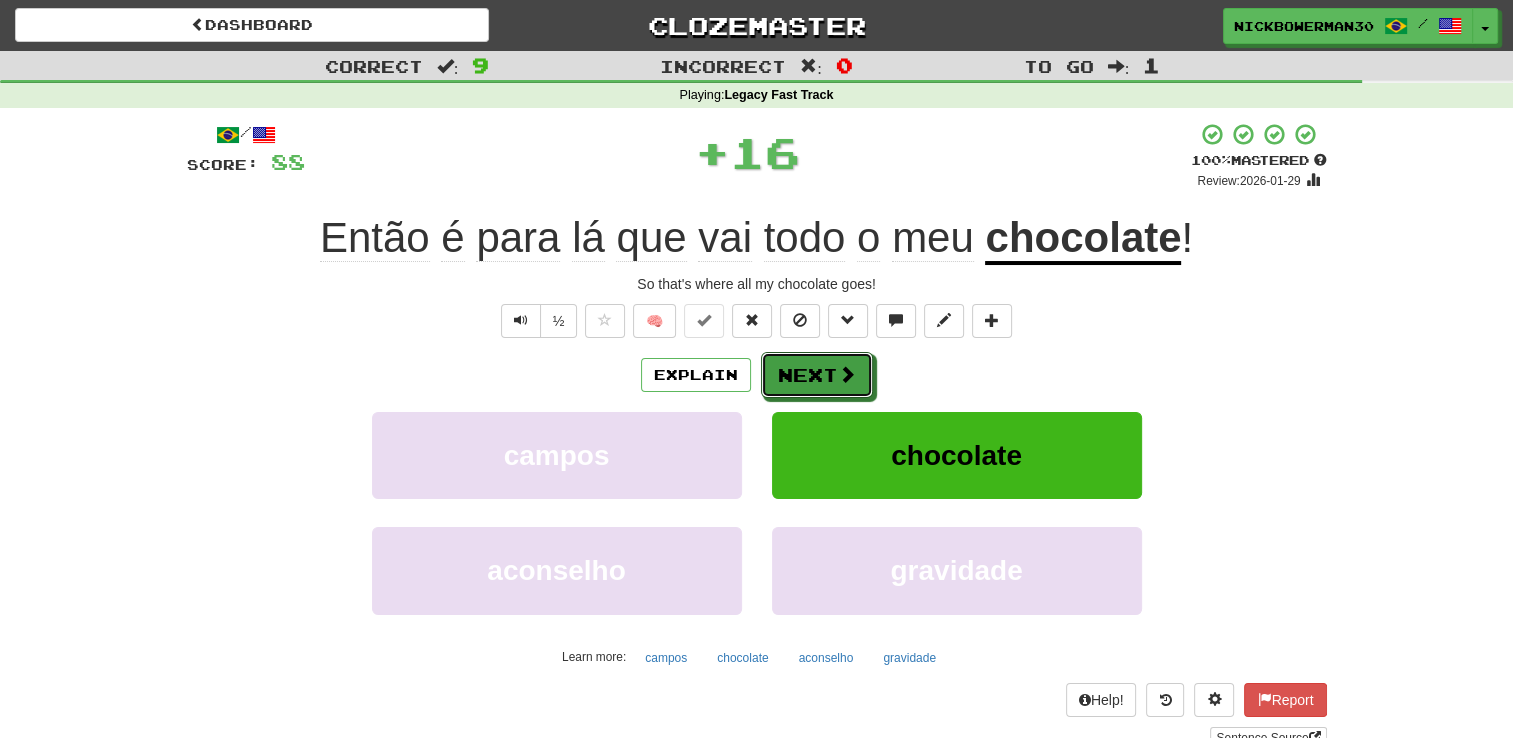 click on "Next" at bounding box center [817, 375] 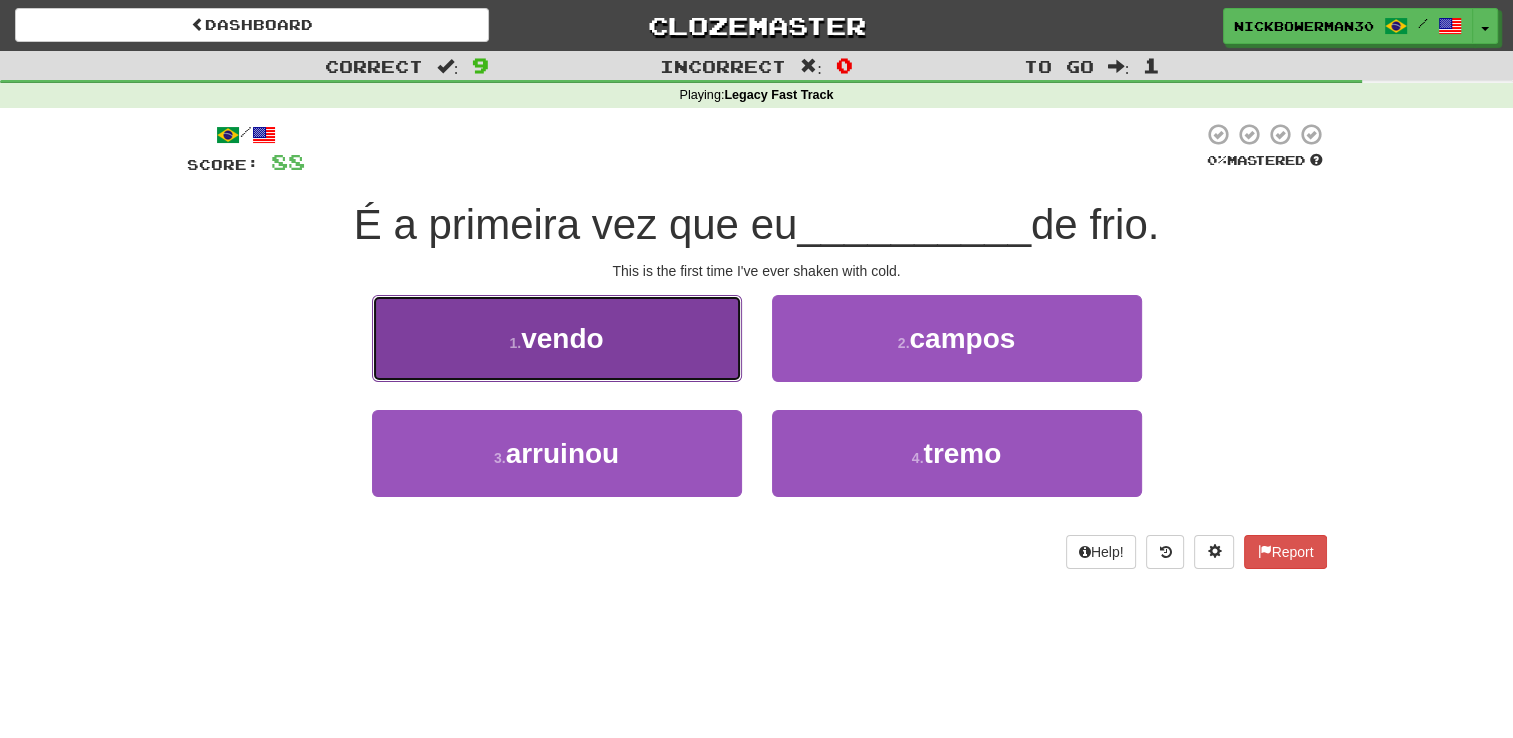 click on "1 .  vendo" at bounding box center (557, 338) 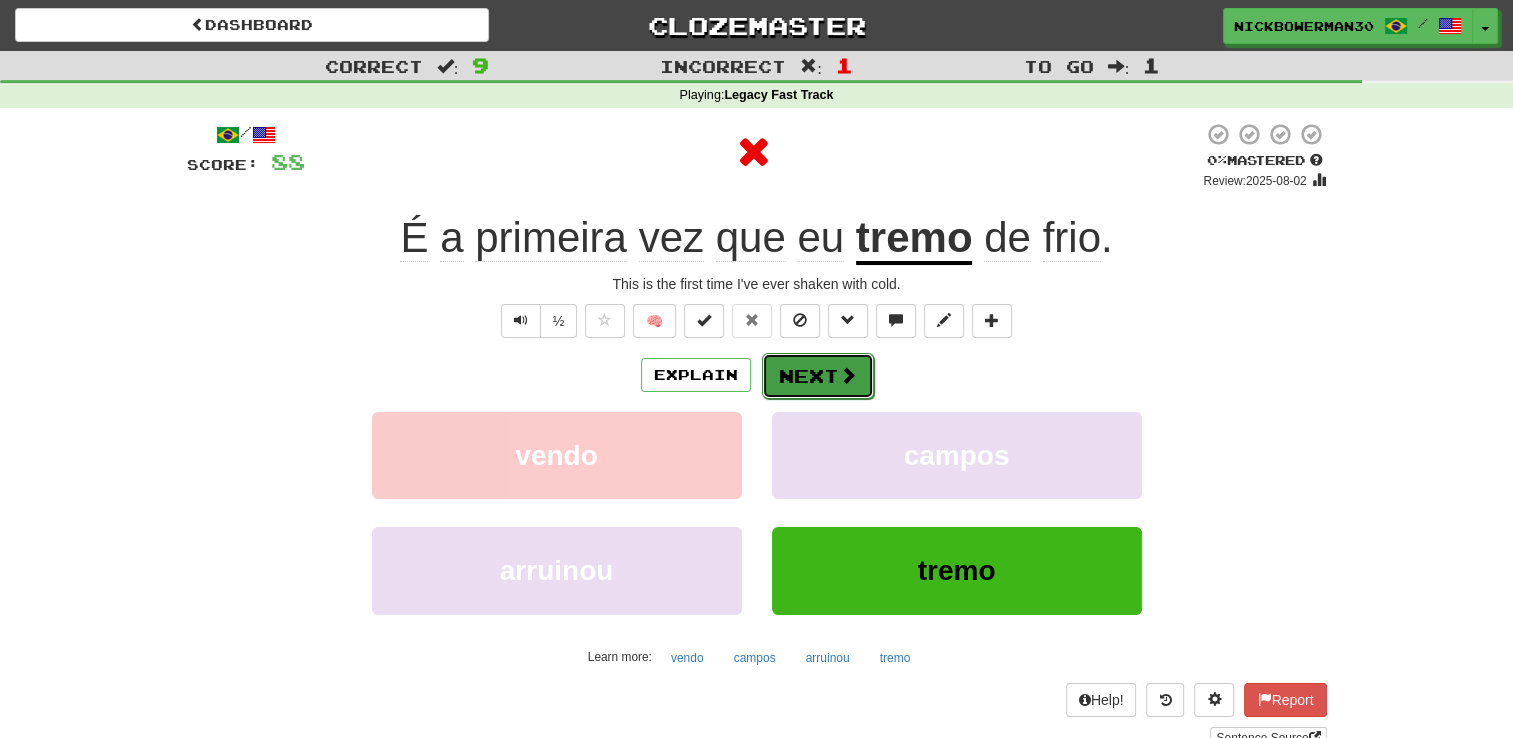 click on "Next" at bounding box center (818, 376) 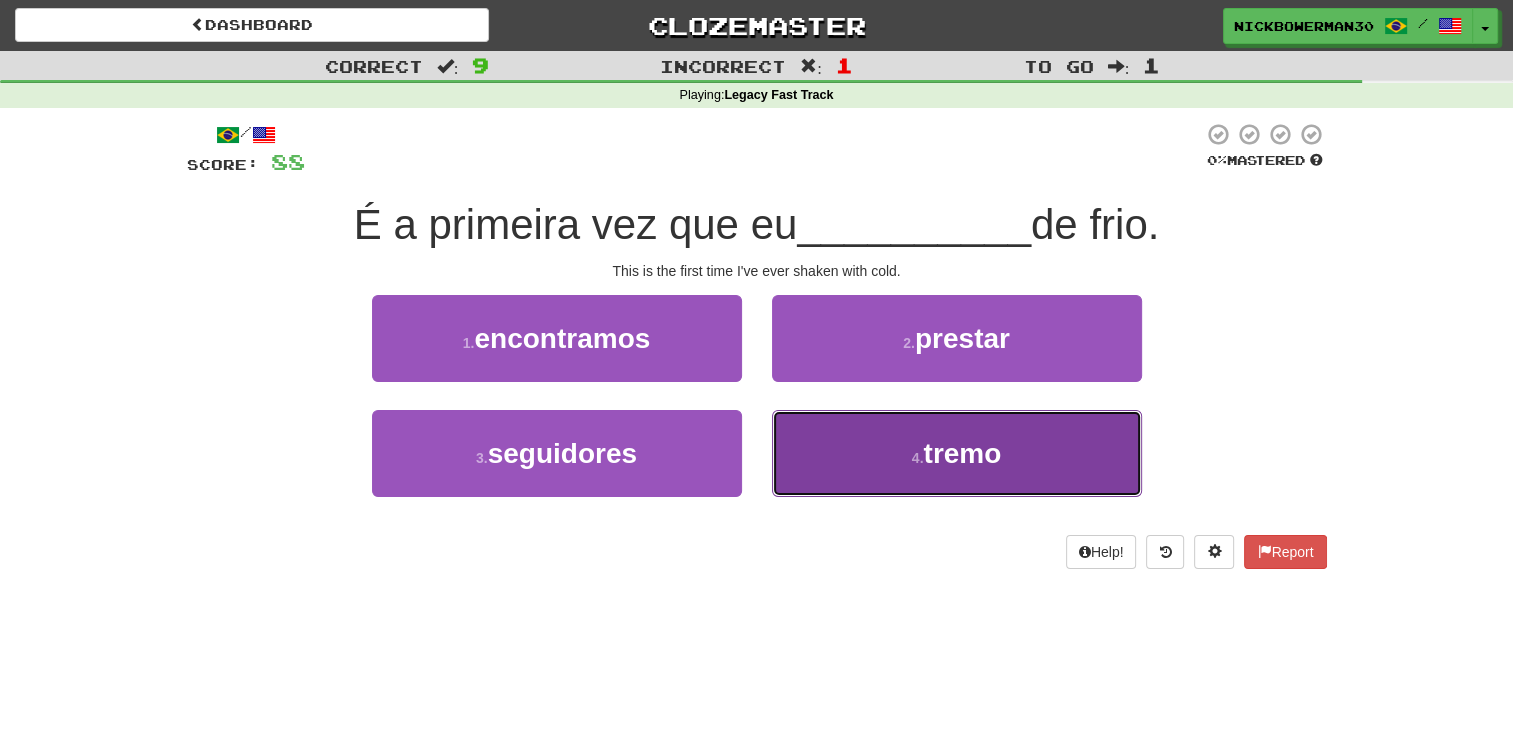click on "4 .  tremo" at bounding box center (957, 453) 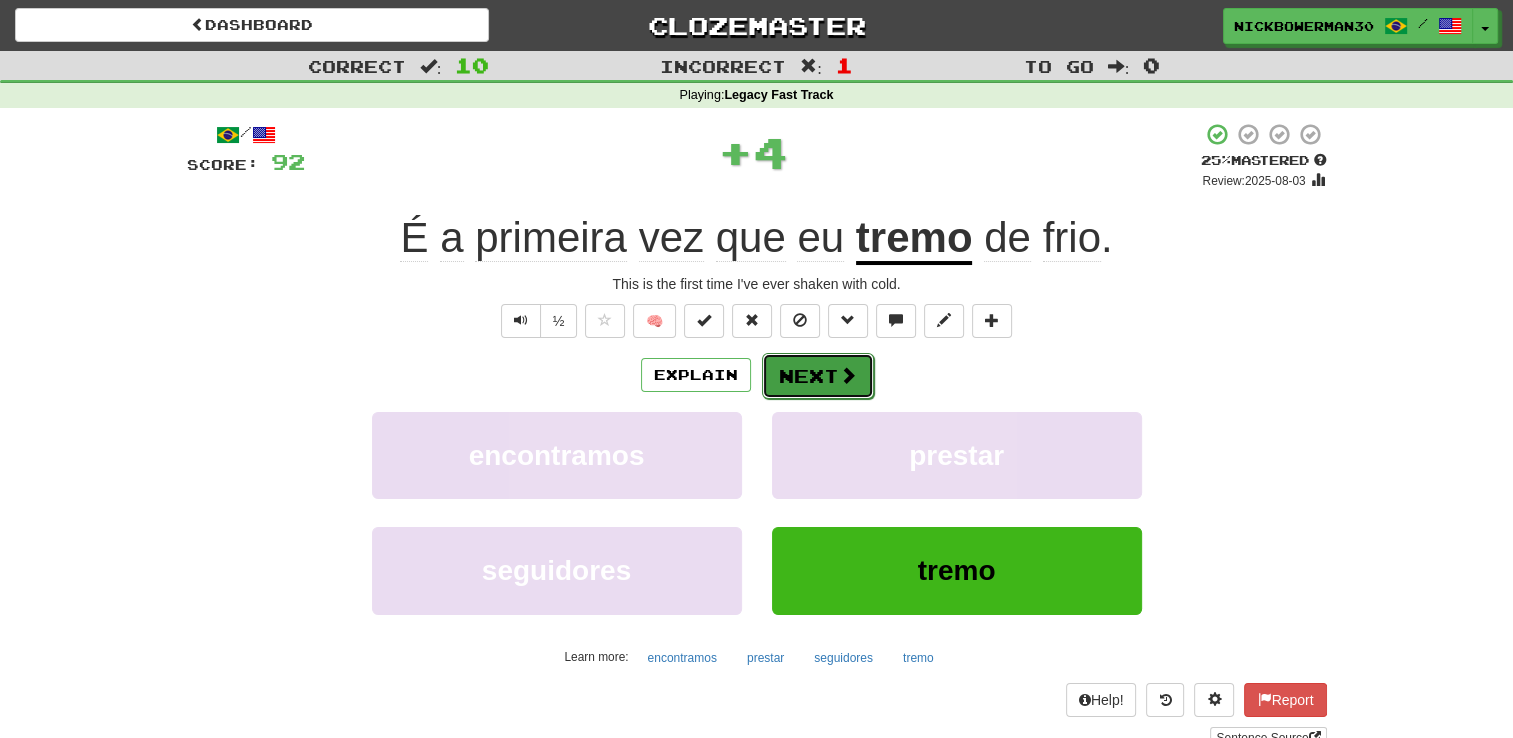 click on "Next" at bounding box center [818, 376] 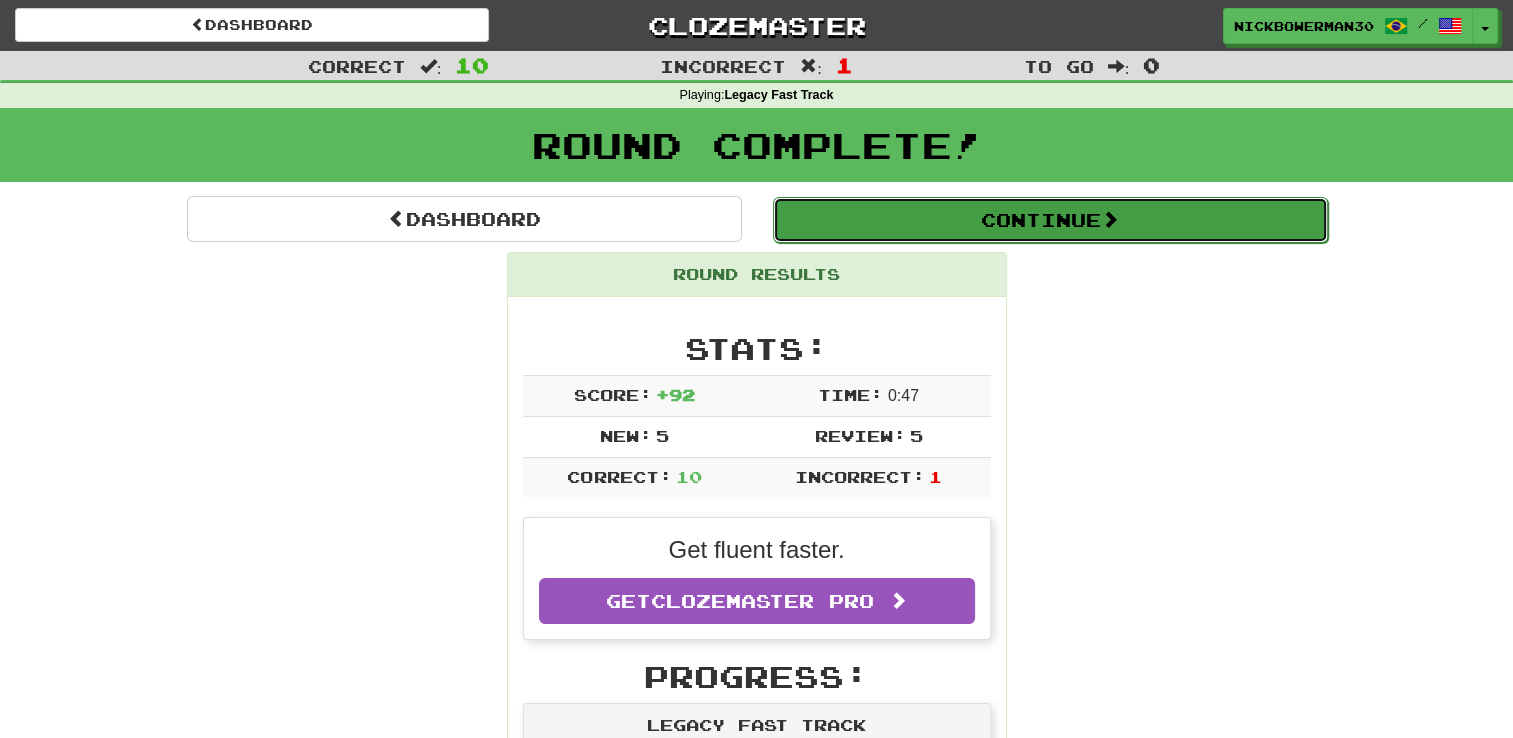 click on "Continue" at bounding box center [1050, 220] 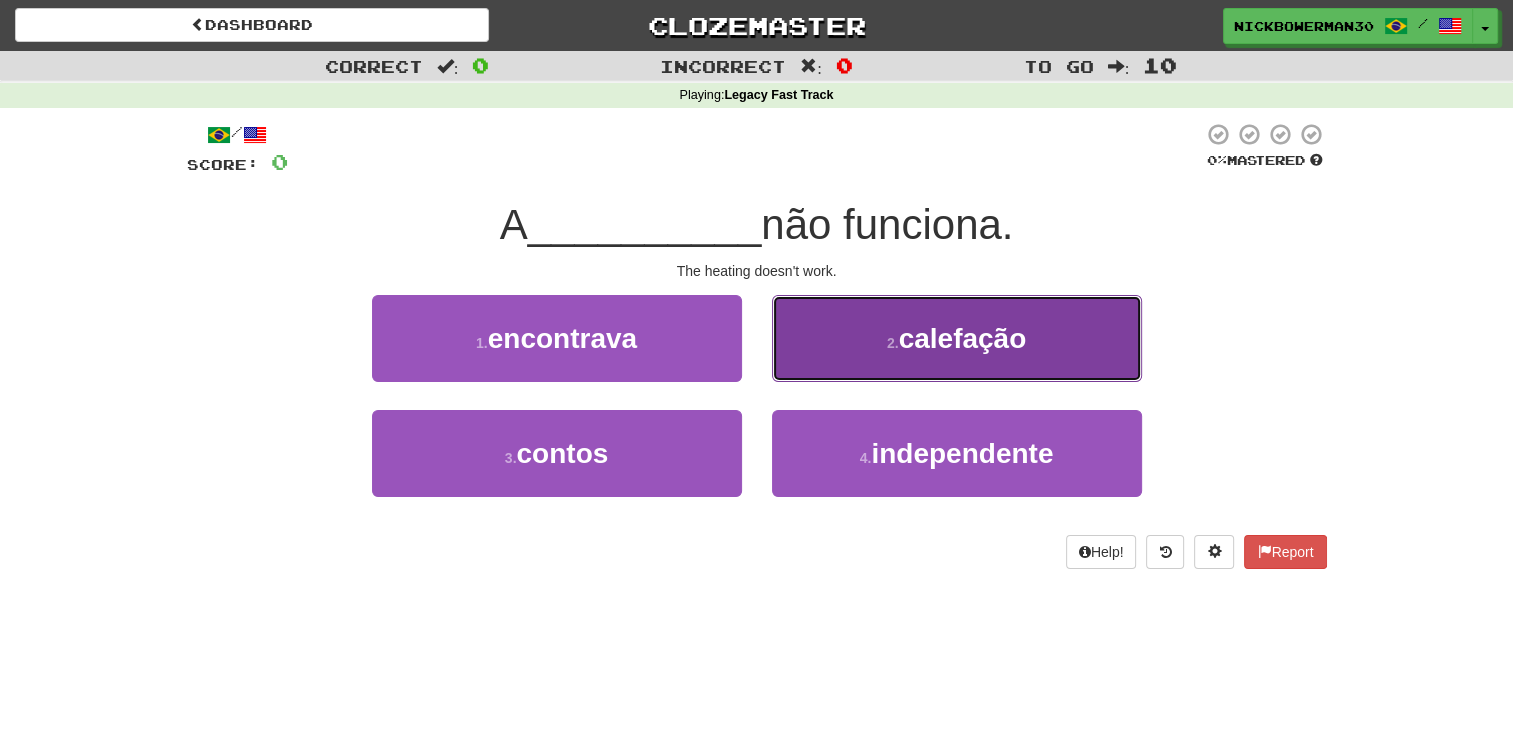 click on "2 .  calefação" at bounding box center (957, 338) 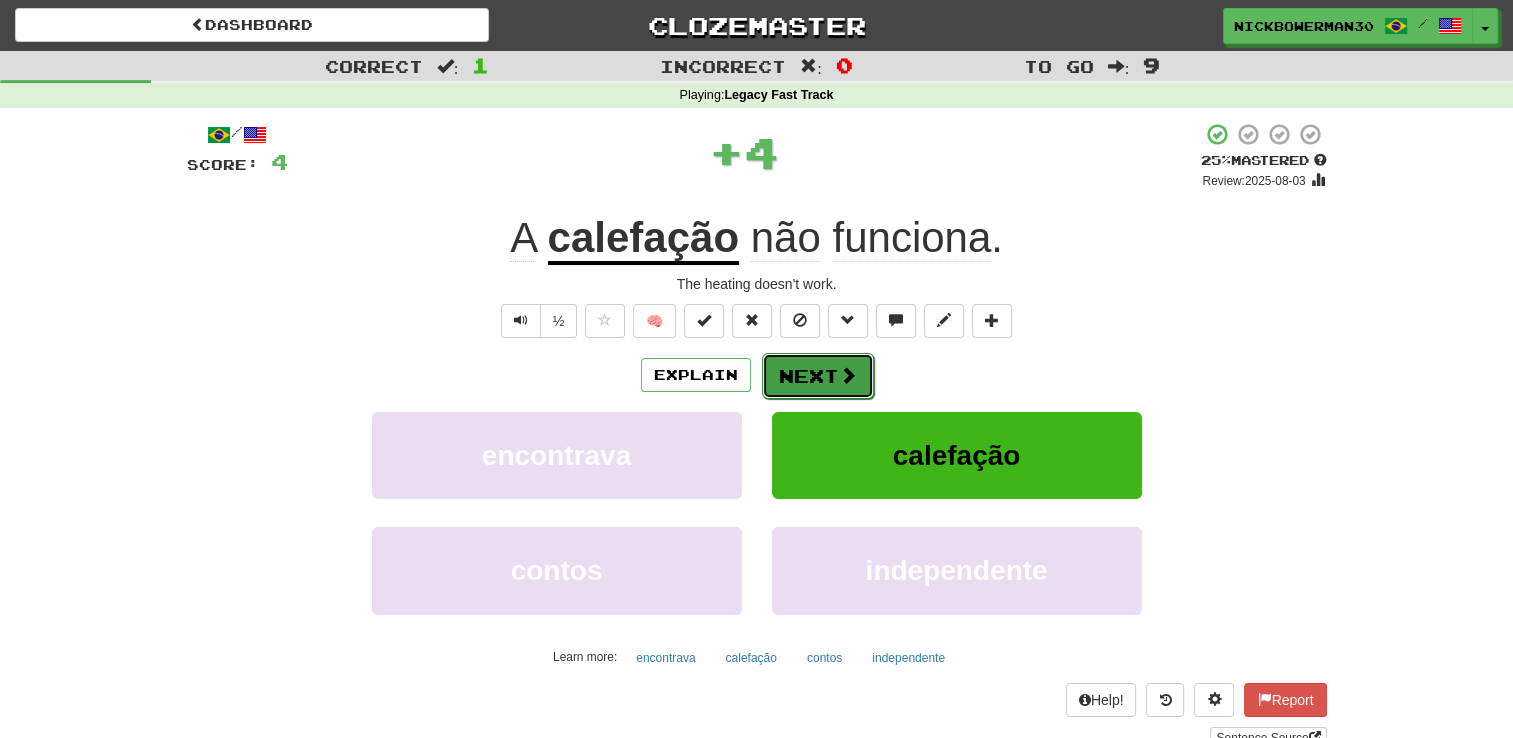 click on "Next" at bounding box center (818, 376) 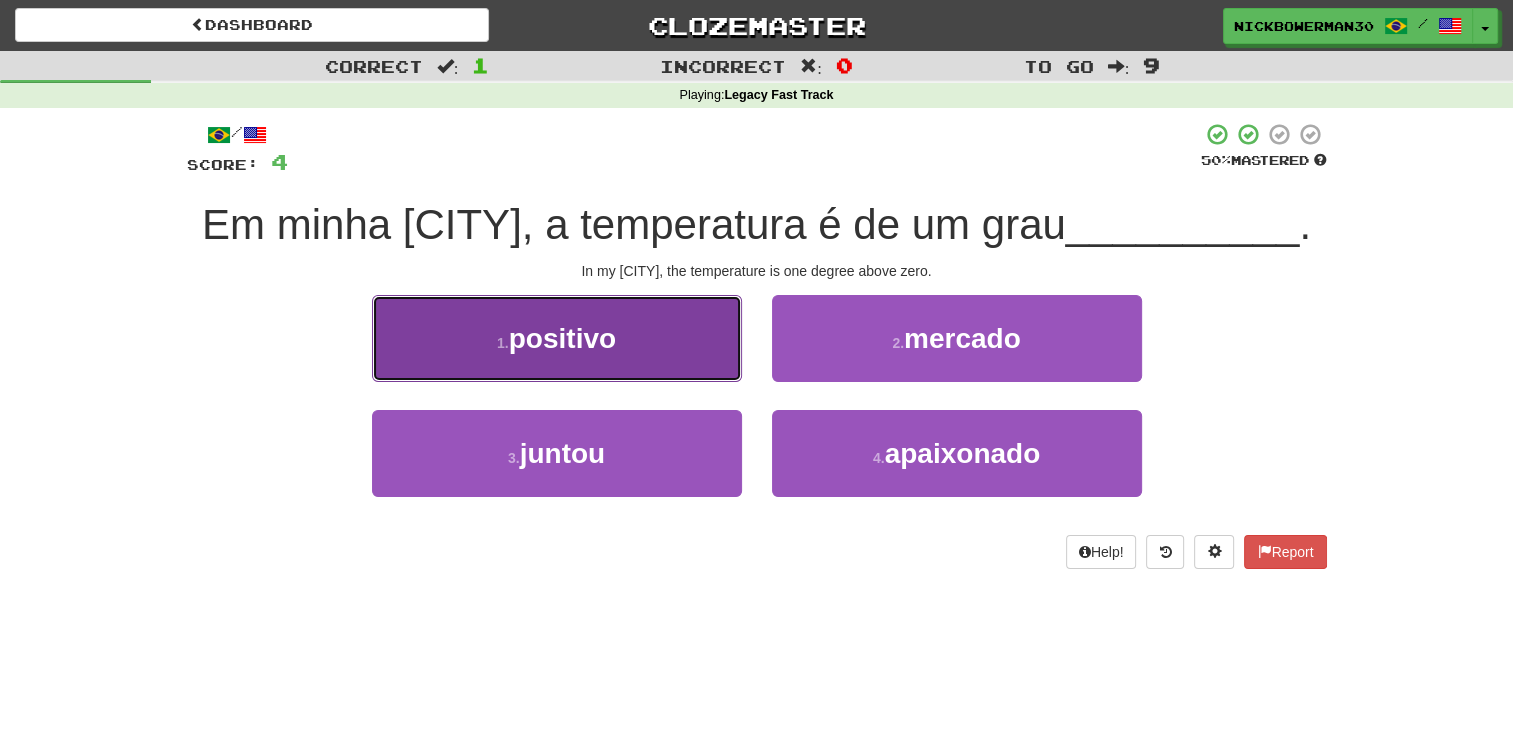 click on "1 .  positivo" at bounding box center [557, 338] 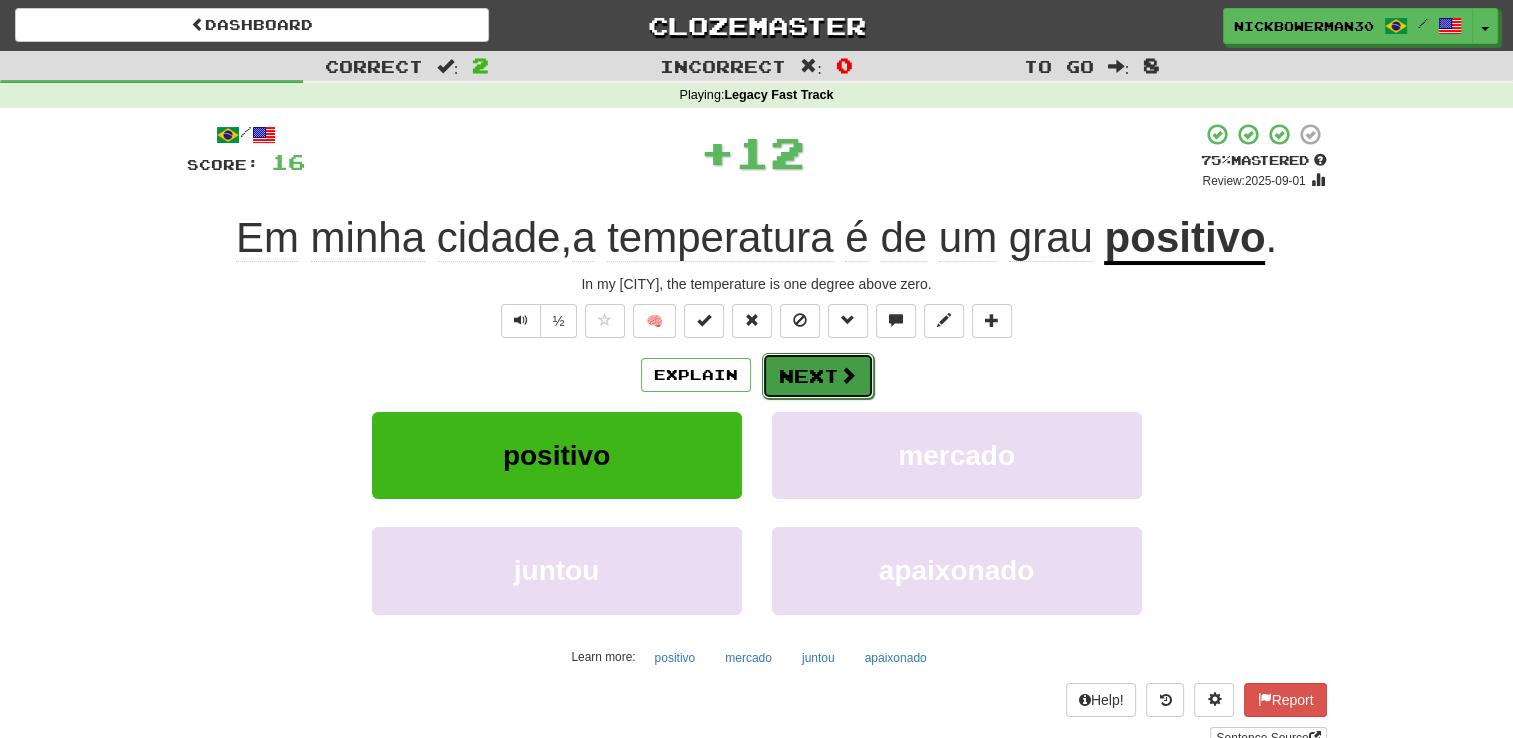 click on "Next" at bounding box center (818, 376) 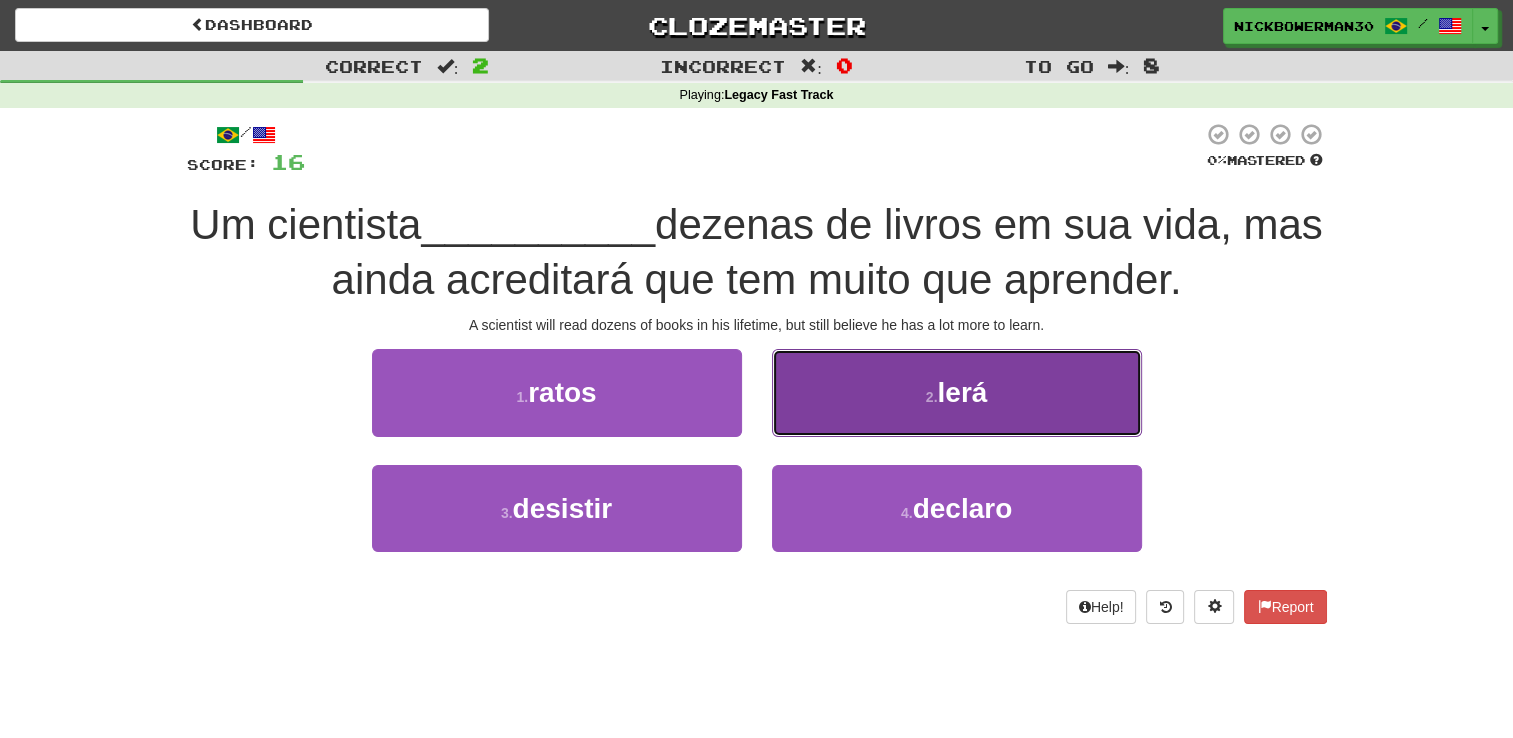 click on "2 .  lerá" at bounding box center [957, 392] 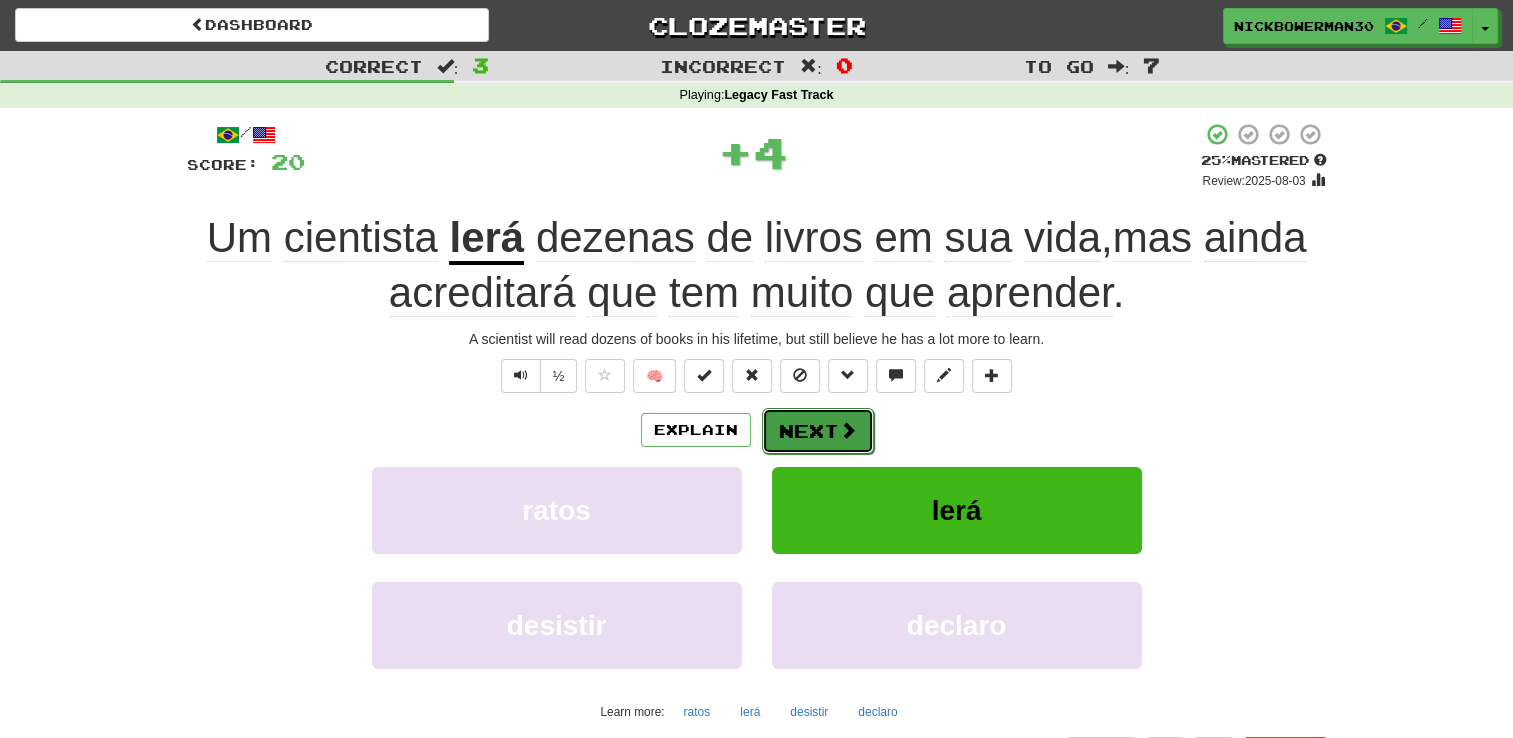 click on "Next" at bounding box center (818, 431) 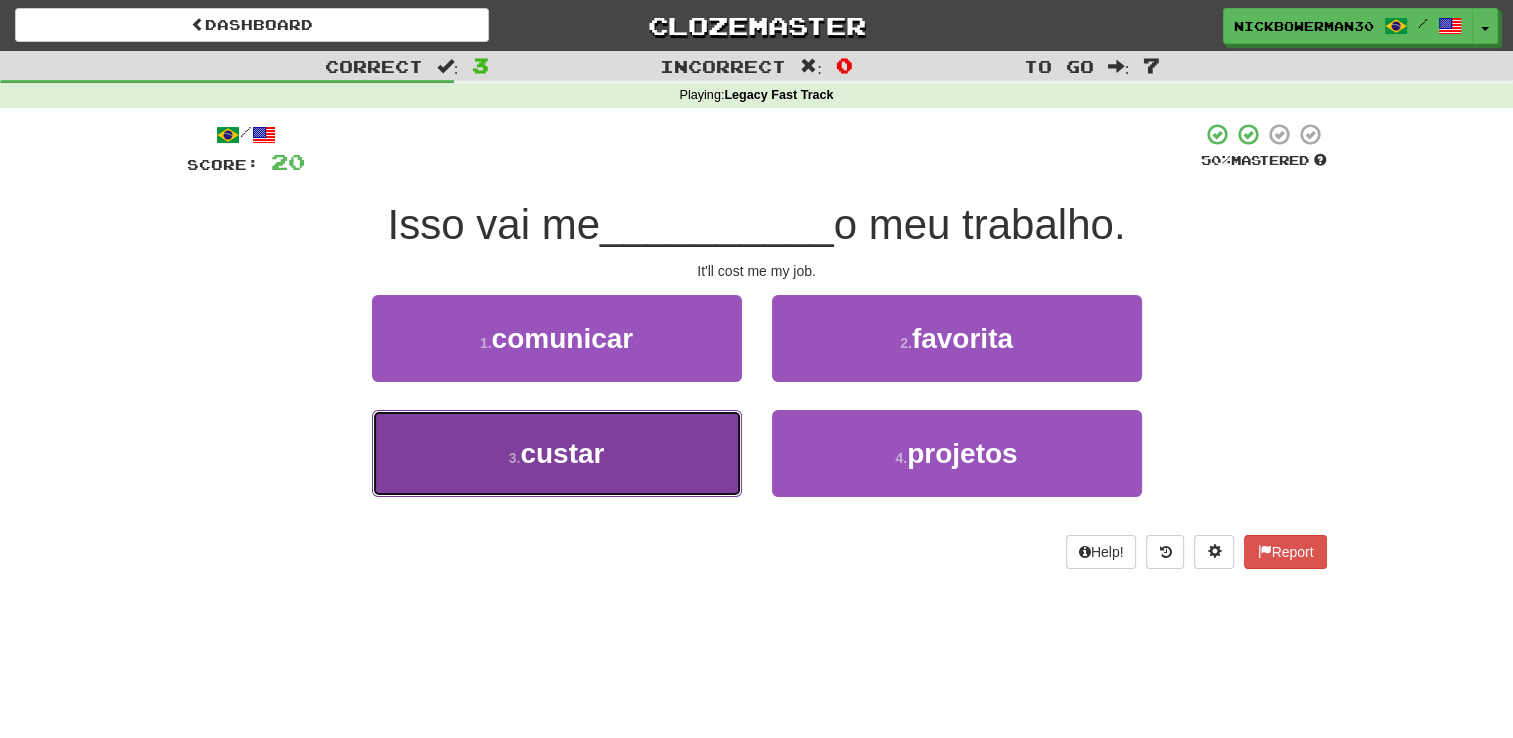 click on "3 .  custar" at bounding box center (557, 453) 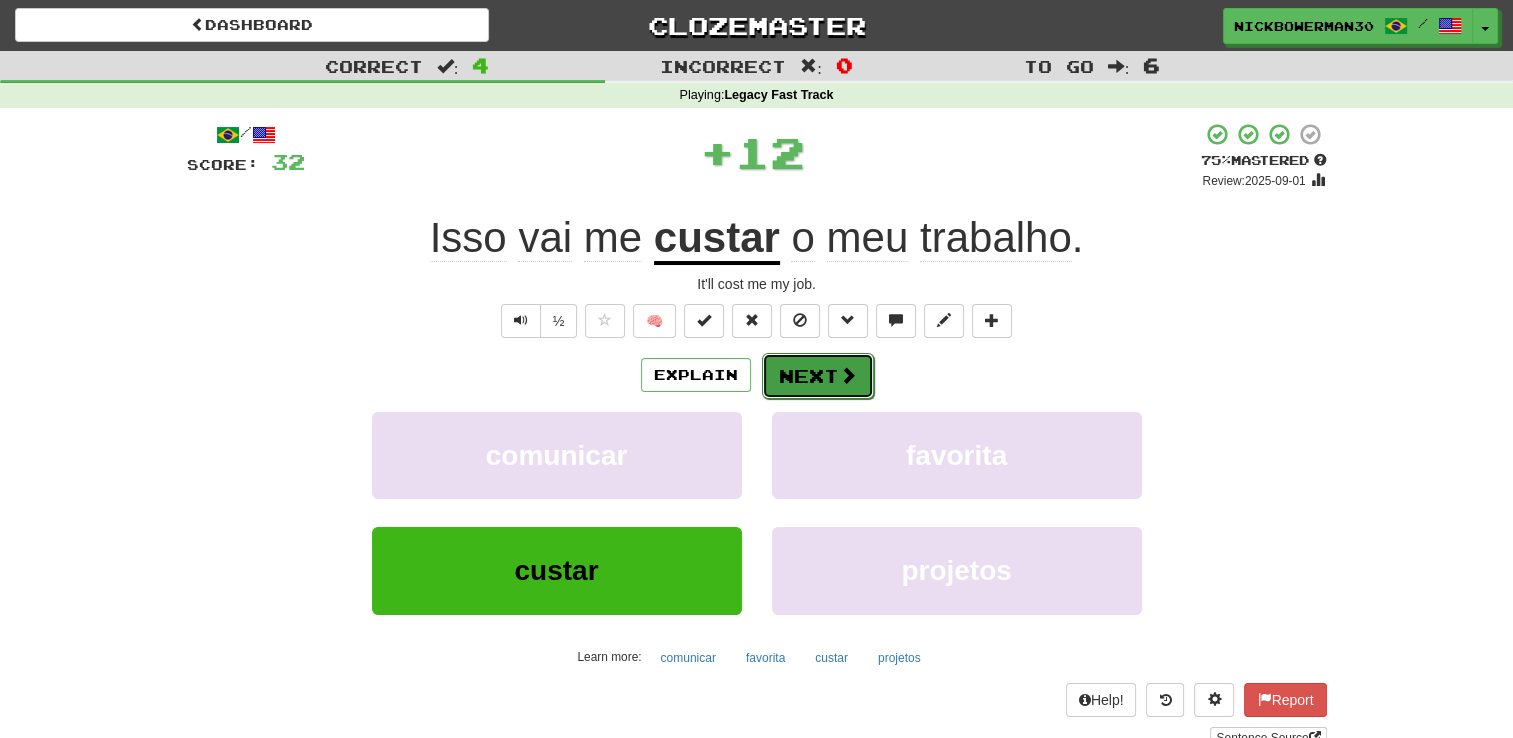 click on "Next" at bounding box center (818, 376) 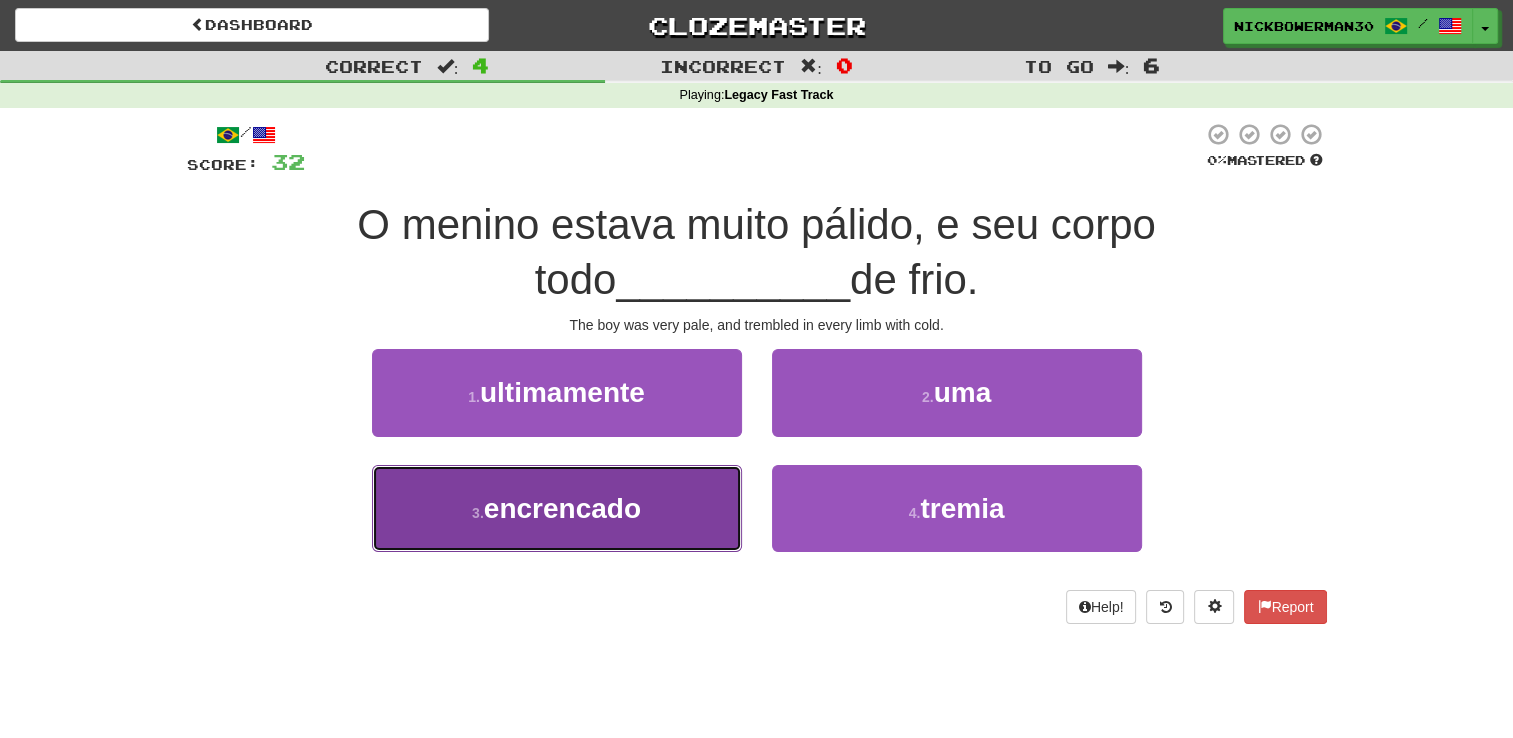 click on "3 .  encrencado" at bounding box center [557, 508] 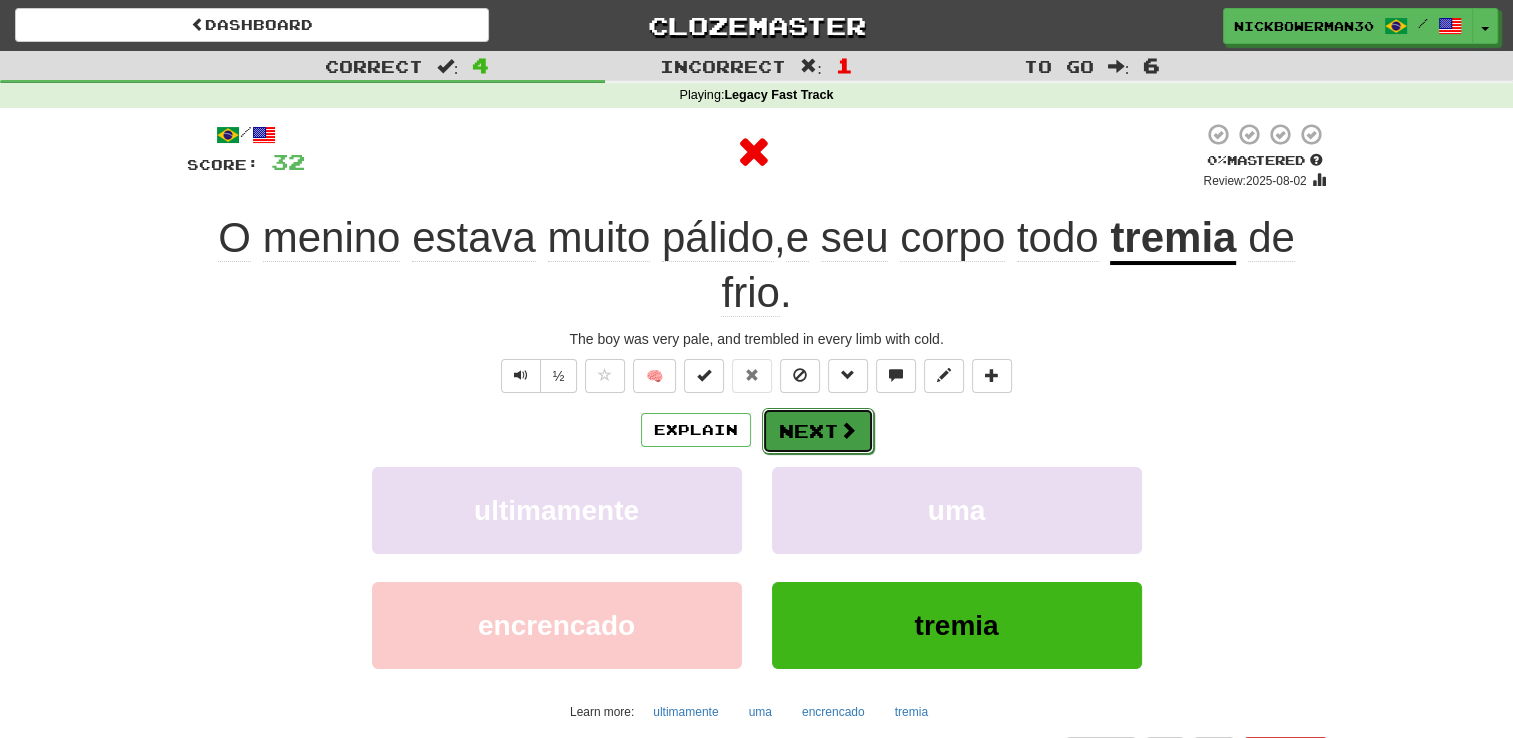 click on "Next" at bounding box center (818, 431) 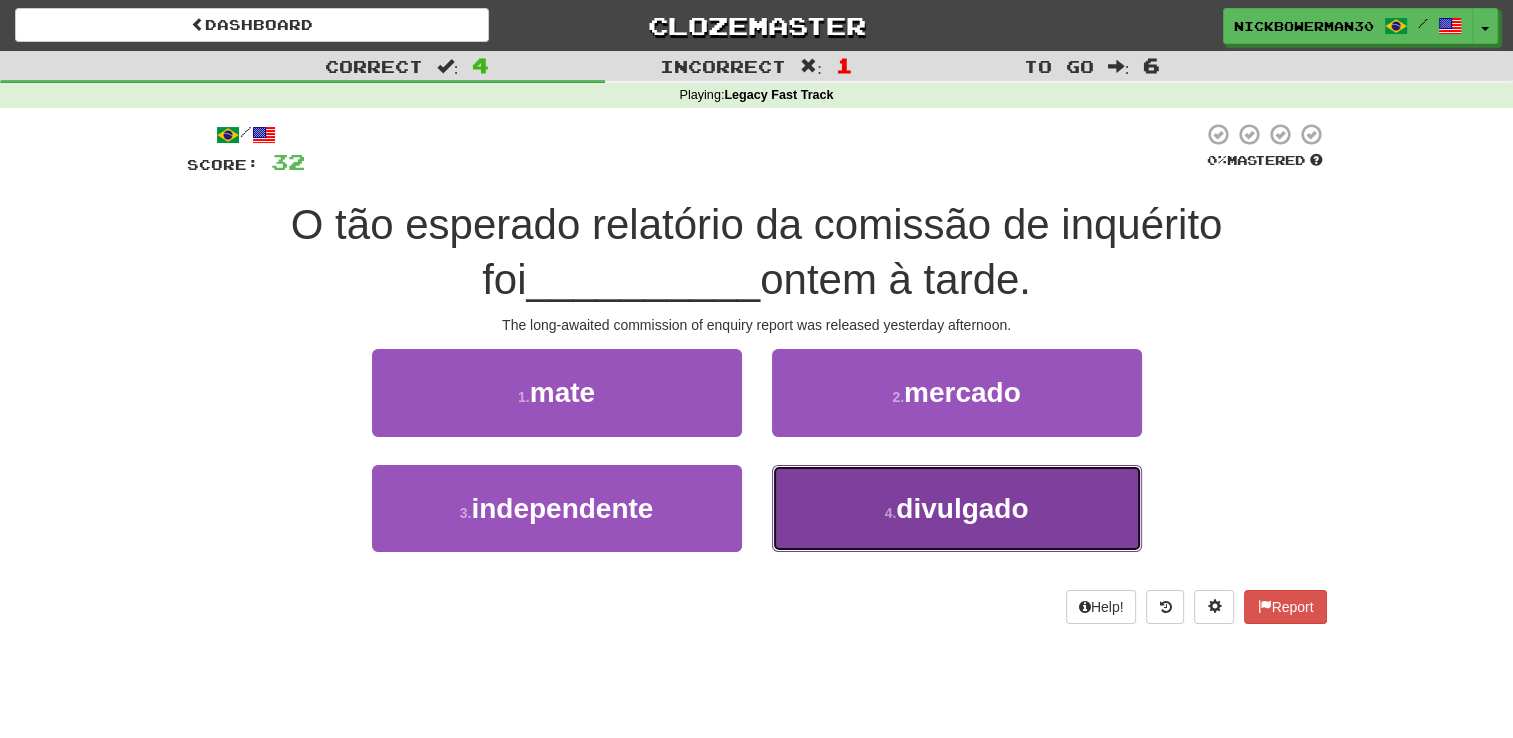 click on "4 .  divulgado" at bounding box center [957, 508] 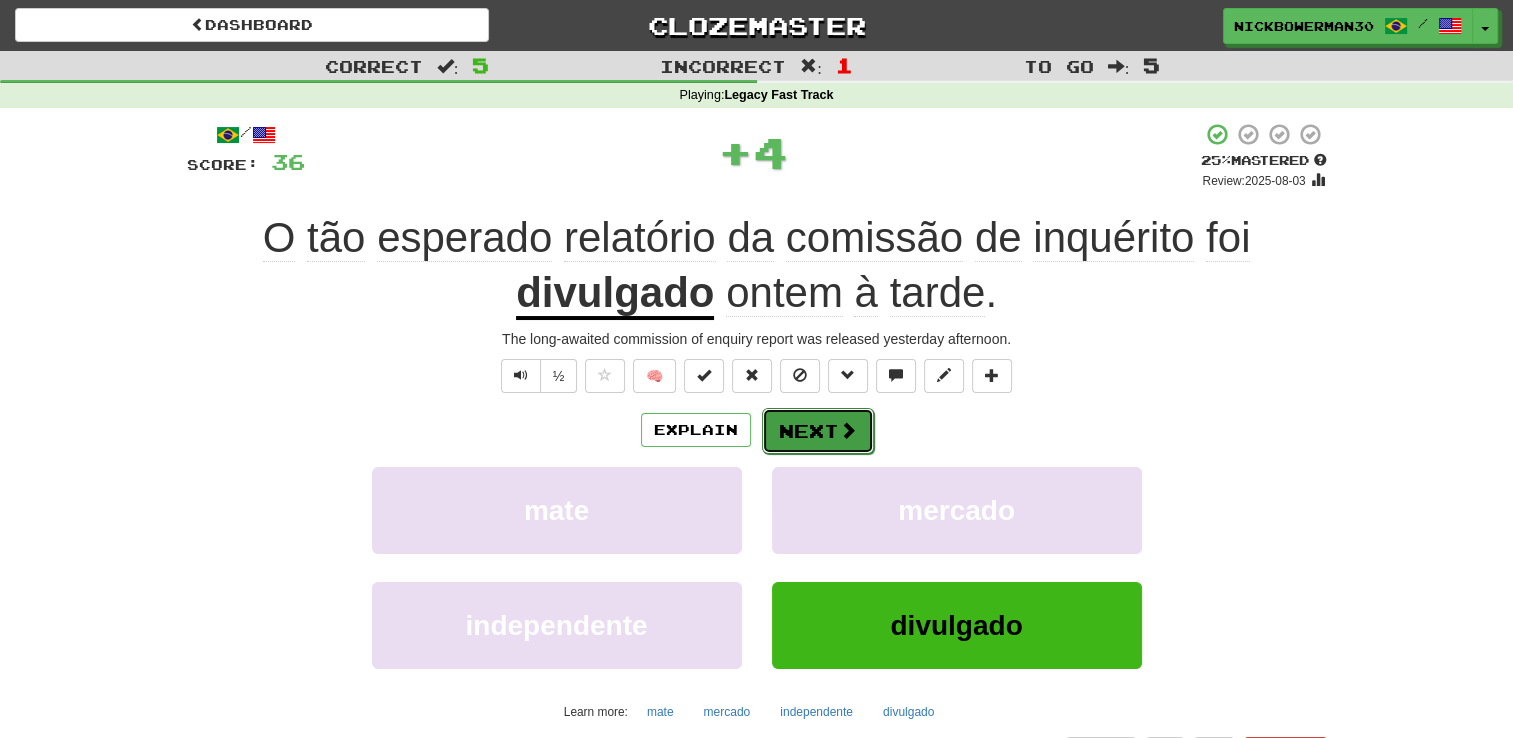 click on "Next" at bounding box center [818, 431] 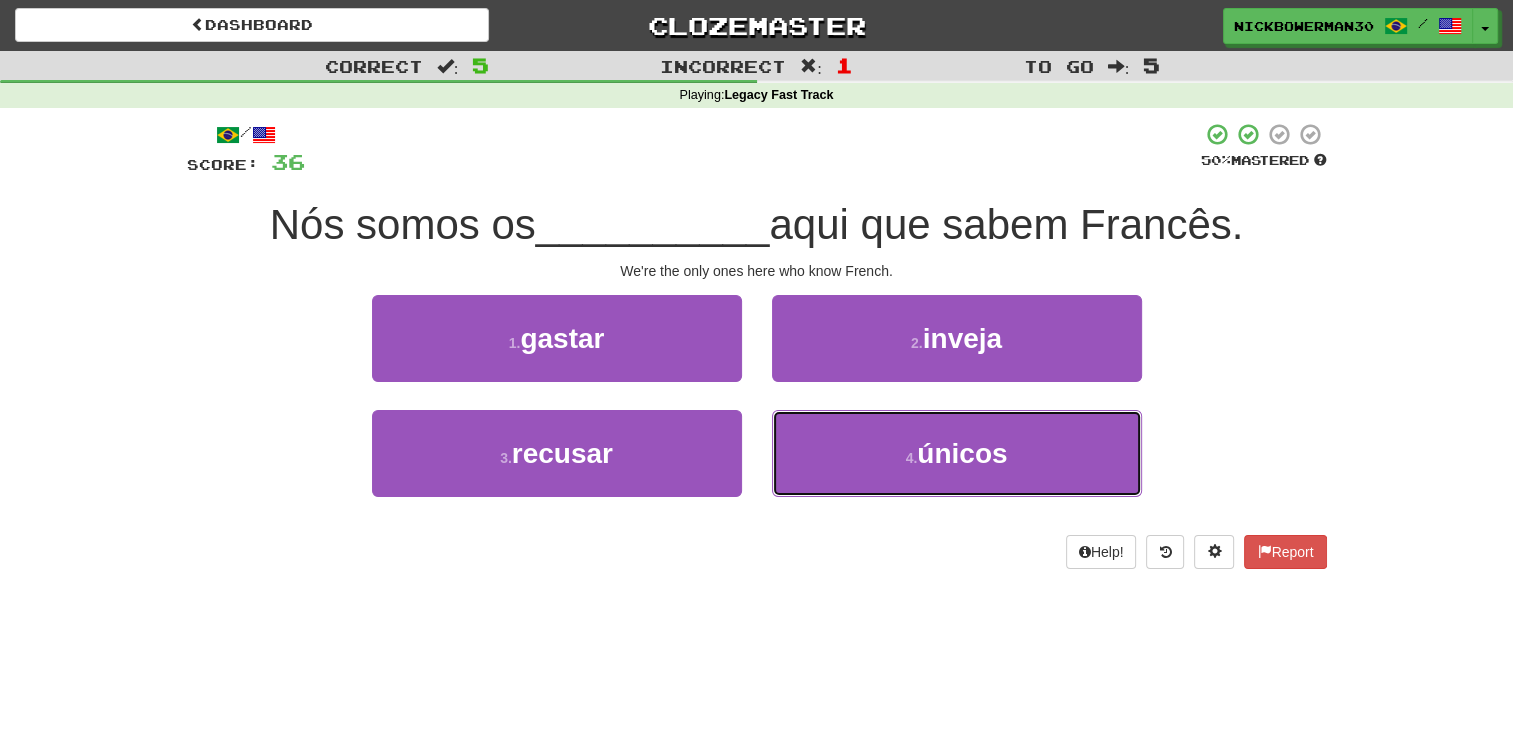 click on "4 .  únicos" at bounding box center (957, 453) 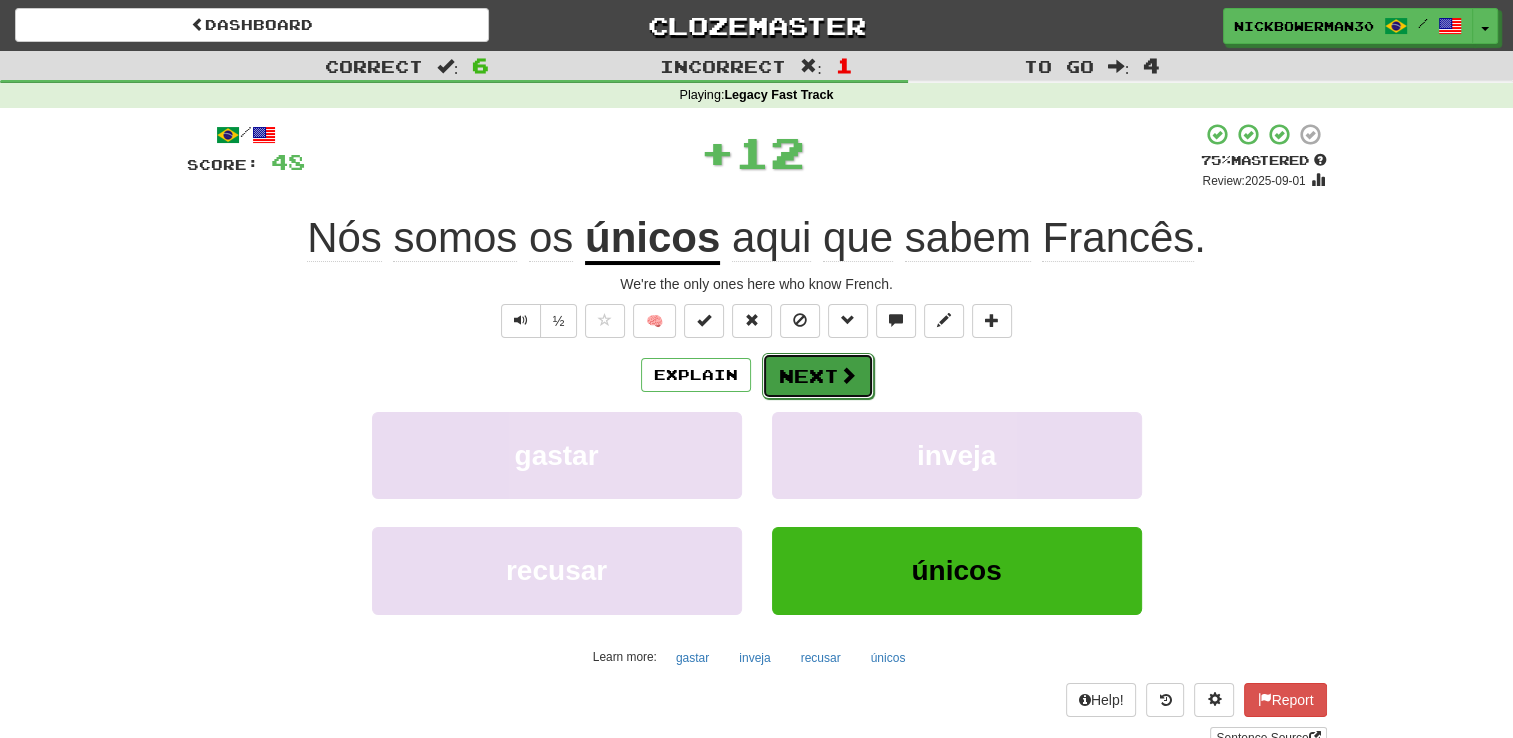 click on "Next" at bounding box center [818, 376] 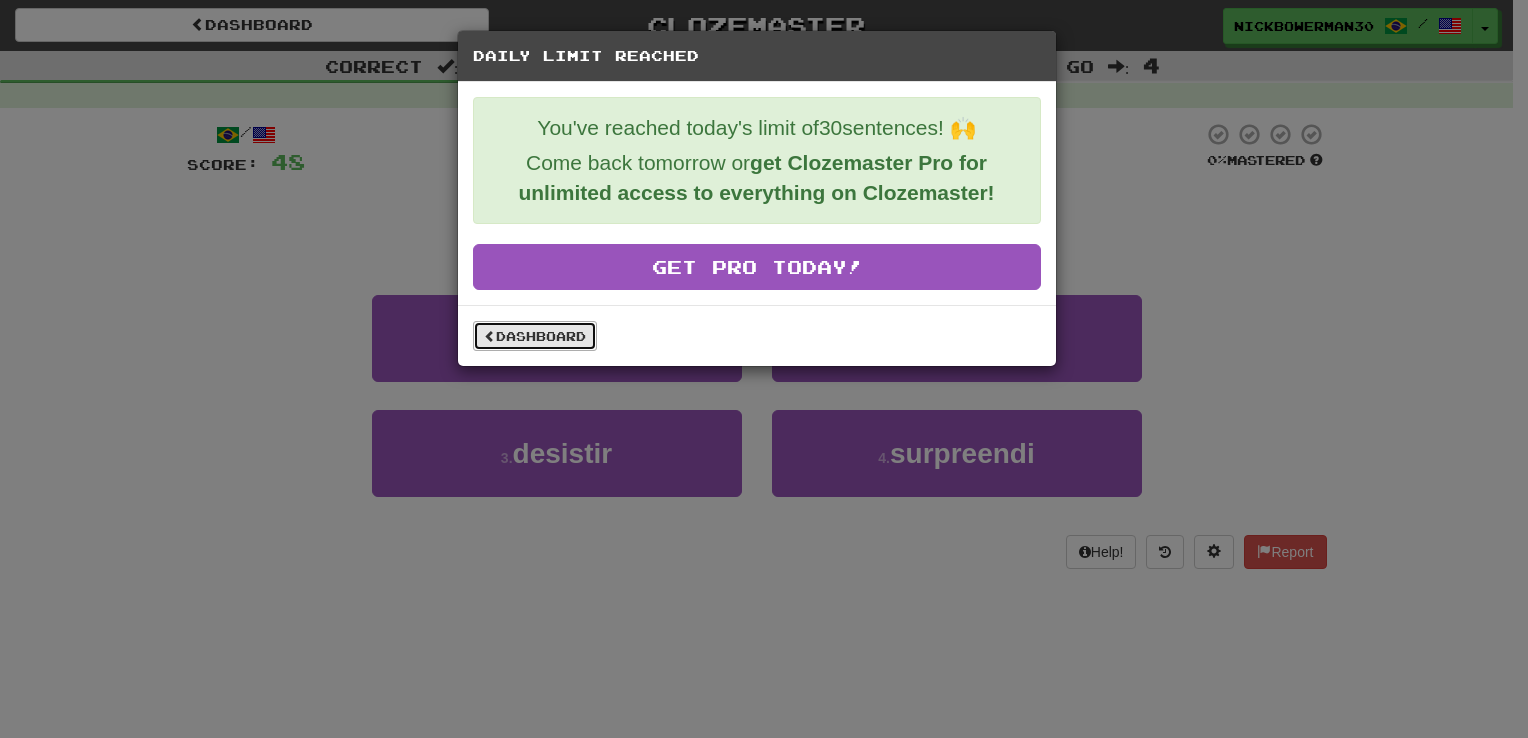 click on "Dashboard" at bounding box center [535, 336] 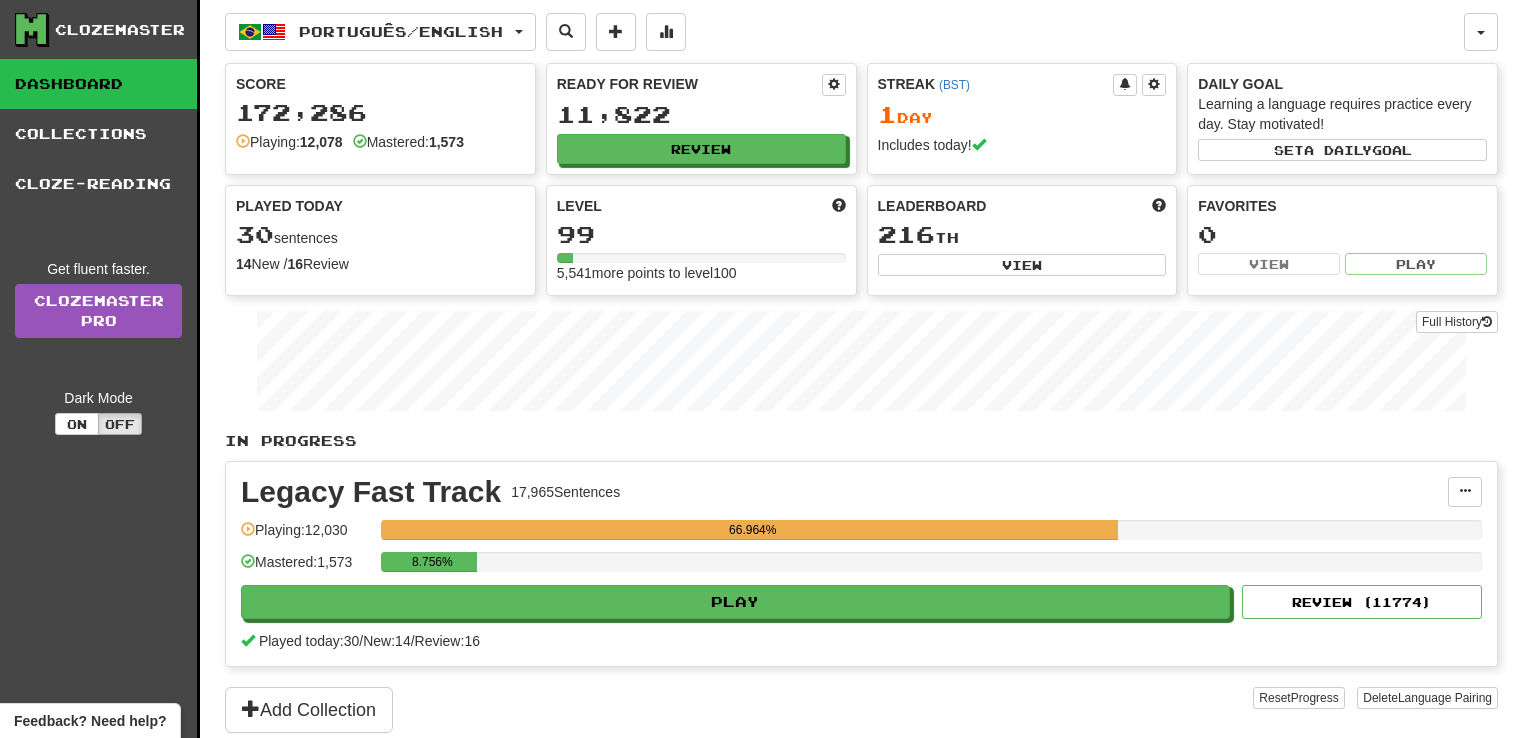scroll, scrollTop: 0, scrollLeft: 0, axis: both 